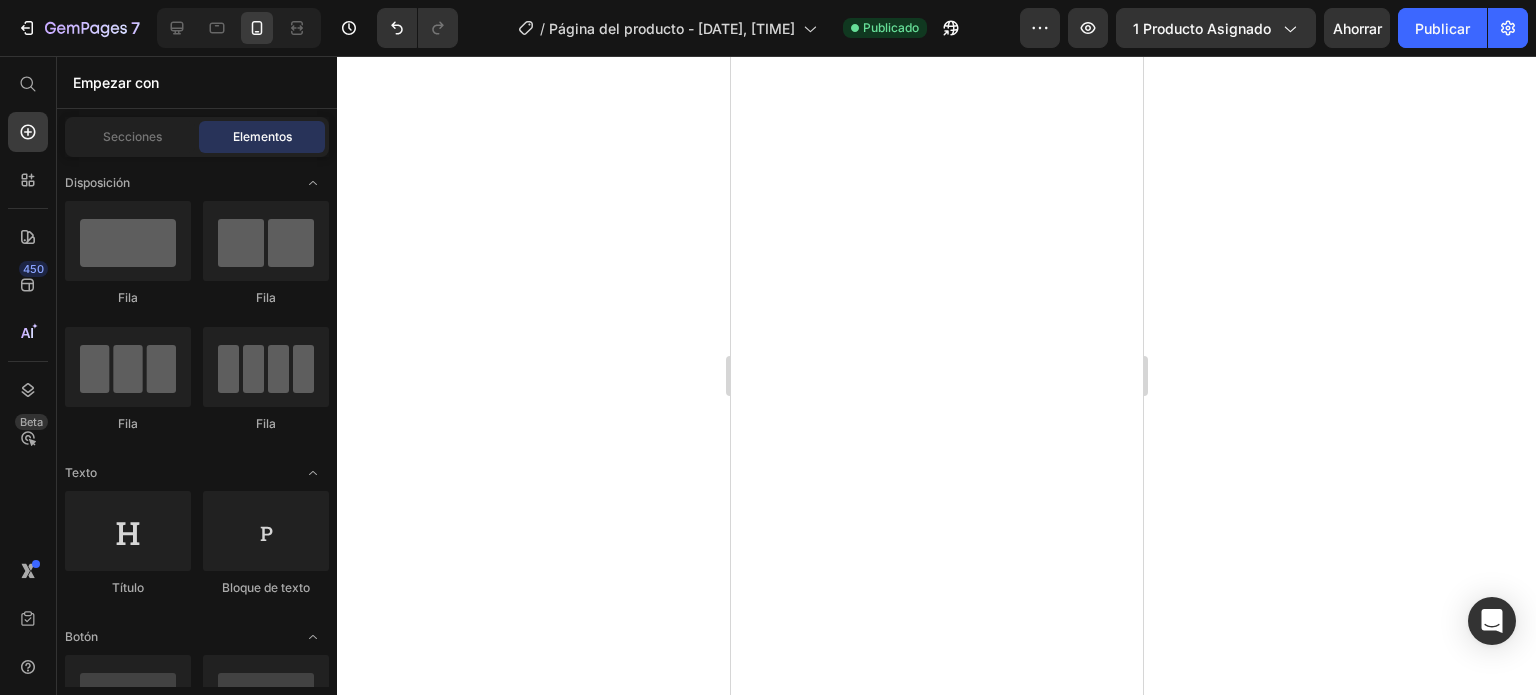 scroll, scrollTop: 0, scrollLeft: 0, axis: both 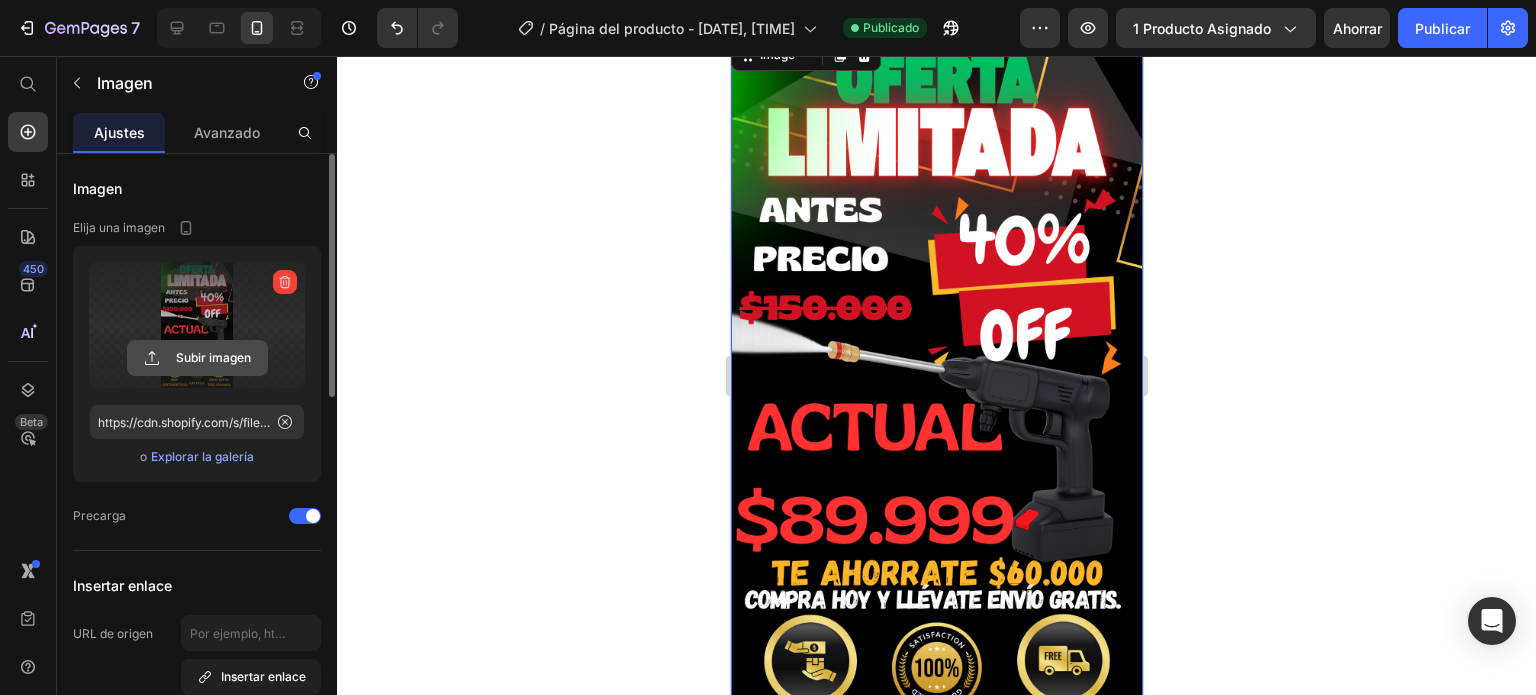 click 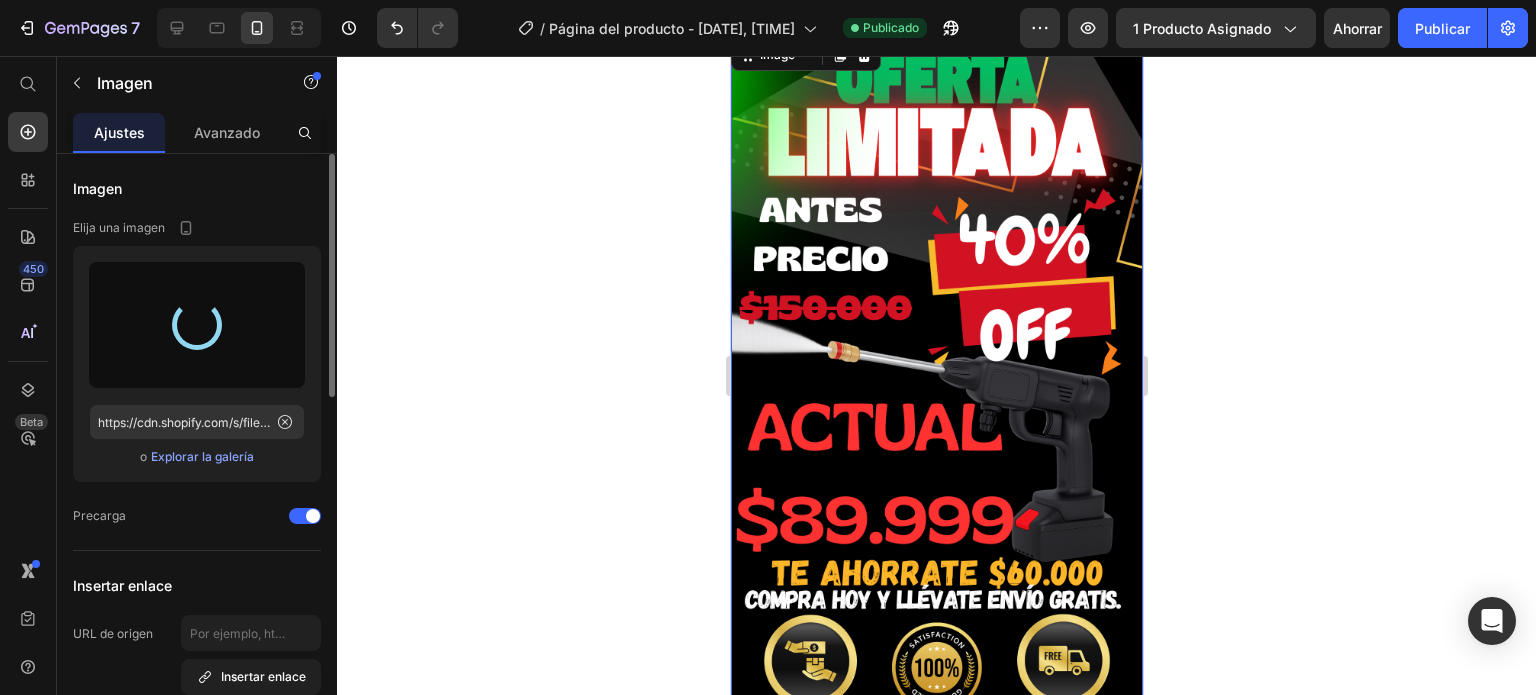 type on "https://cdn.shopify.com/s/files/1/0664/1847/5096/files/gempages_574621923191816991-f10b4fa4-aa79-4bee-9289-af2fc74267cd.png" 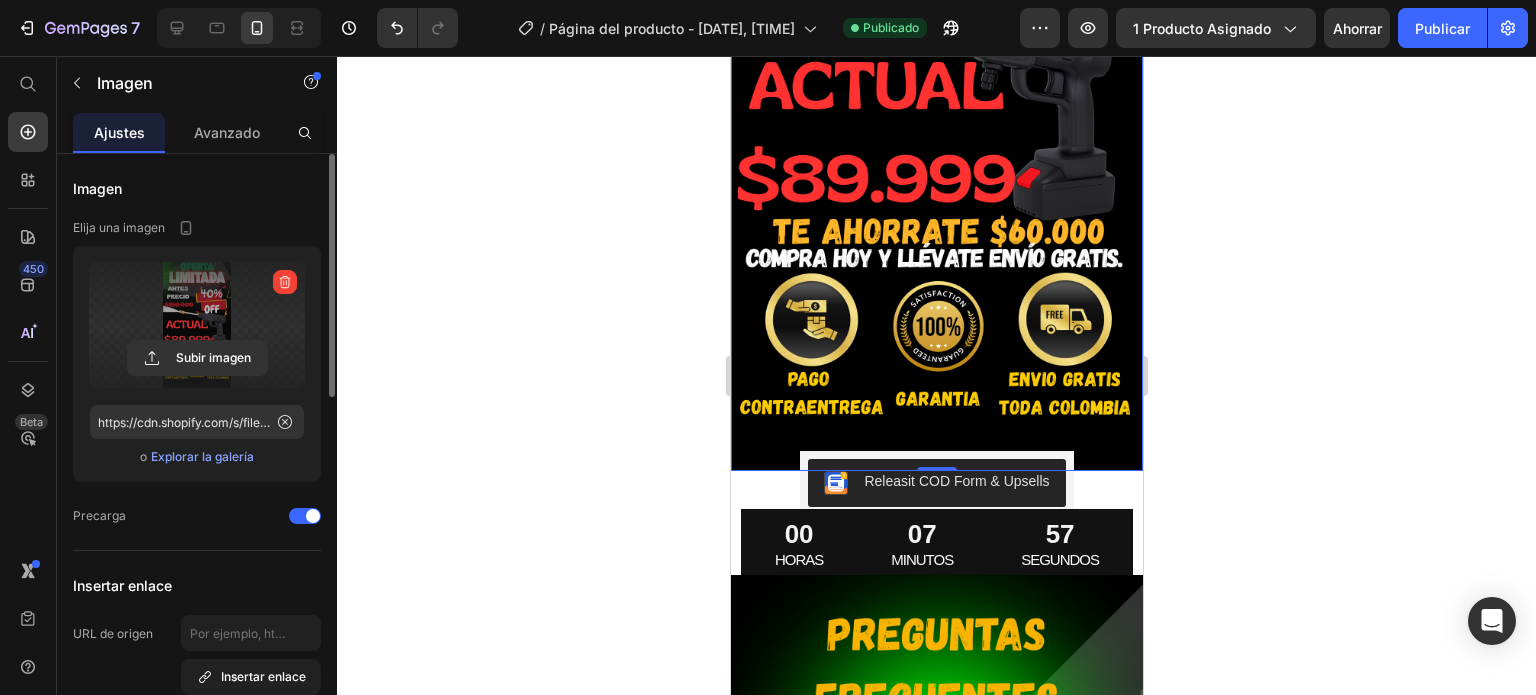 scroll, scrollTop: 2571, scrollLeft: 0, axis: vertical 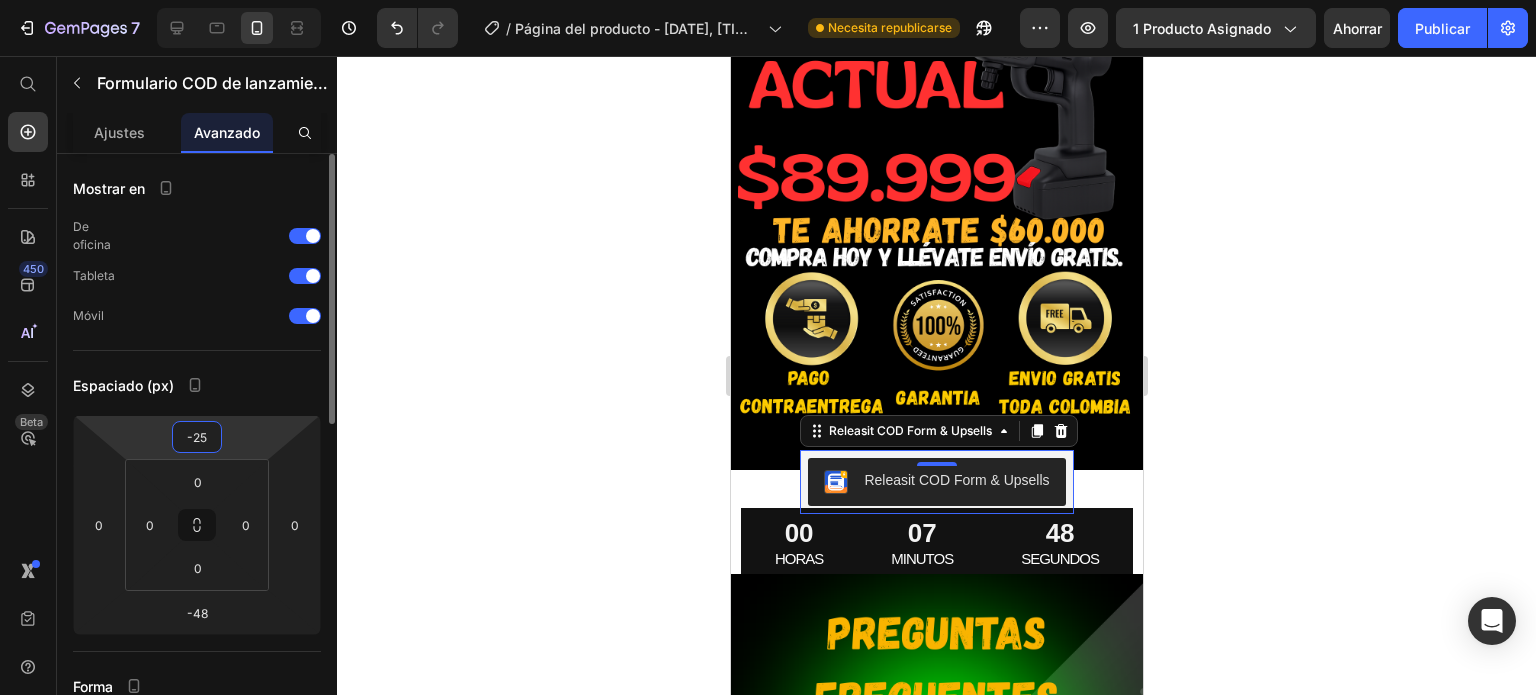 click on "-25" at bounding box center (197, 437) 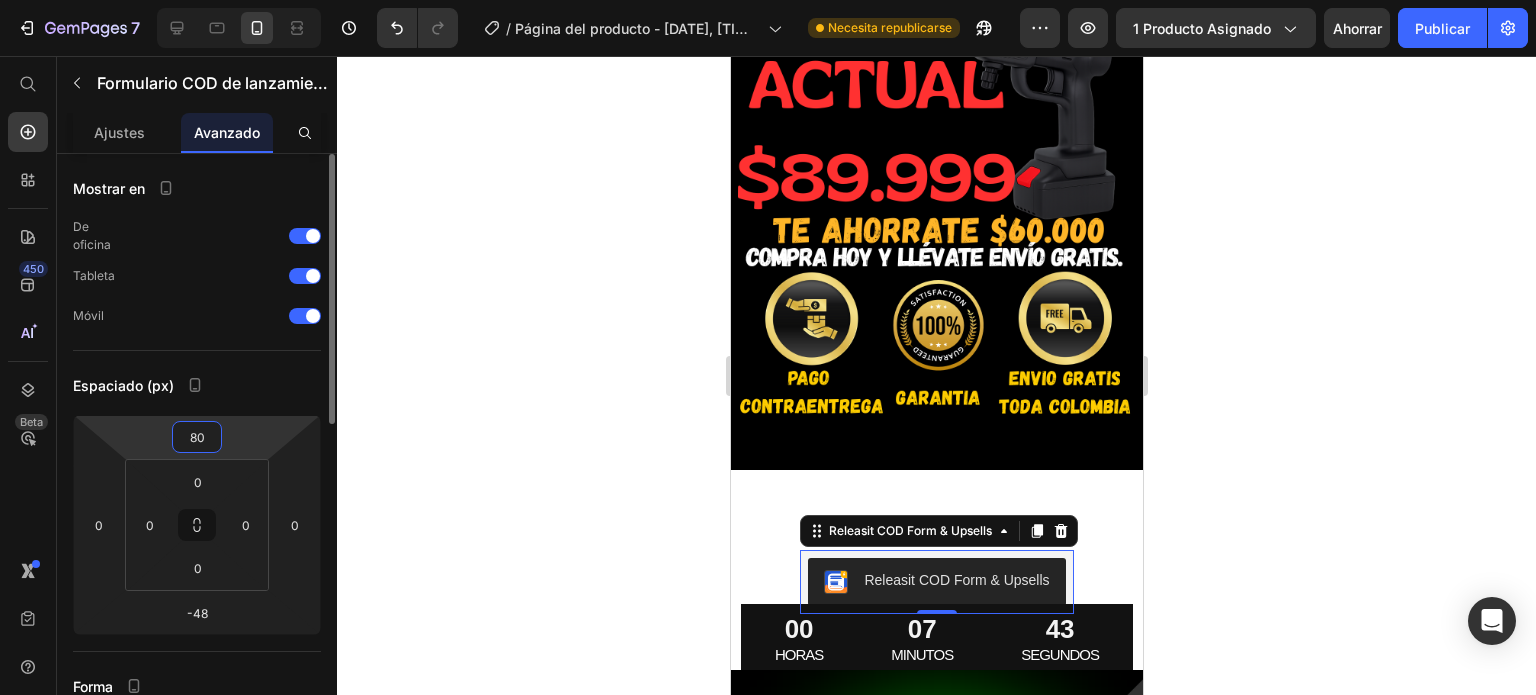 type on "8" 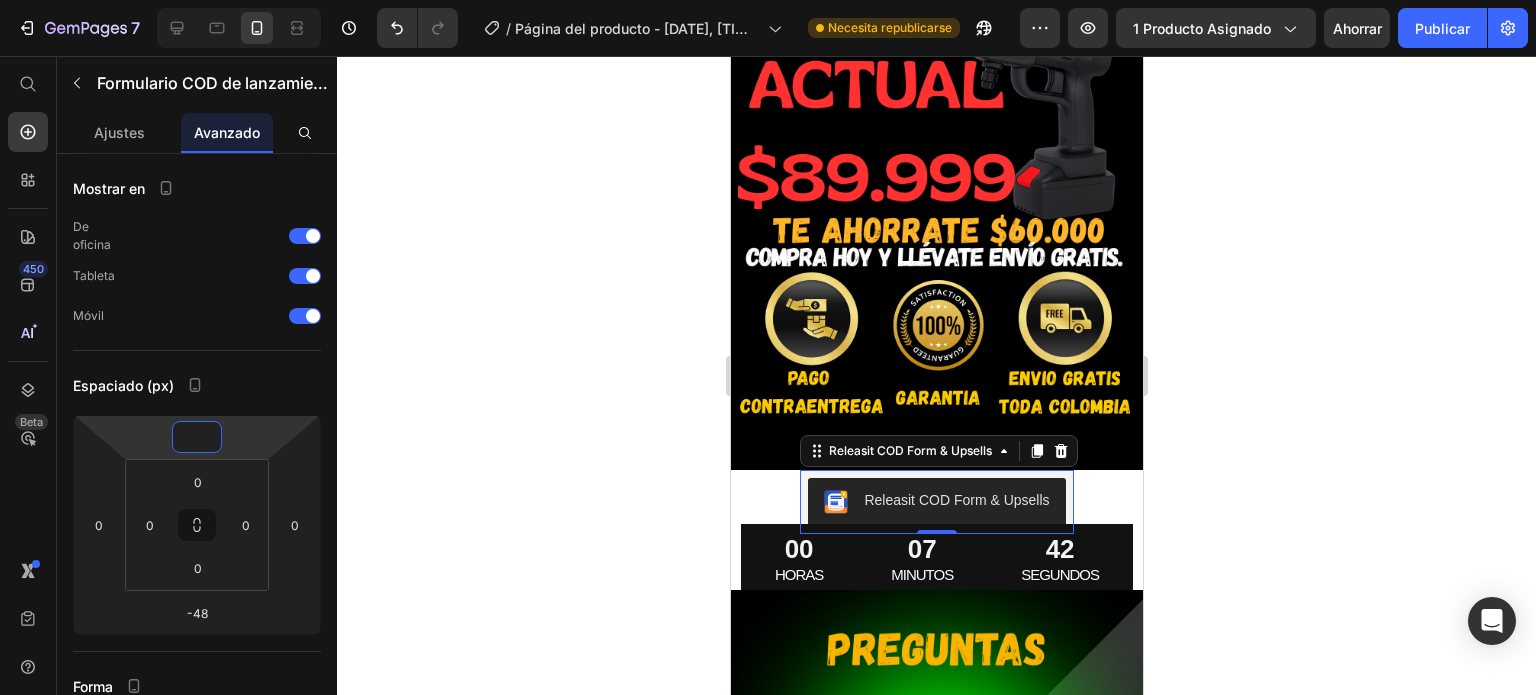 type on "0" 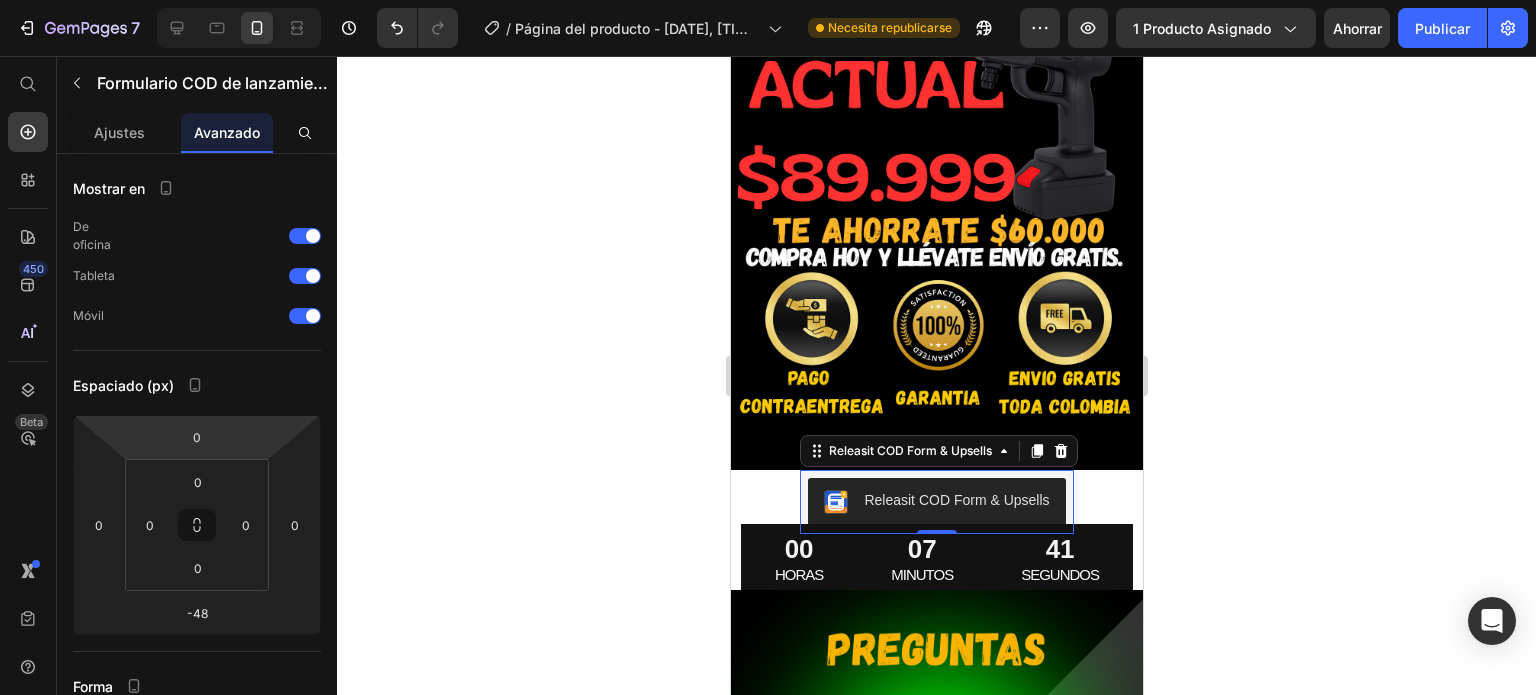 click 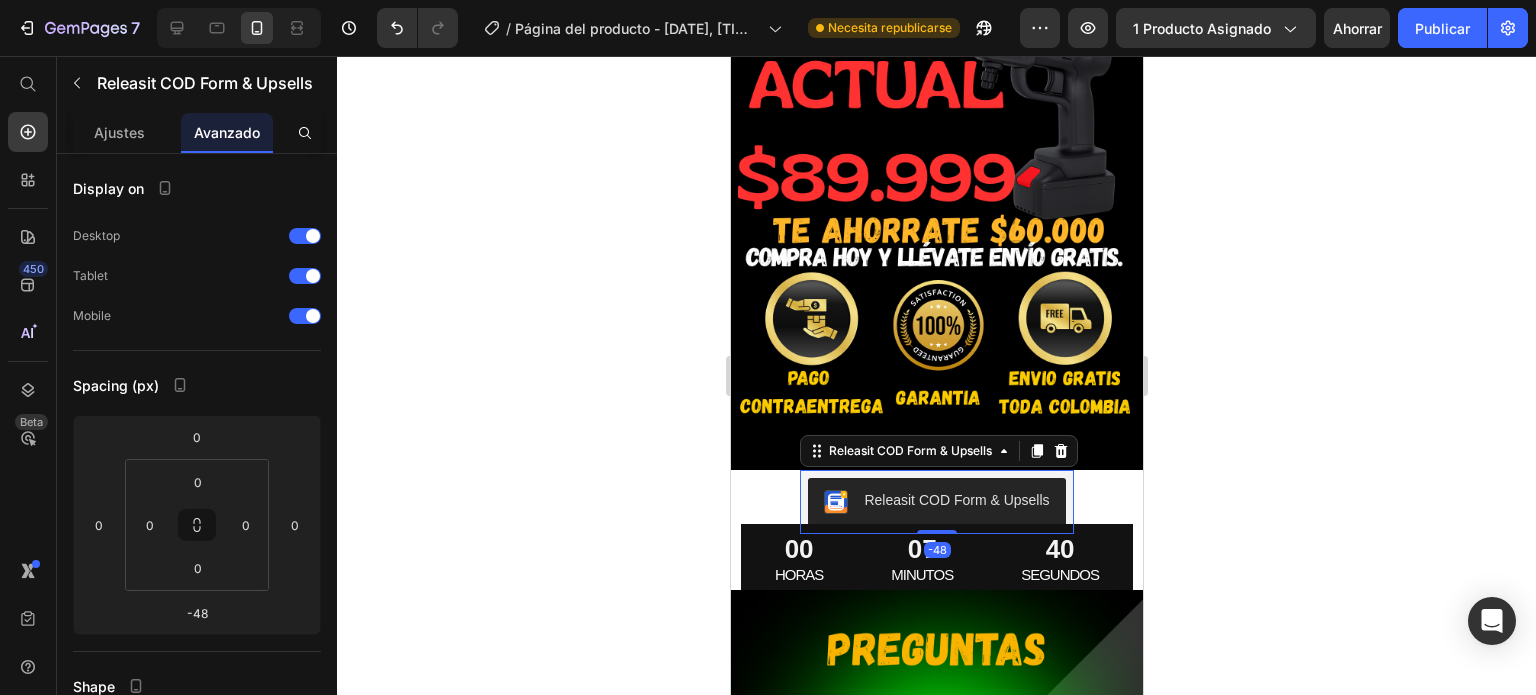 click on "Releasit COD Form & Upsells" at bounding box center (955, 500) 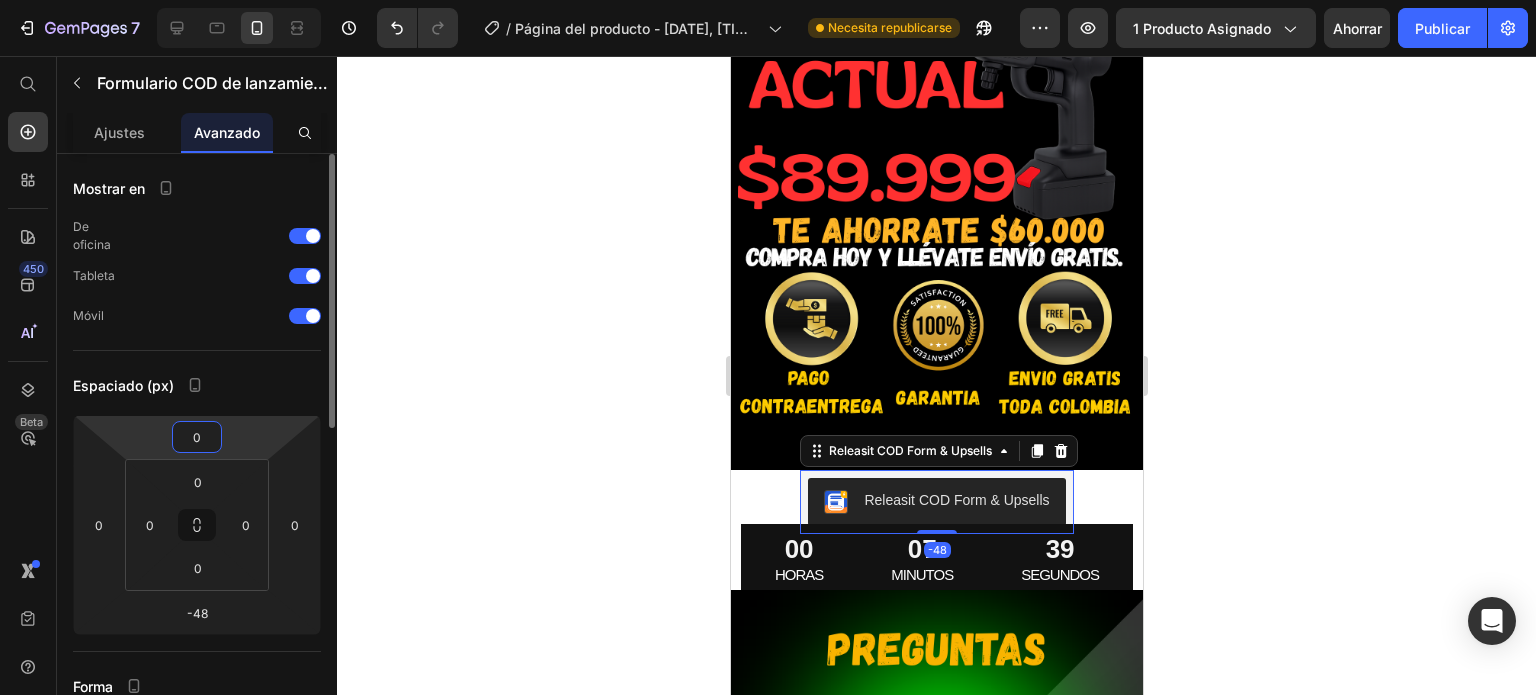 click on "0" at bounding box center (197, 437) 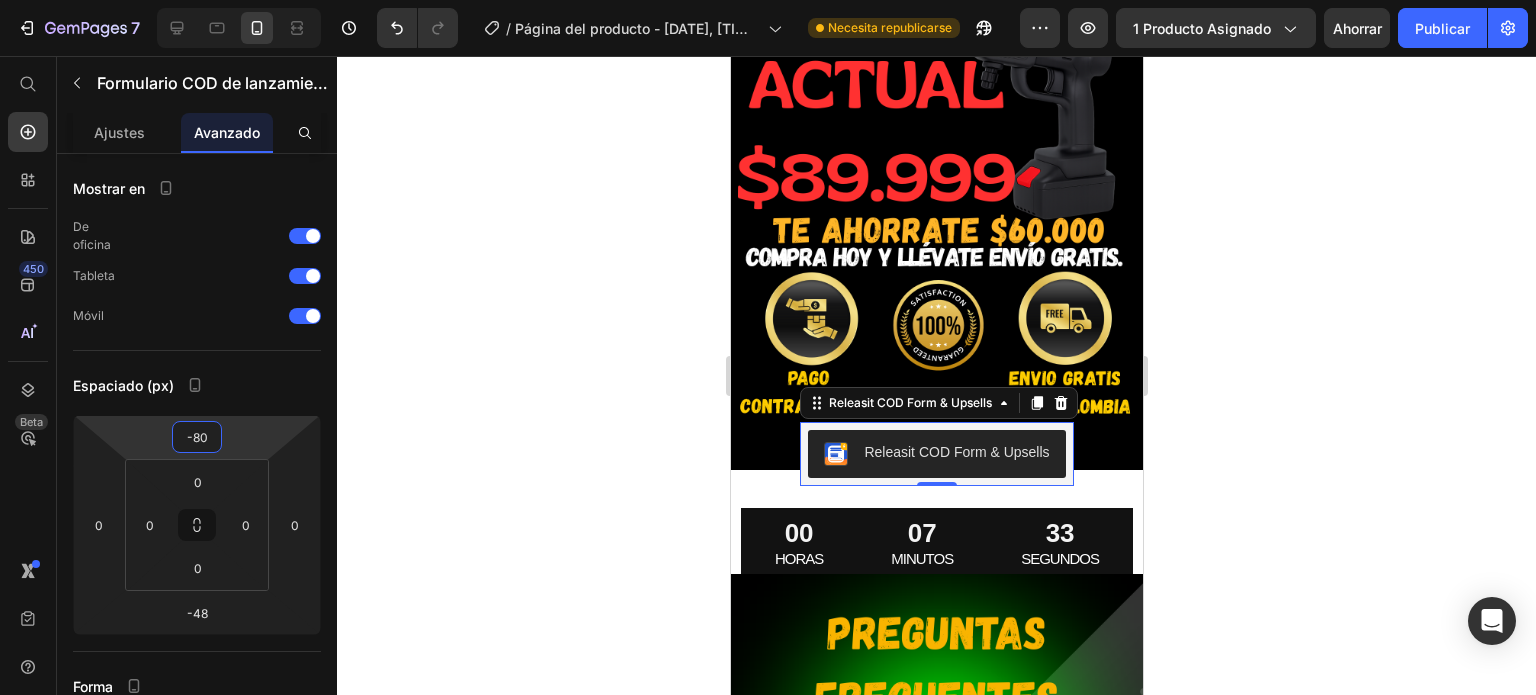 type on "-80" 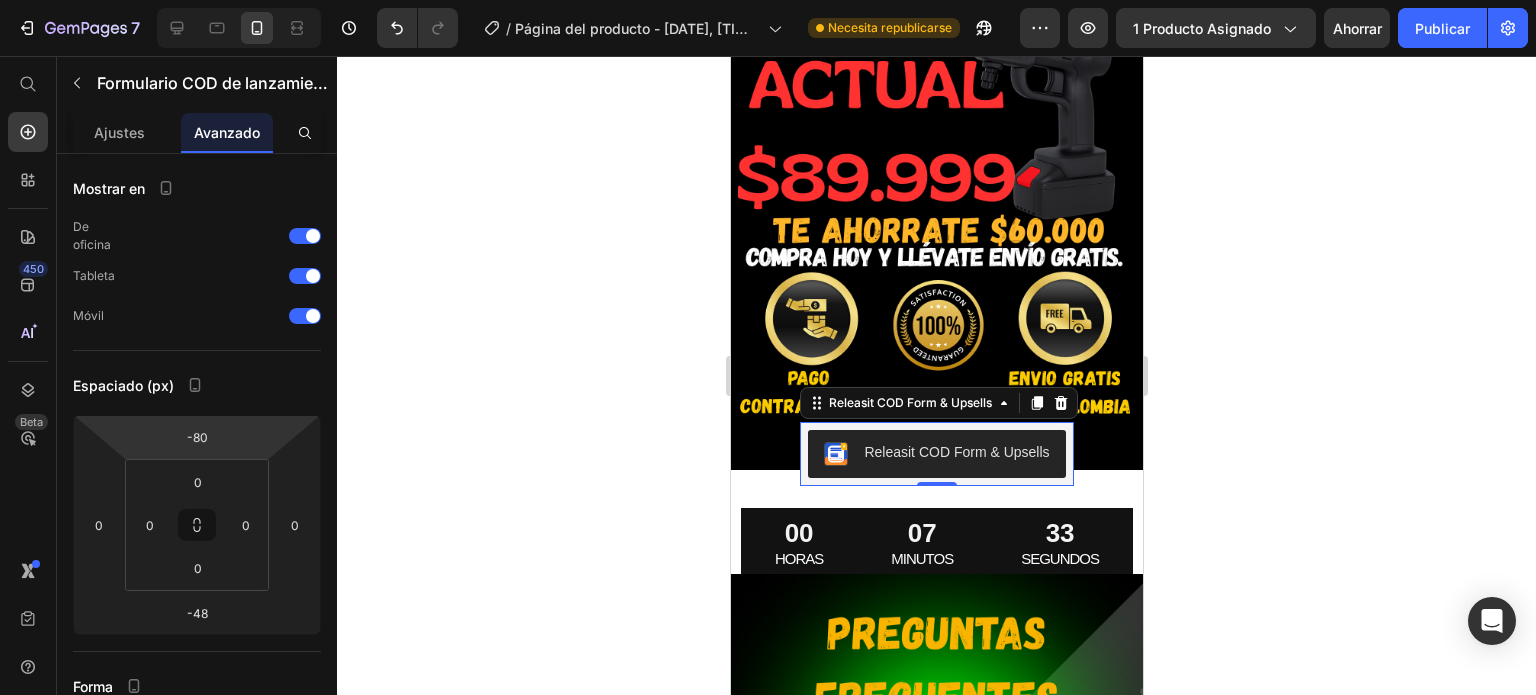 click 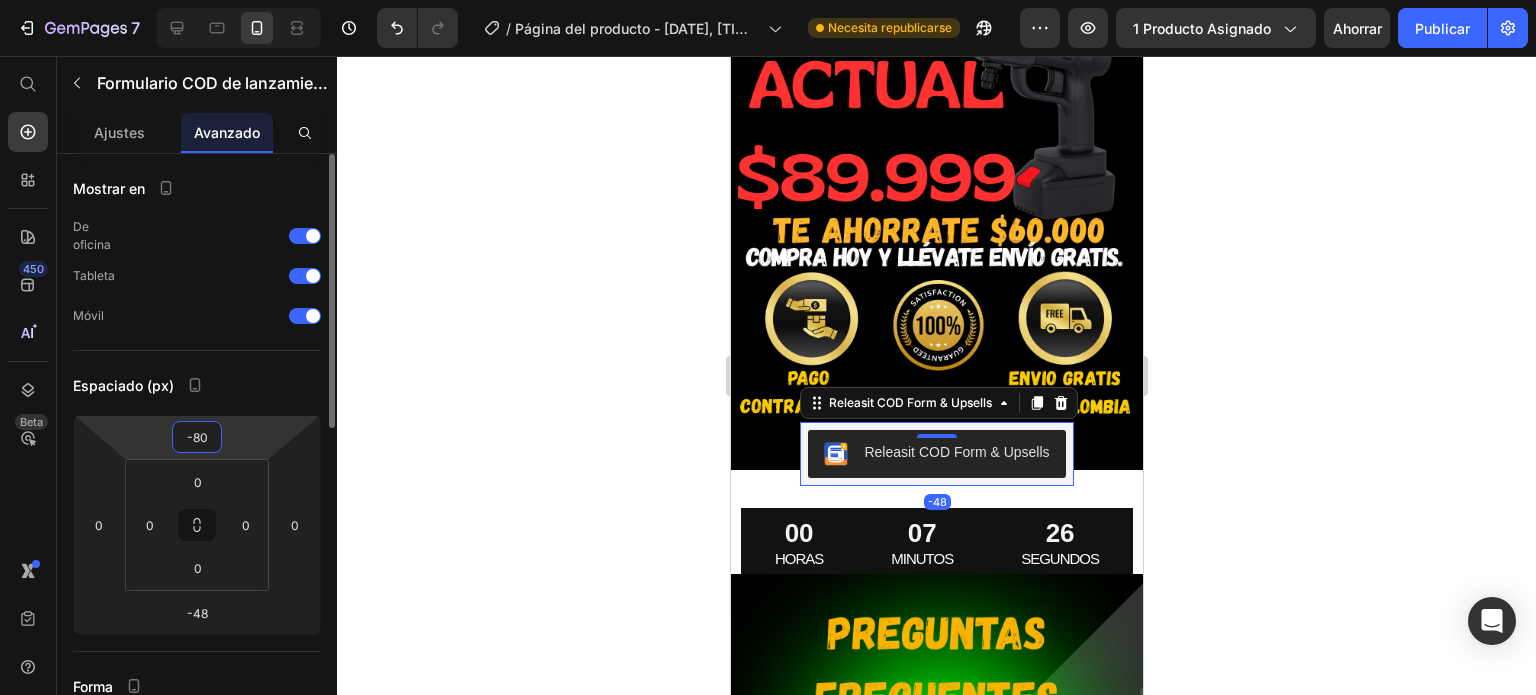 click on "-80" at bounding box center (197, 437) 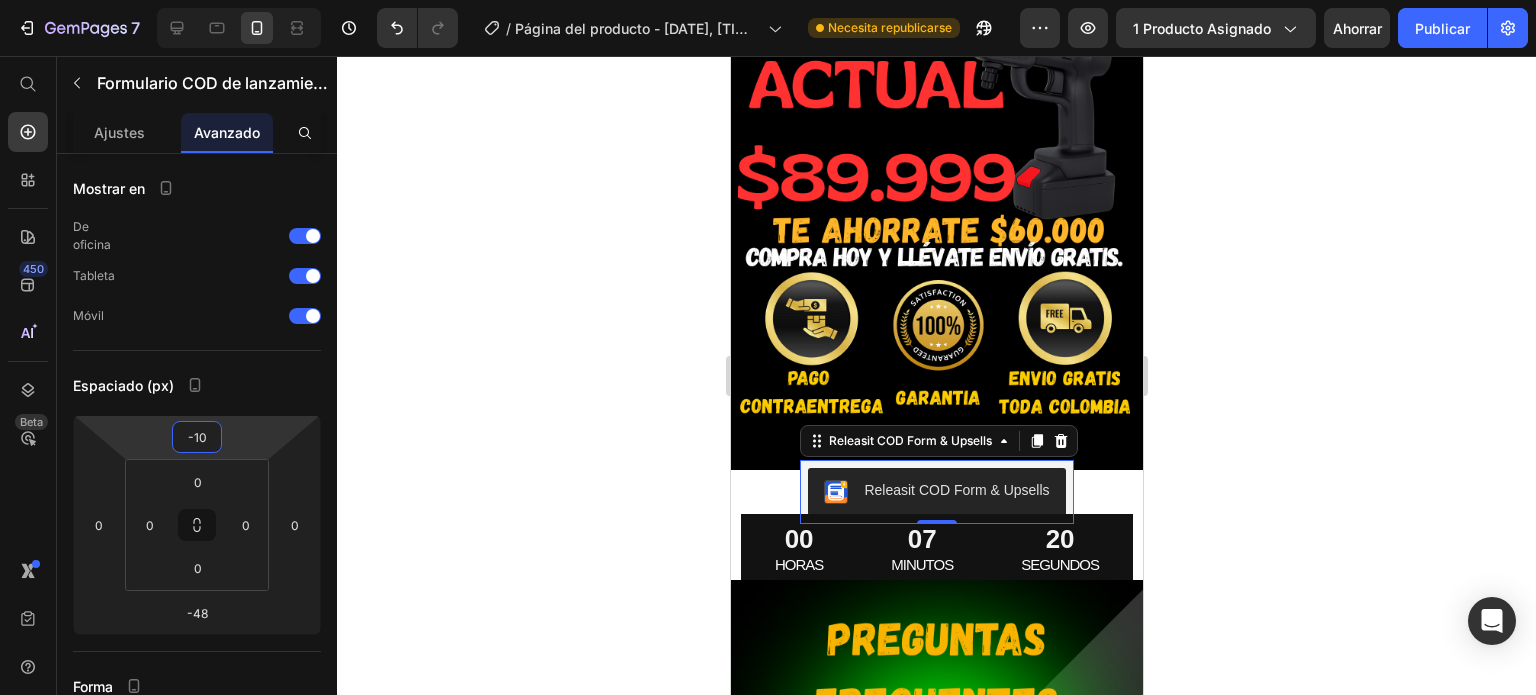 type on "-1" 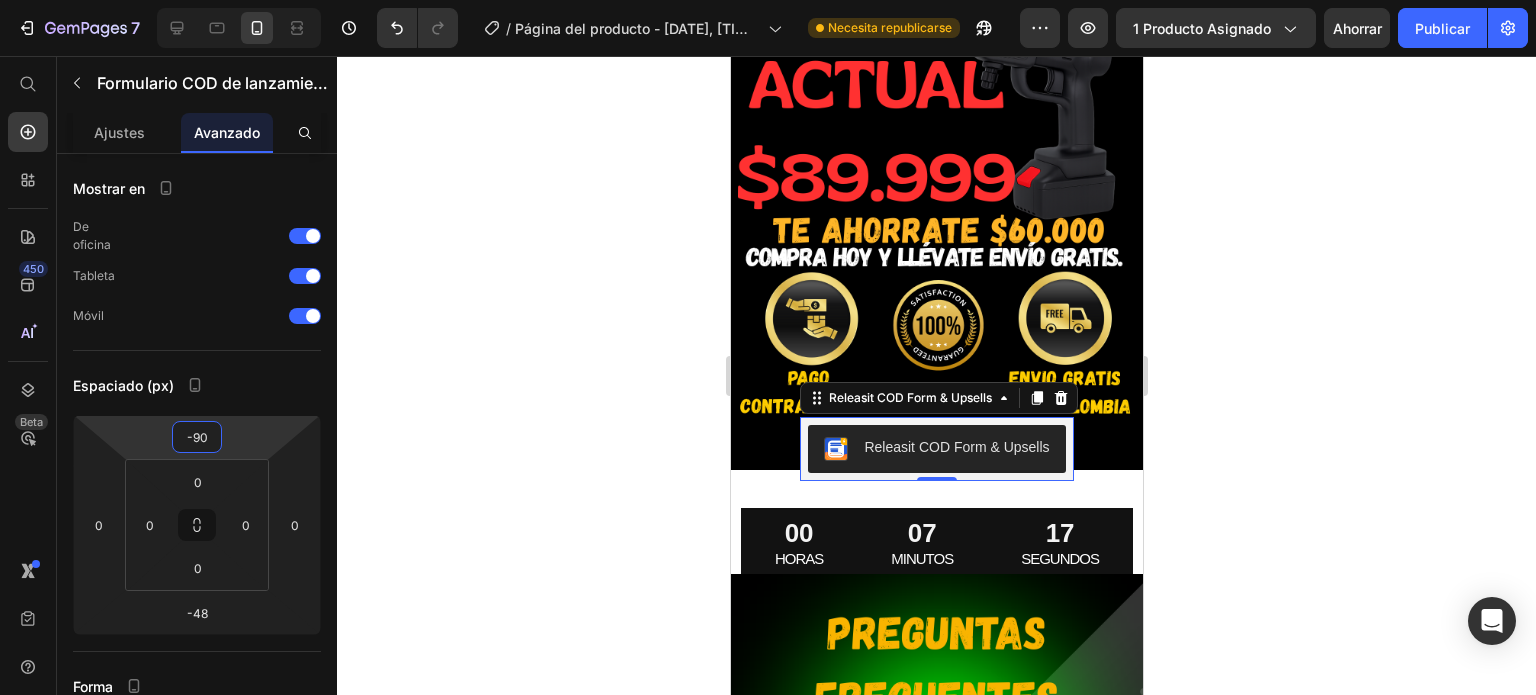 type on "-90" 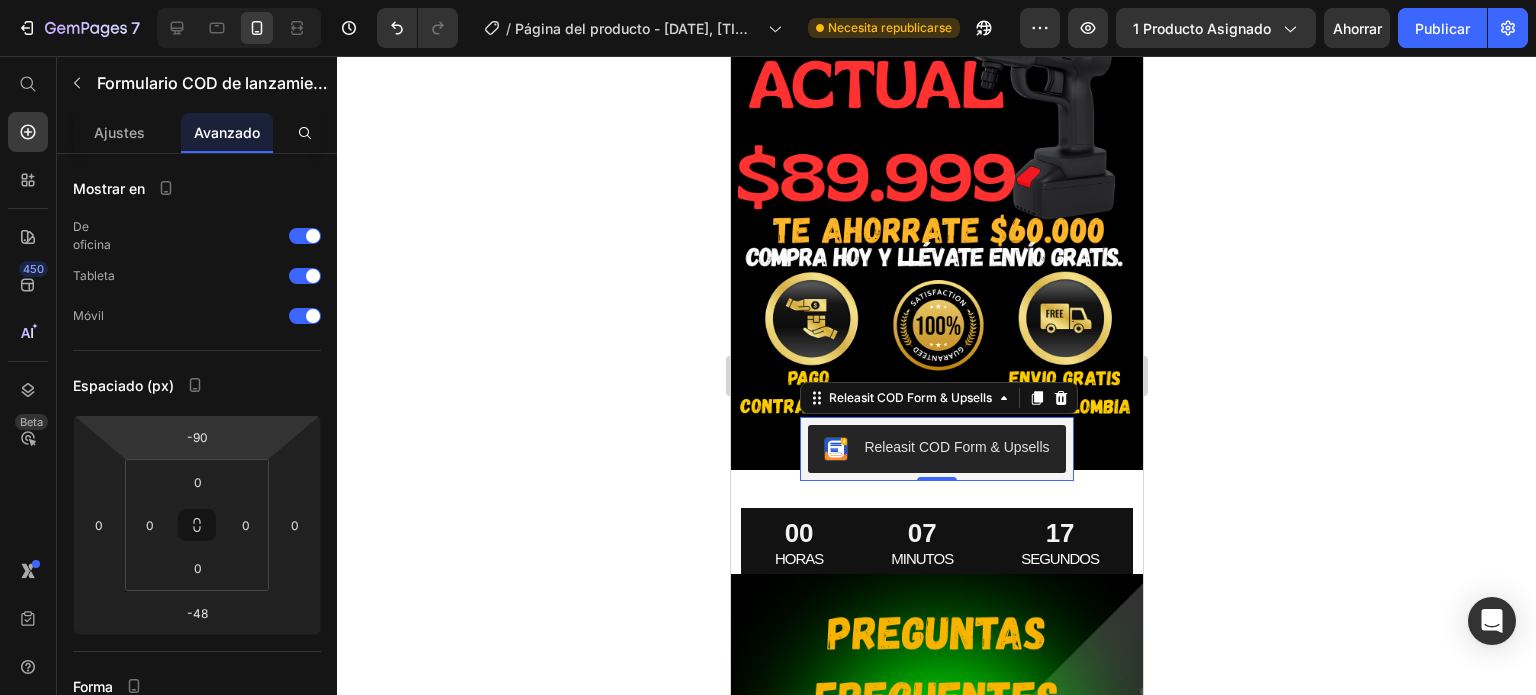 click 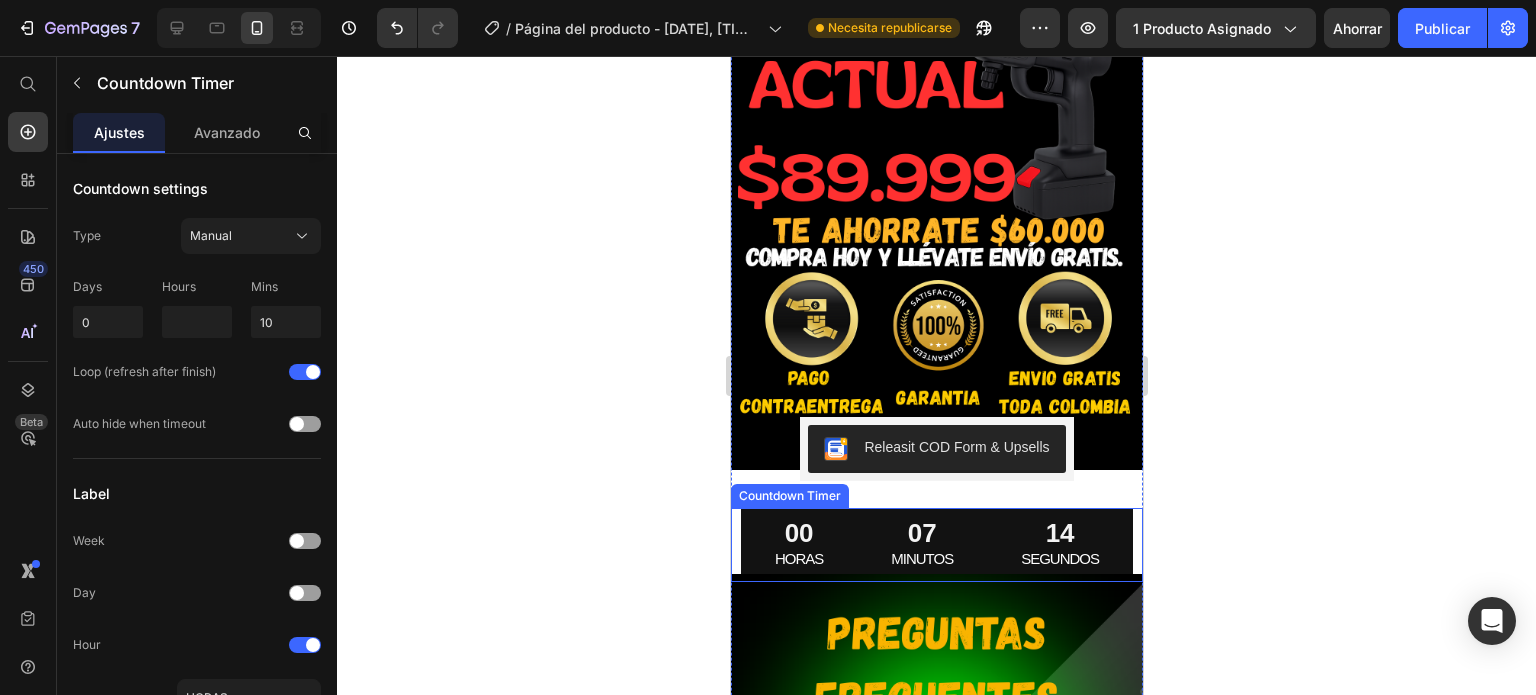 click on "[NUMBER] SEGUNDOS" at bounding box center (1059, 544) 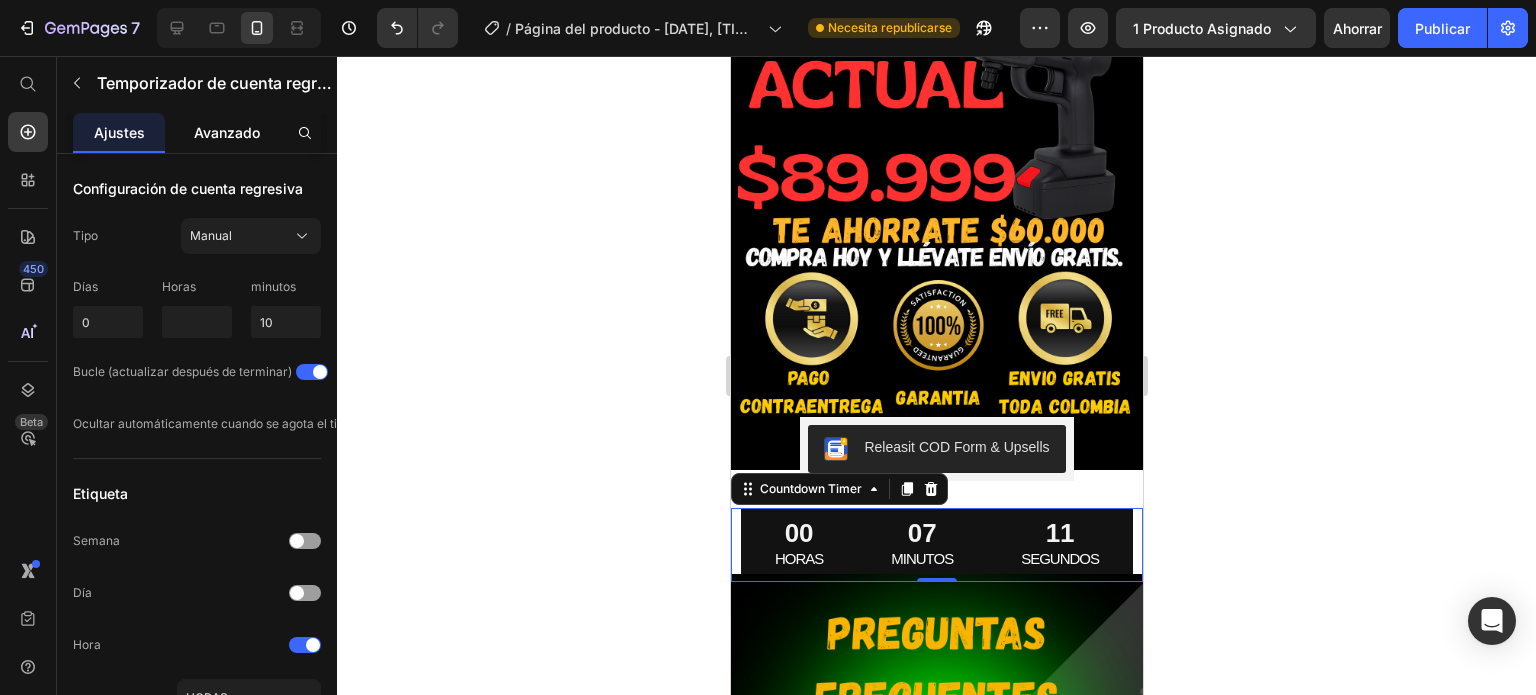 click on "Avanzado" at bounding box center (227, 132) 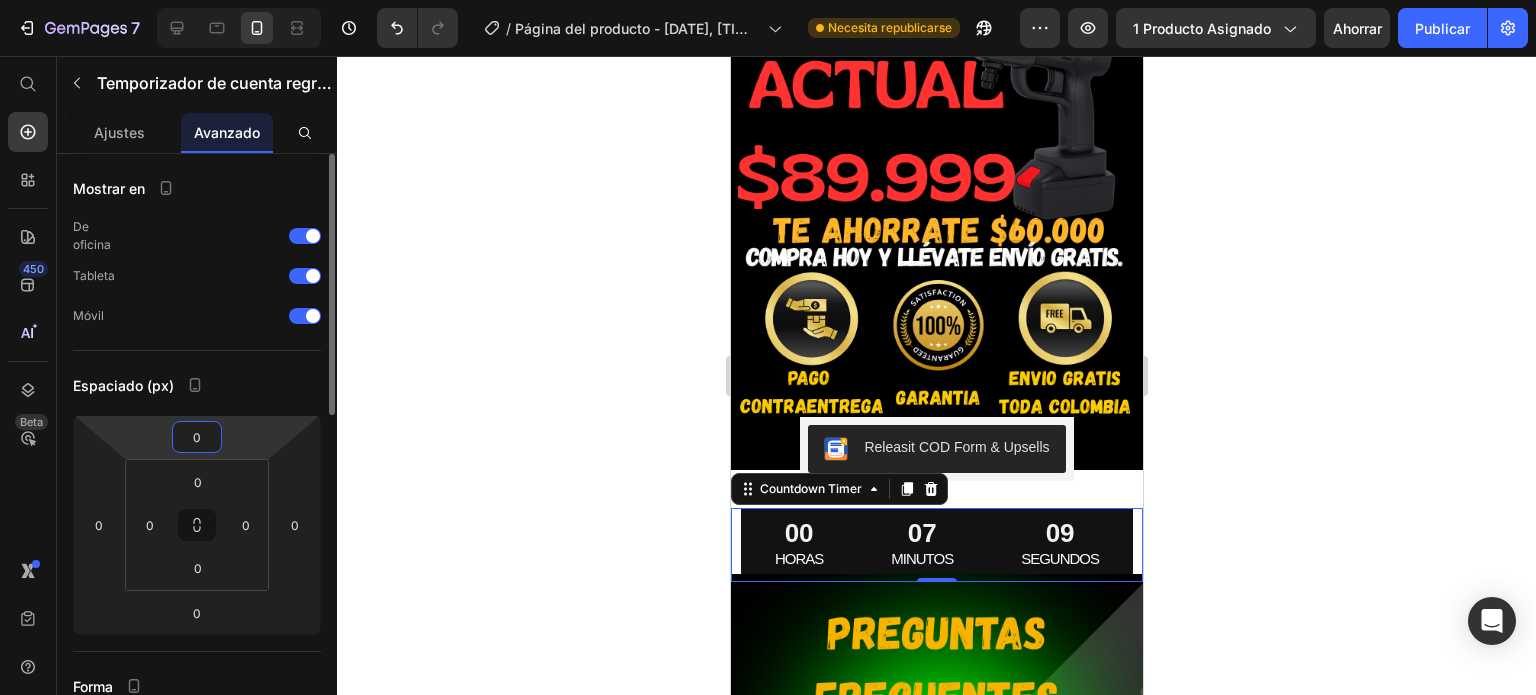 click on "0" at bounding box center [197, 437] 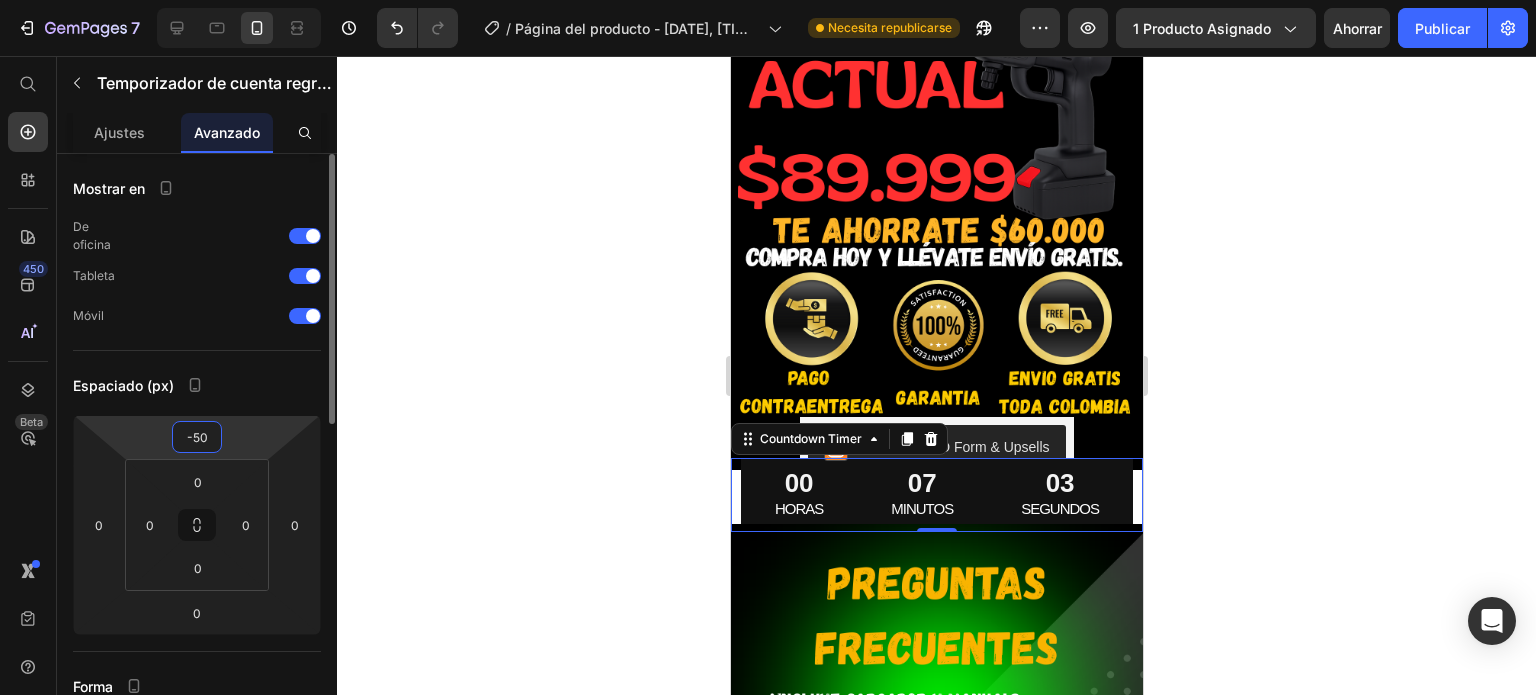 type on "-5" 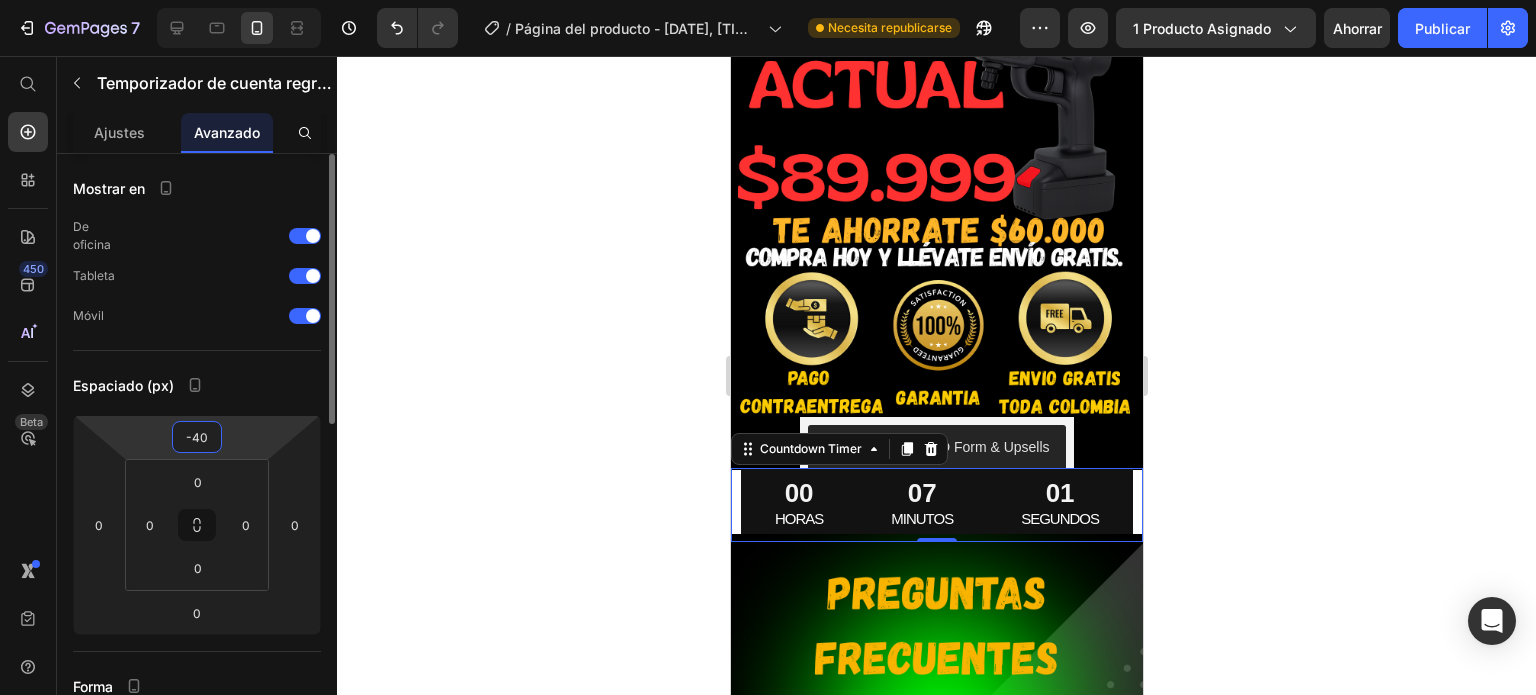 type on "-4" 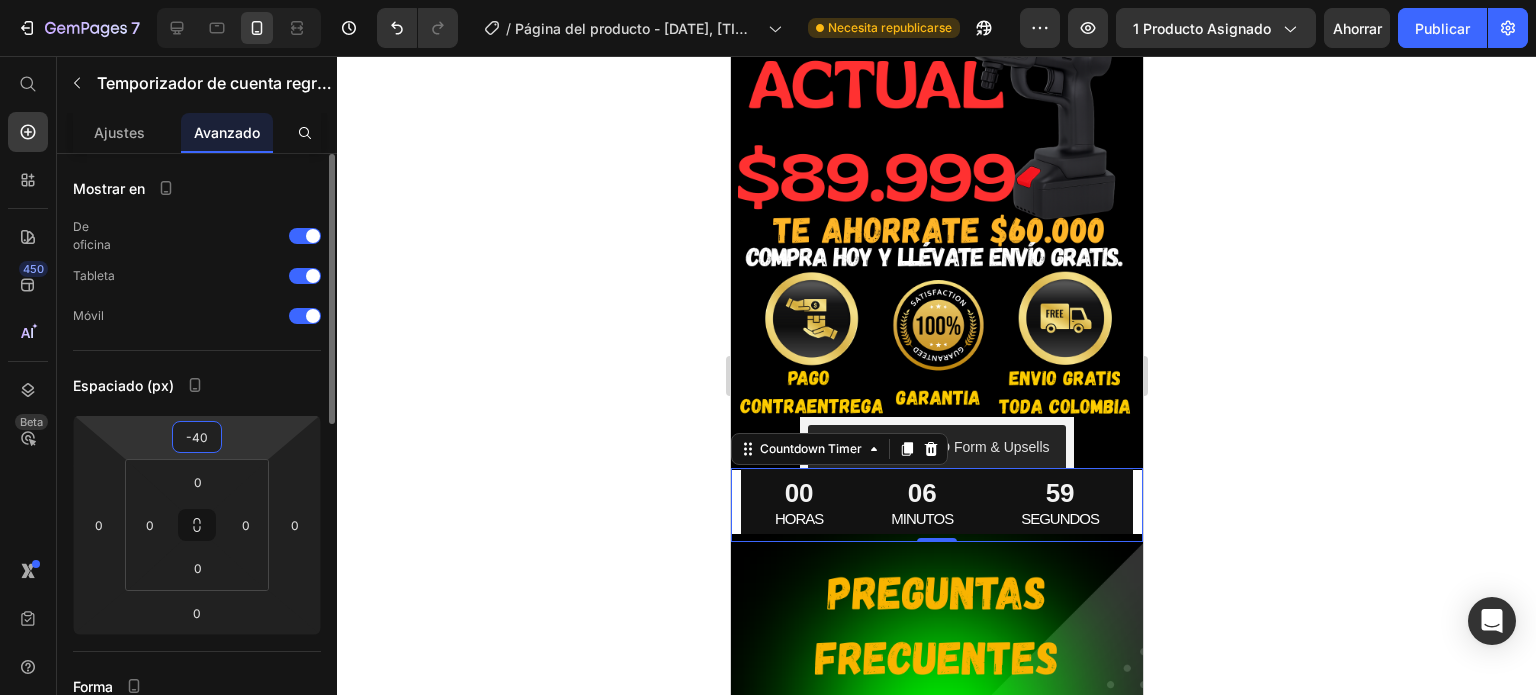 type on "-4" 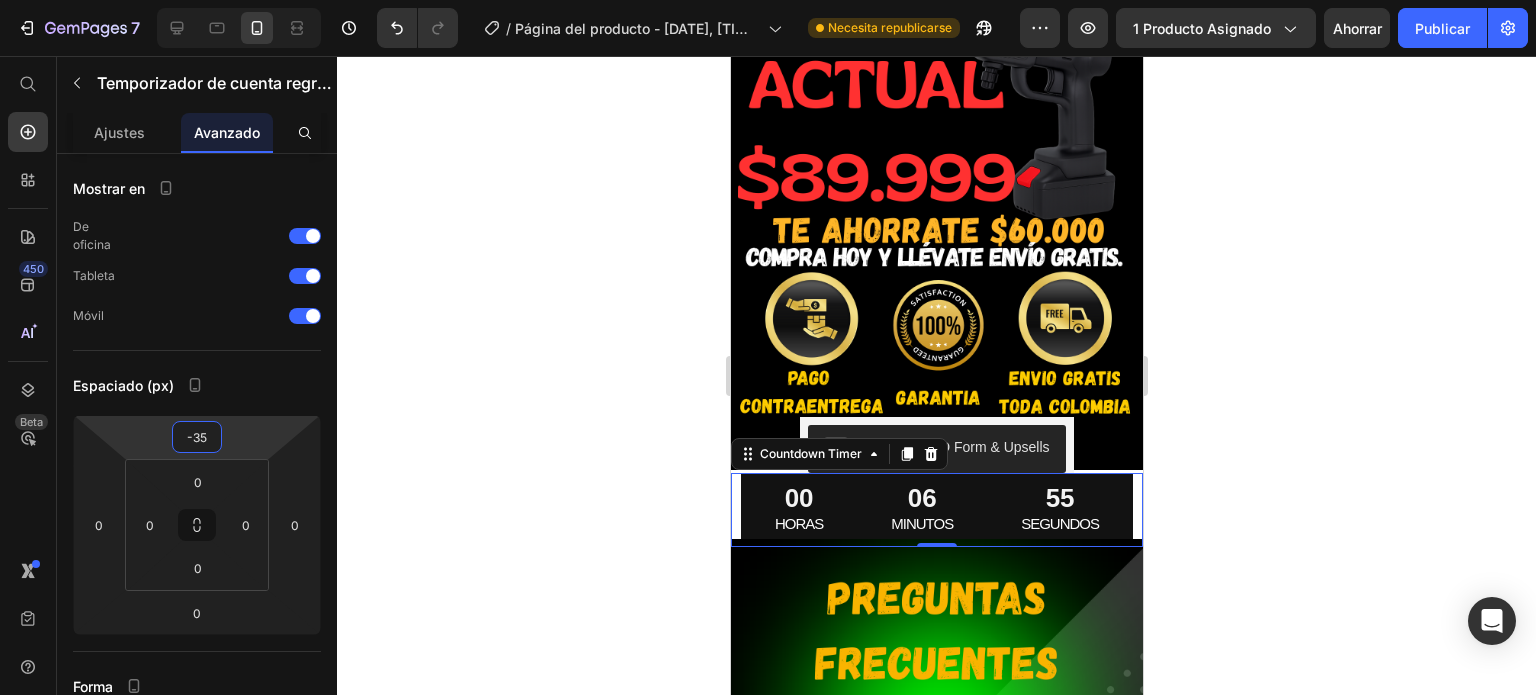 type on "-35" 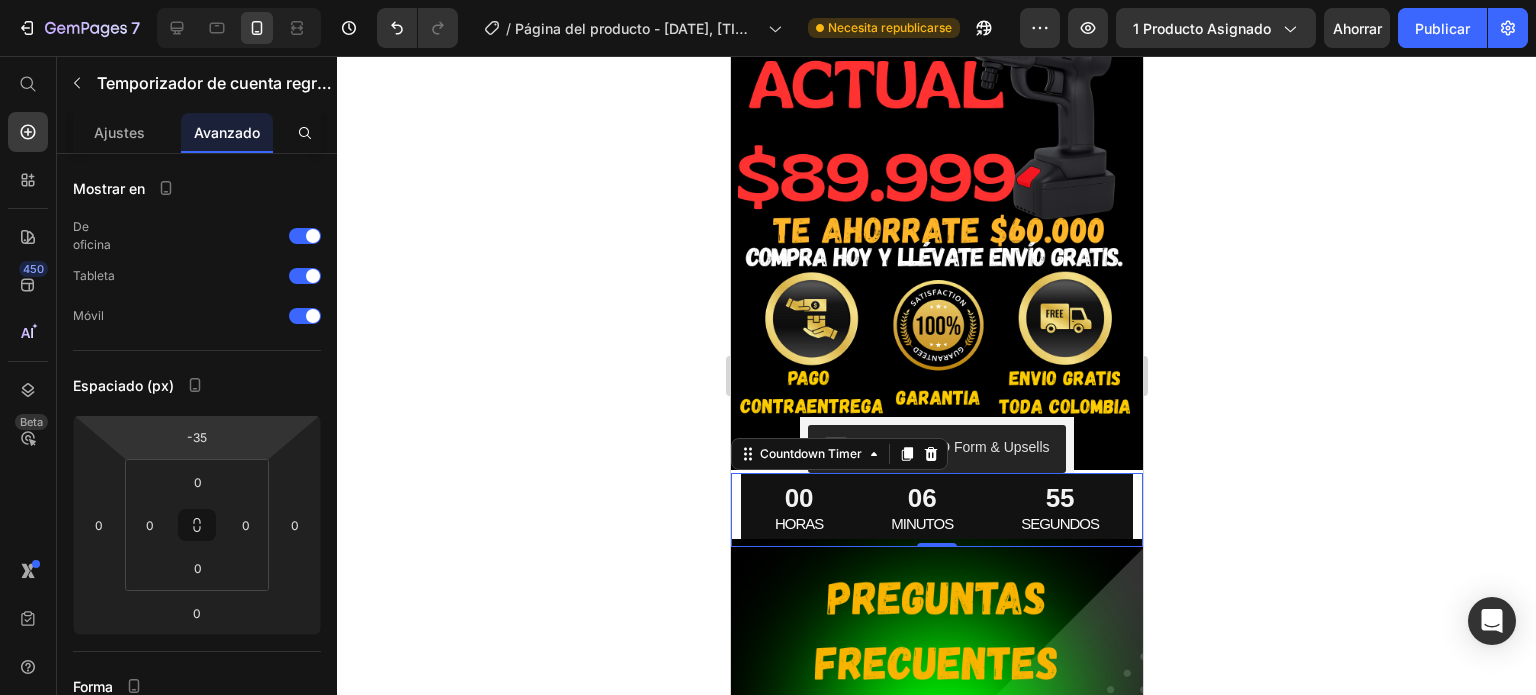 click 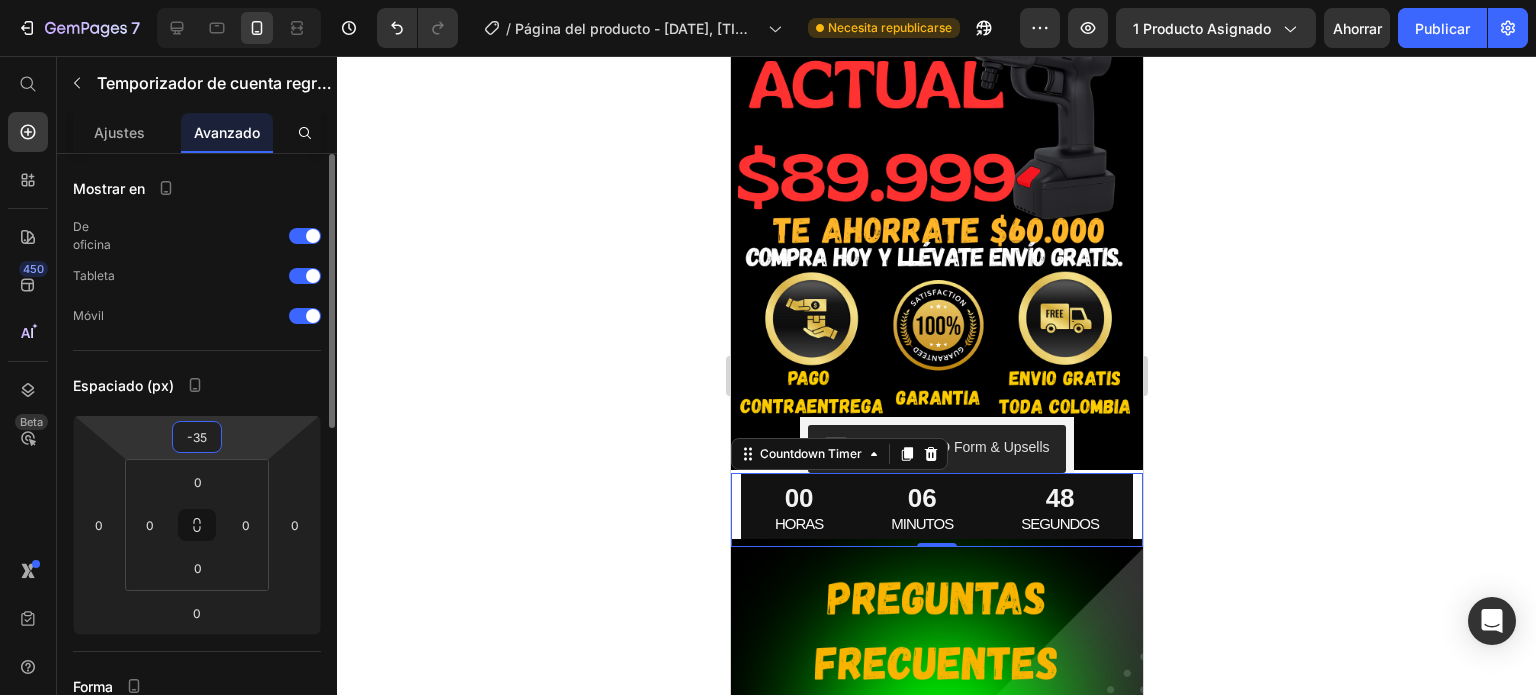 click on "-35" at bounding box center [197, 437] 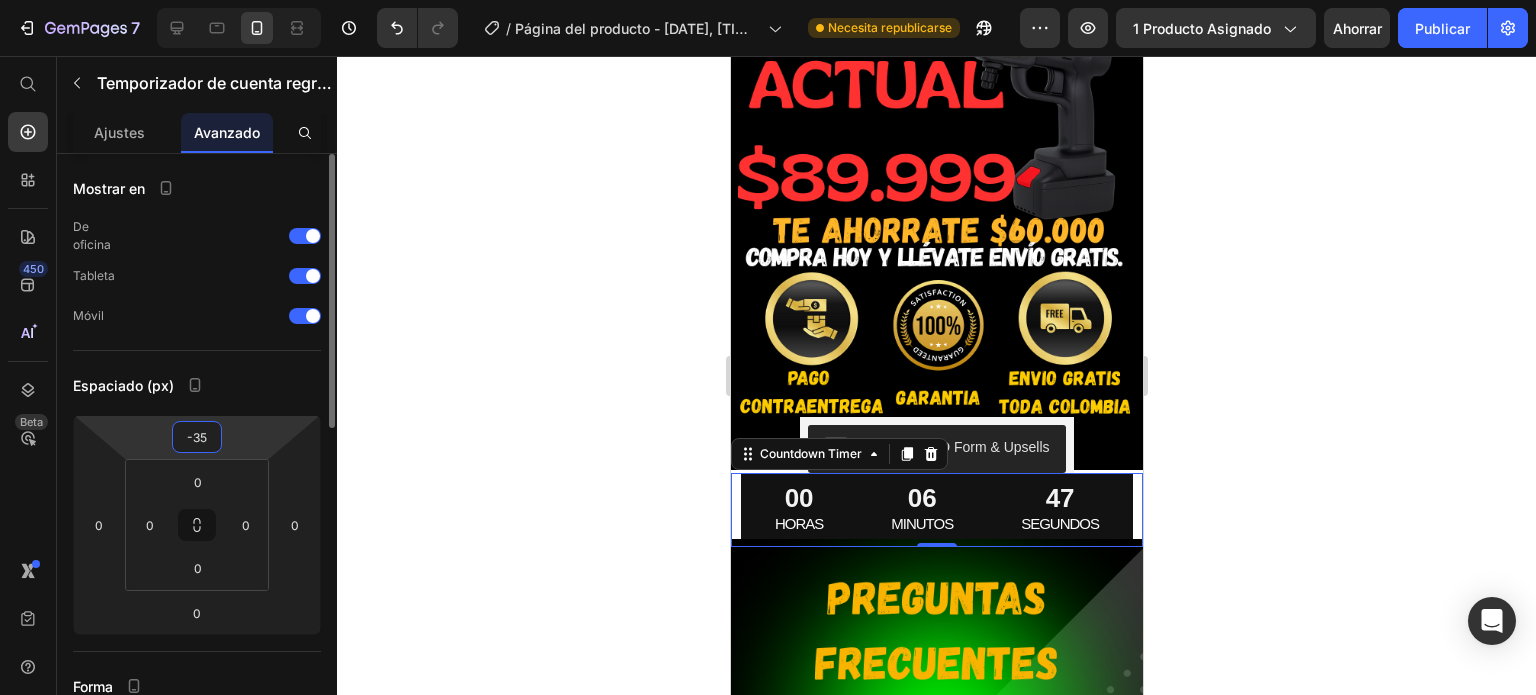 click on "-35" at bounding box center [197, 437] 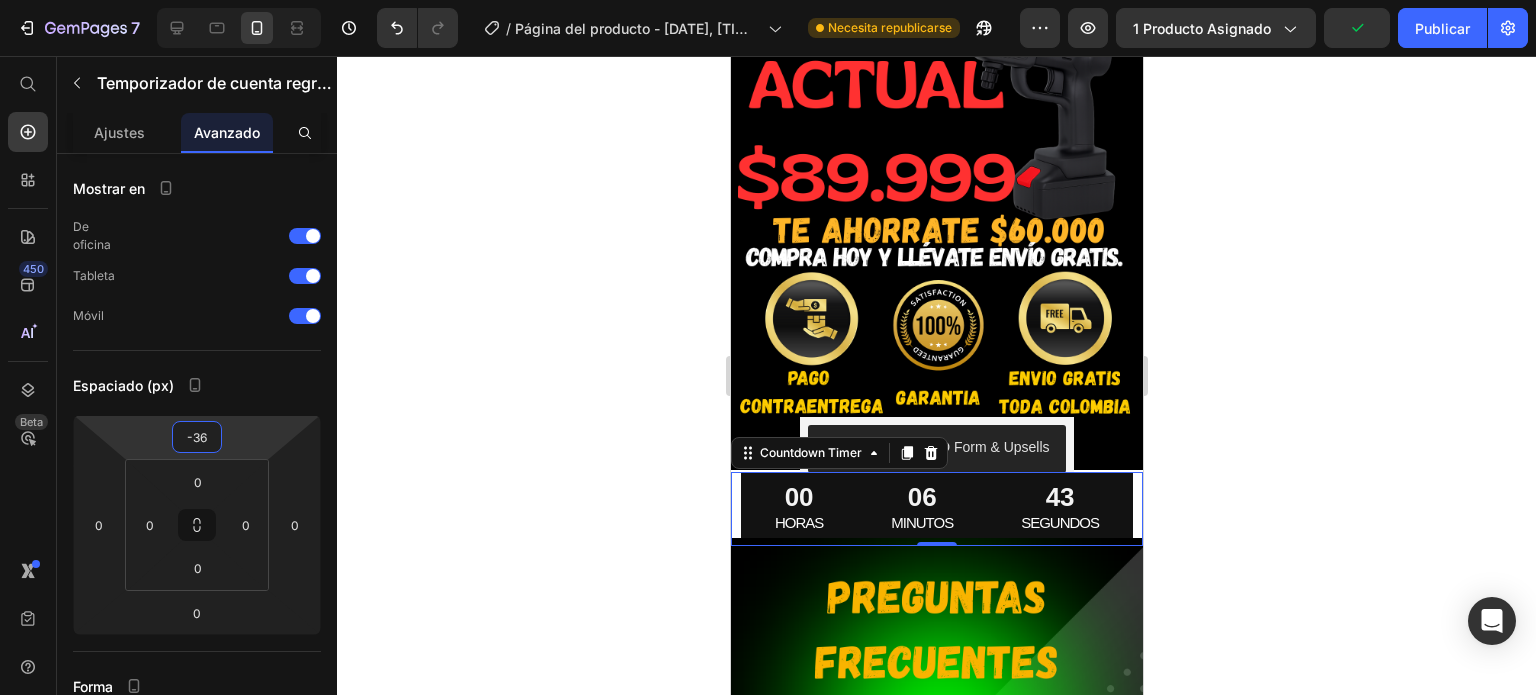type on "-36" 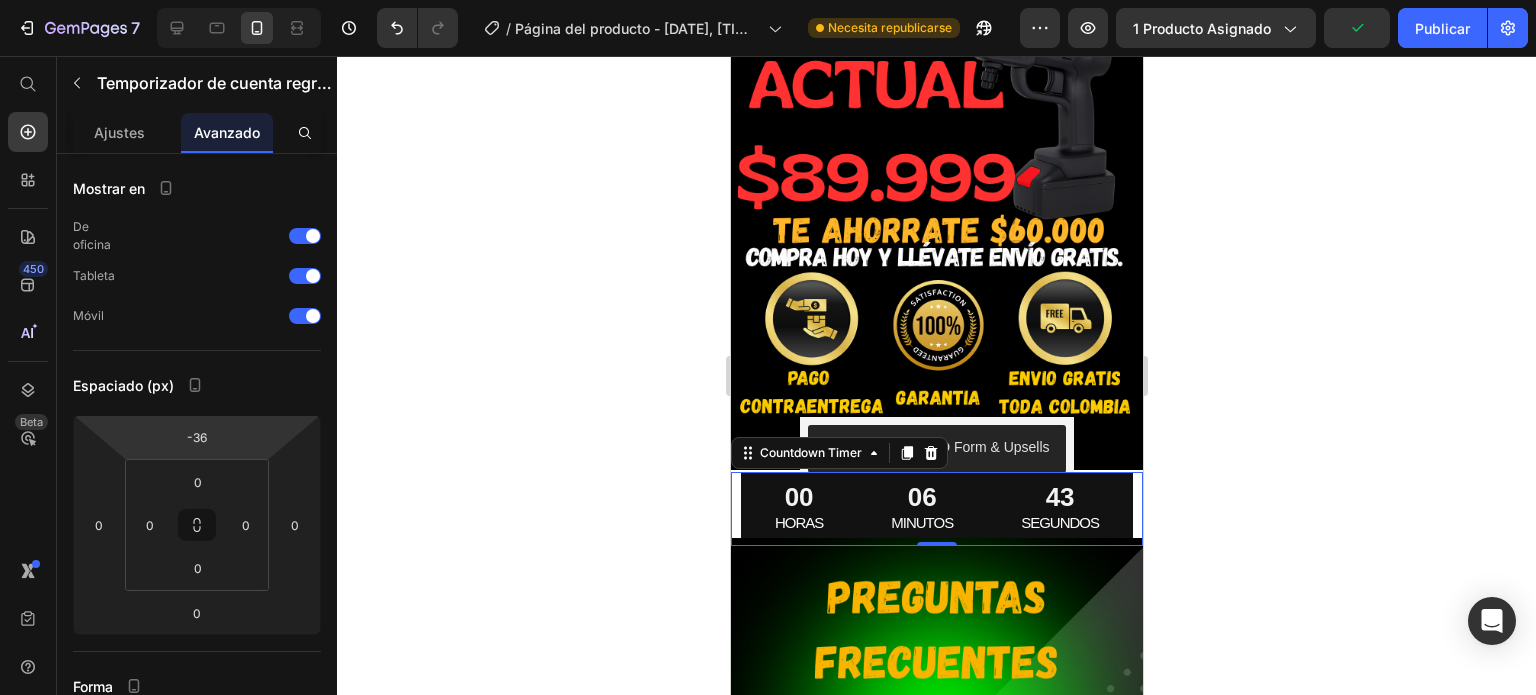 click 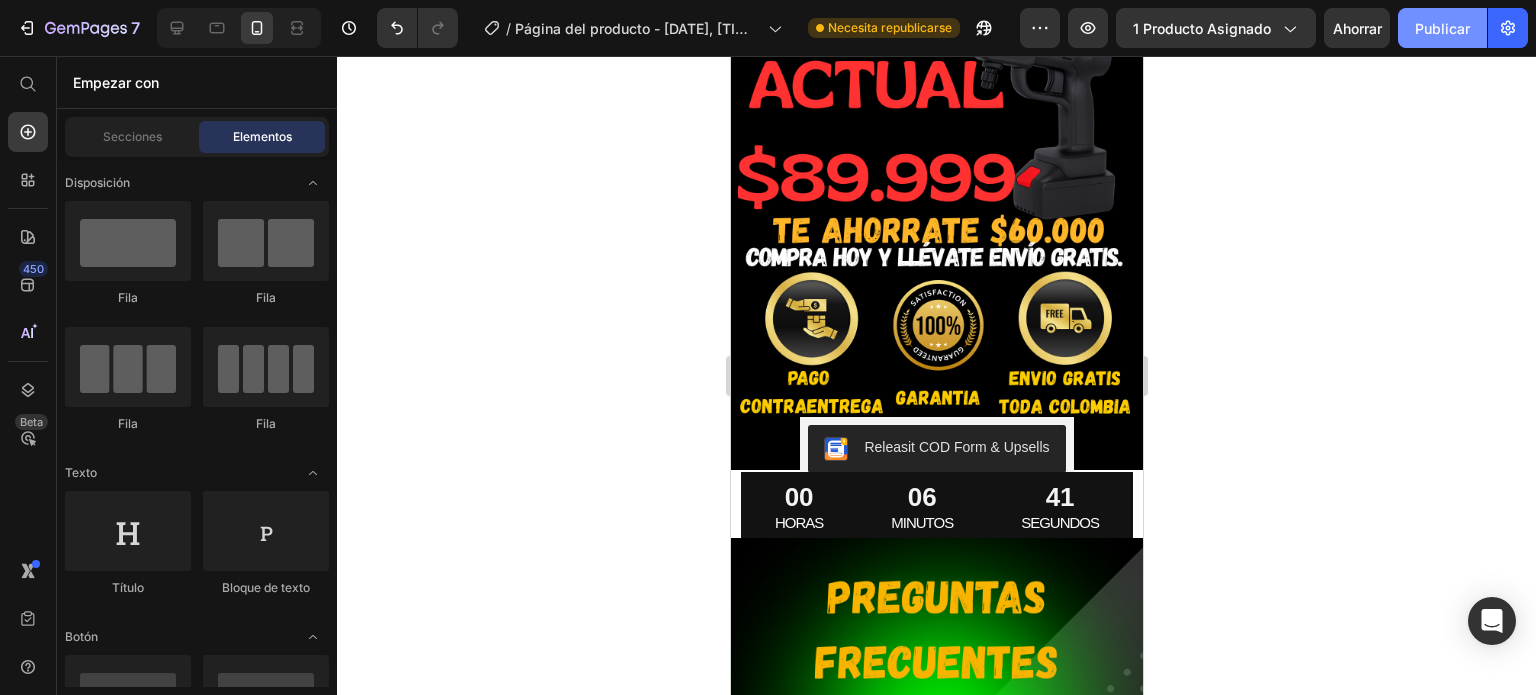 click on "Publicar" at bounding box center [1442, 28] 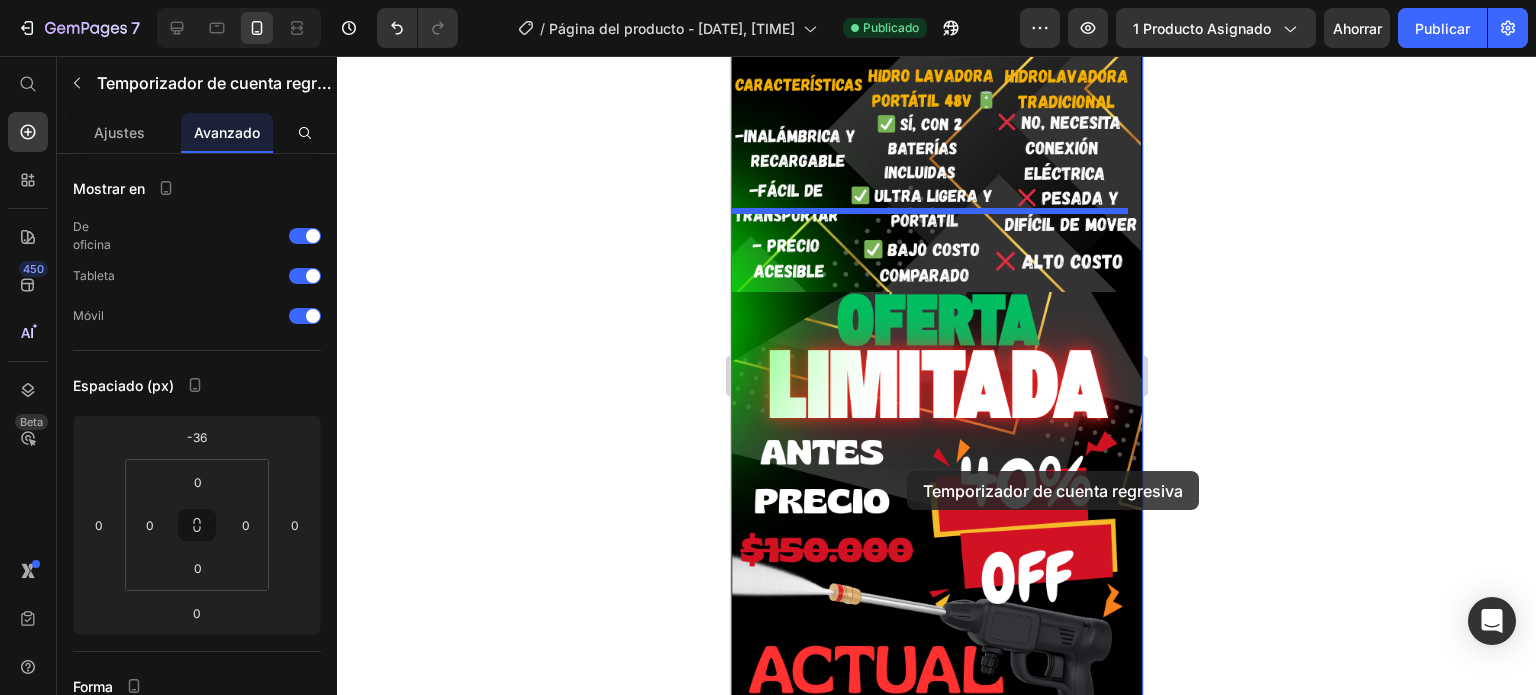 scroll, scrollTop: 1823, scrollLeft: 0, axis: vertical 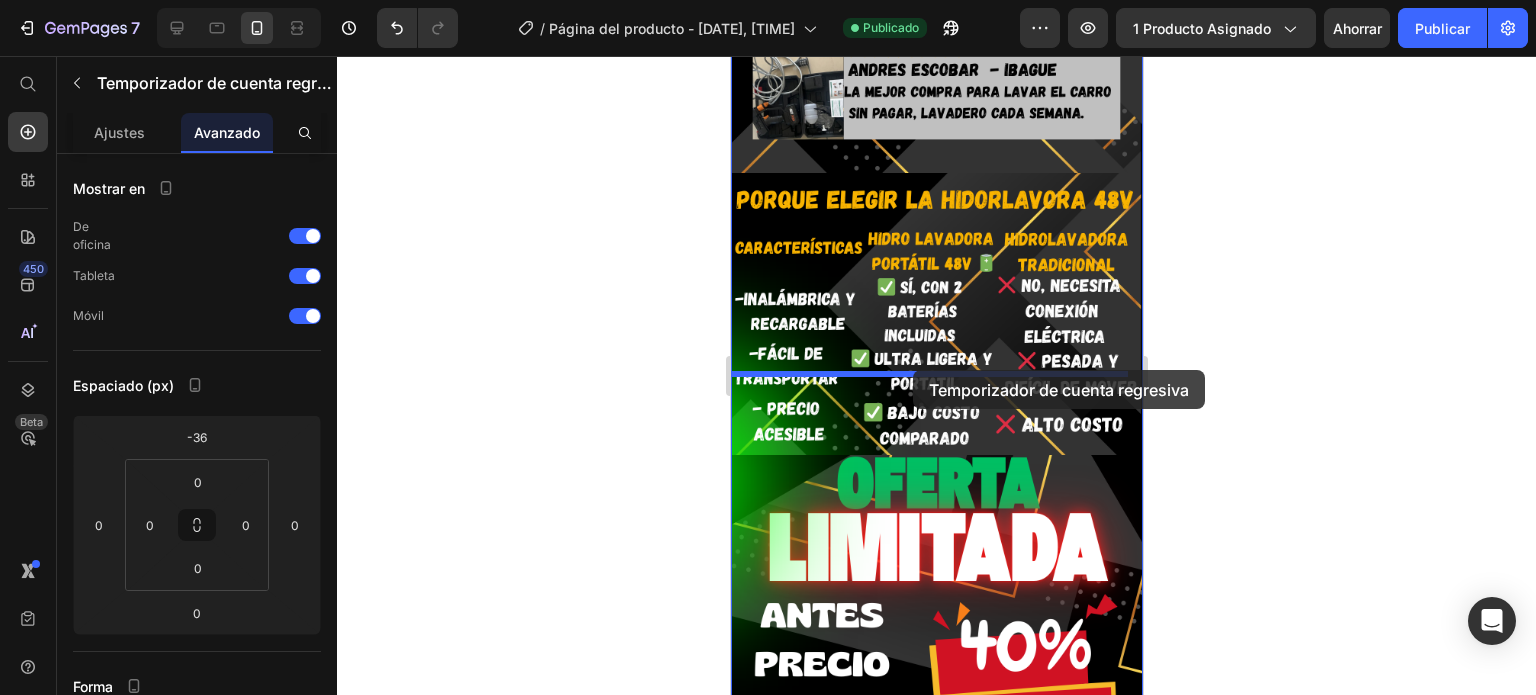 drag, startPoint x: 852, startPoint y: 355, endPoint x: 912, endPoint y: 370, distance: 61.846584 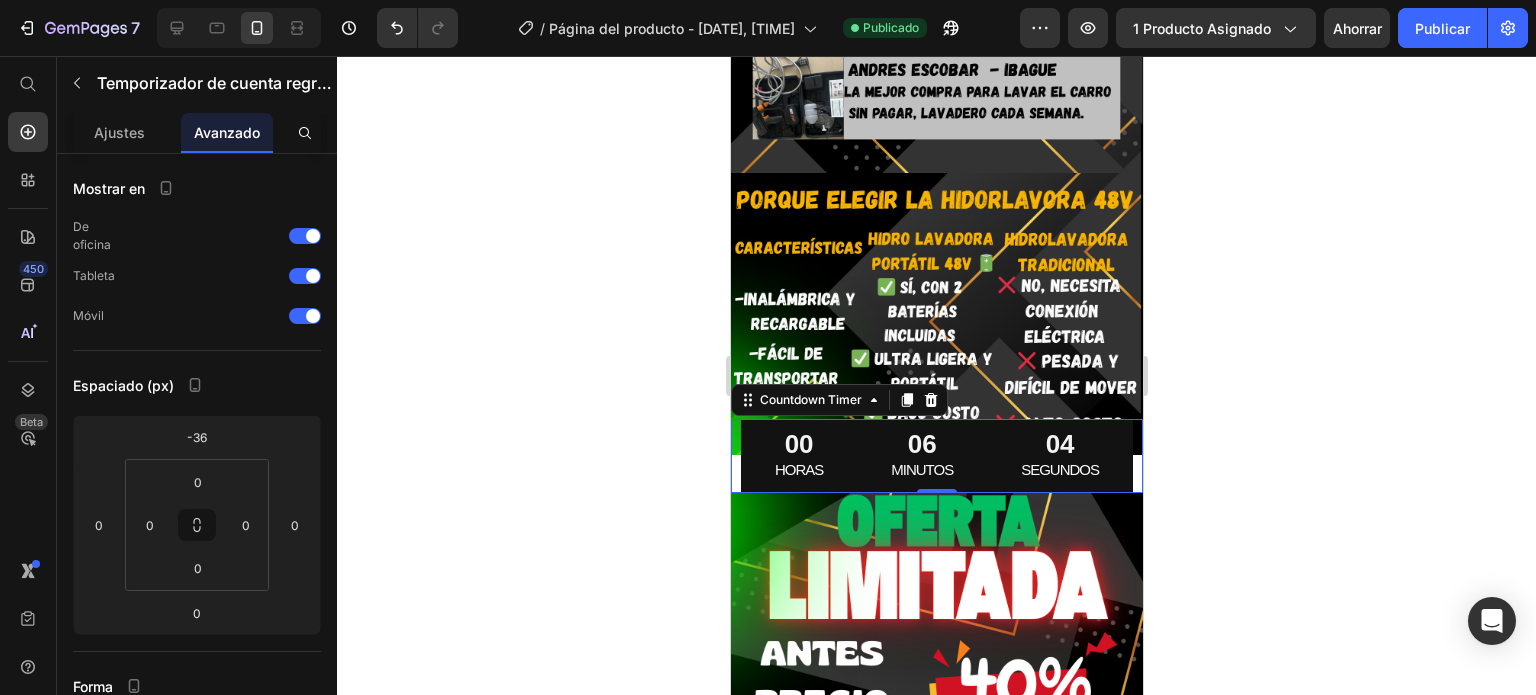 click 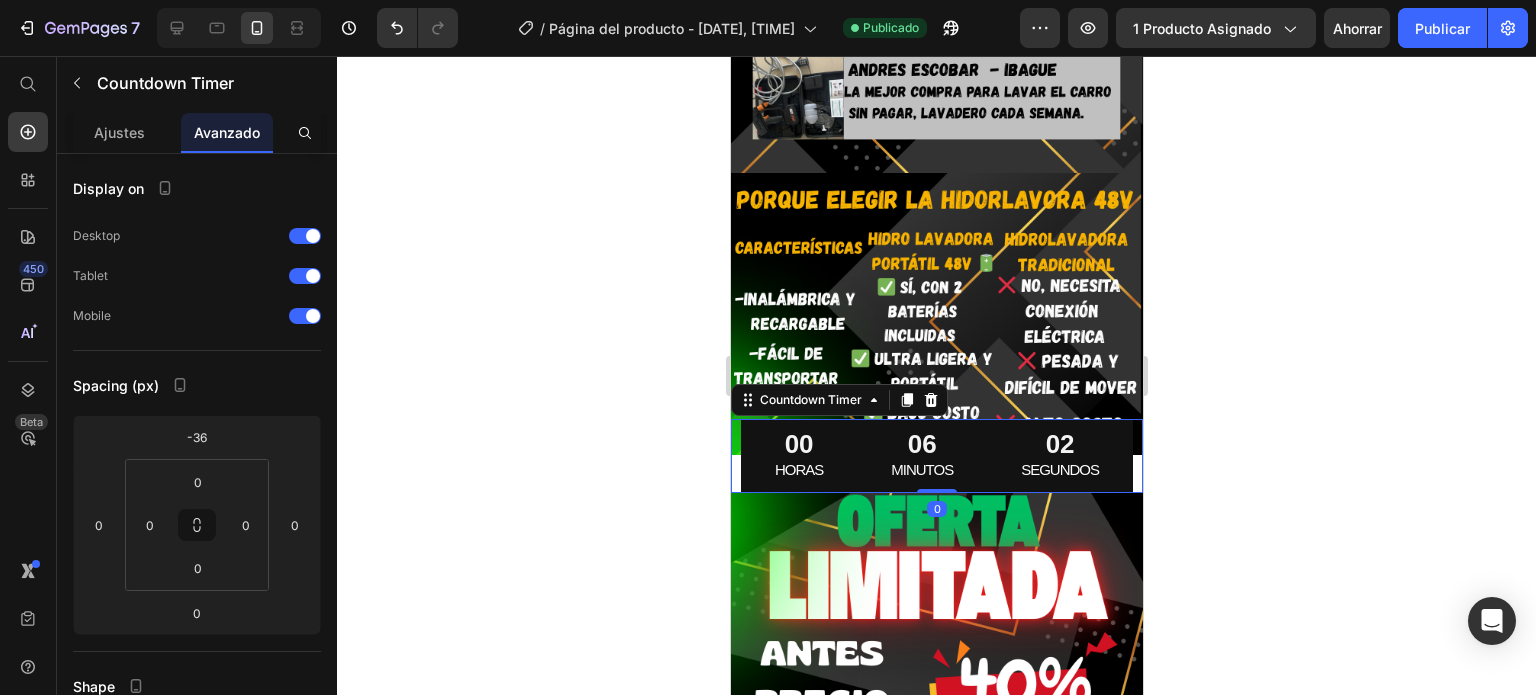 click on "MINUTOS" at bounding box center [921, 470] 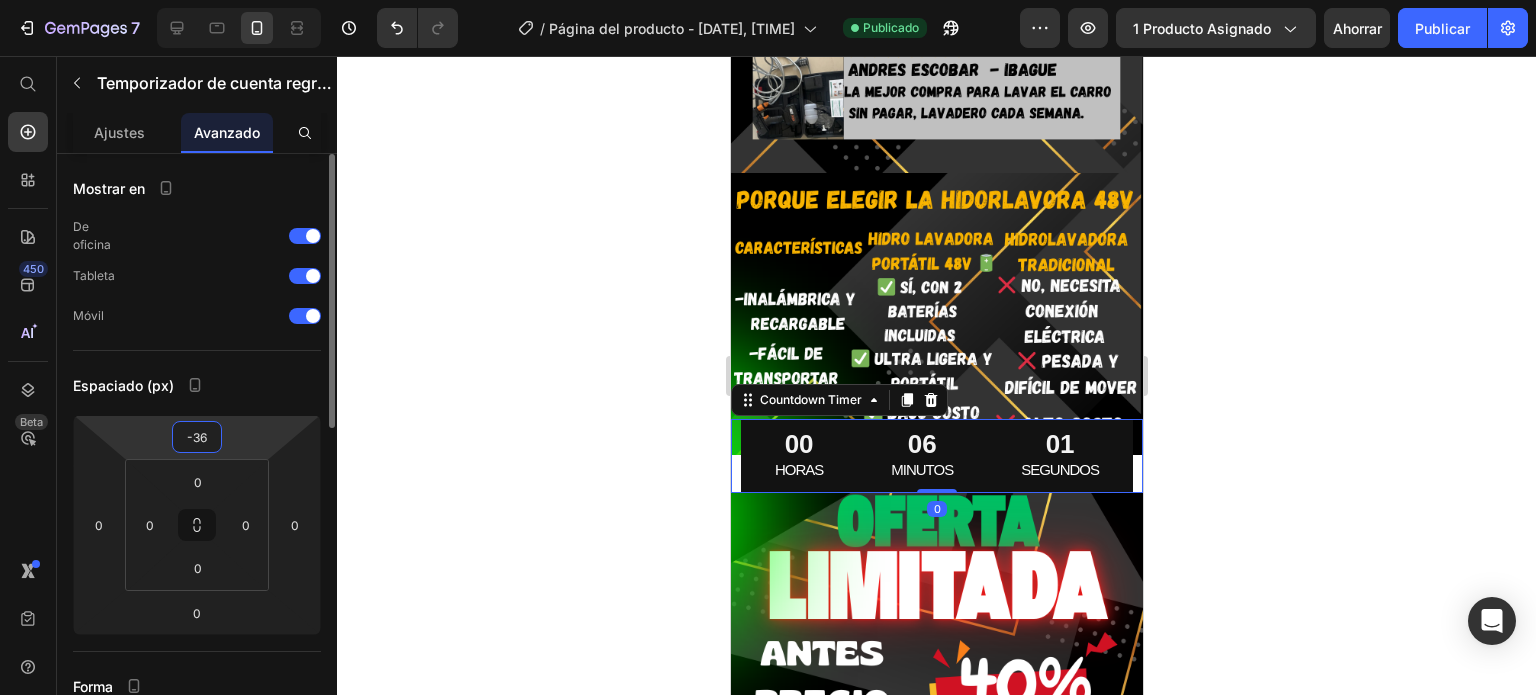 click on "-36" at bounding box center (197, 437) 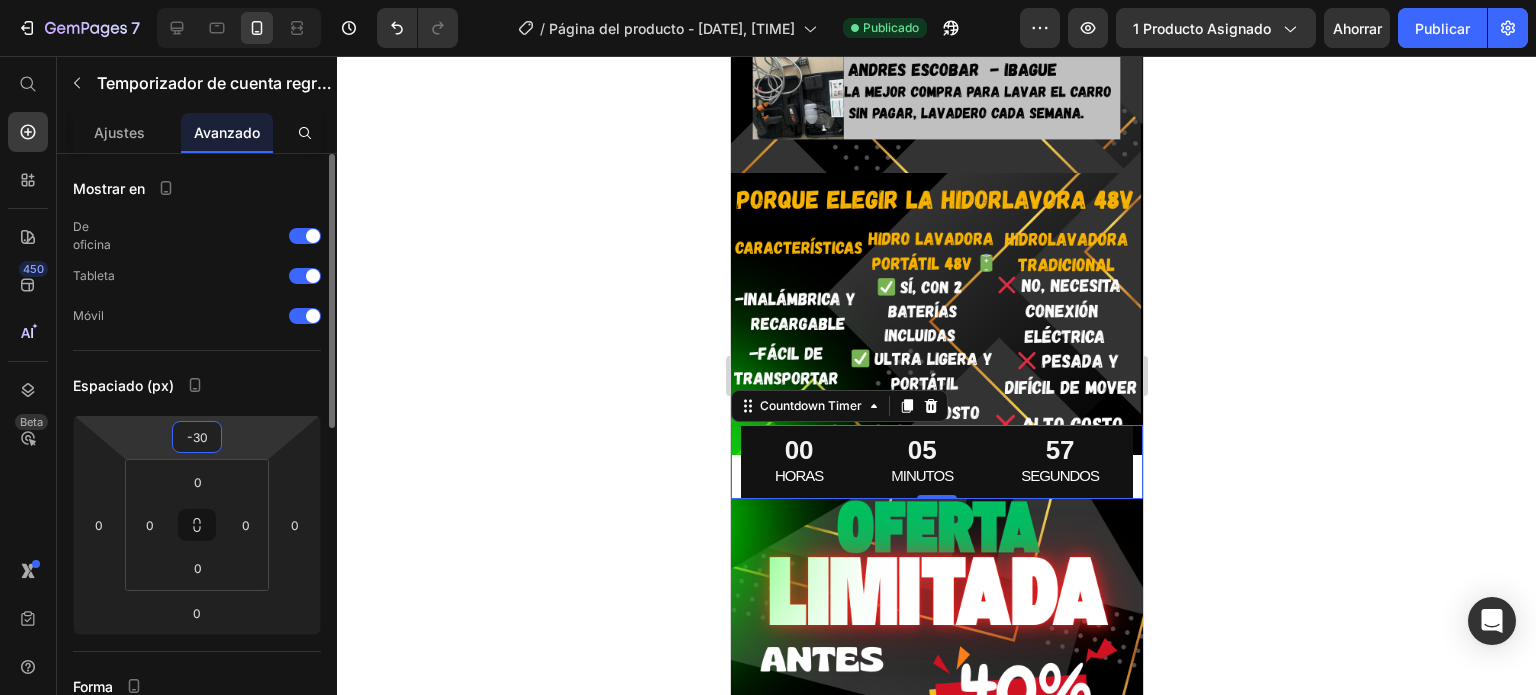 type on "-3" 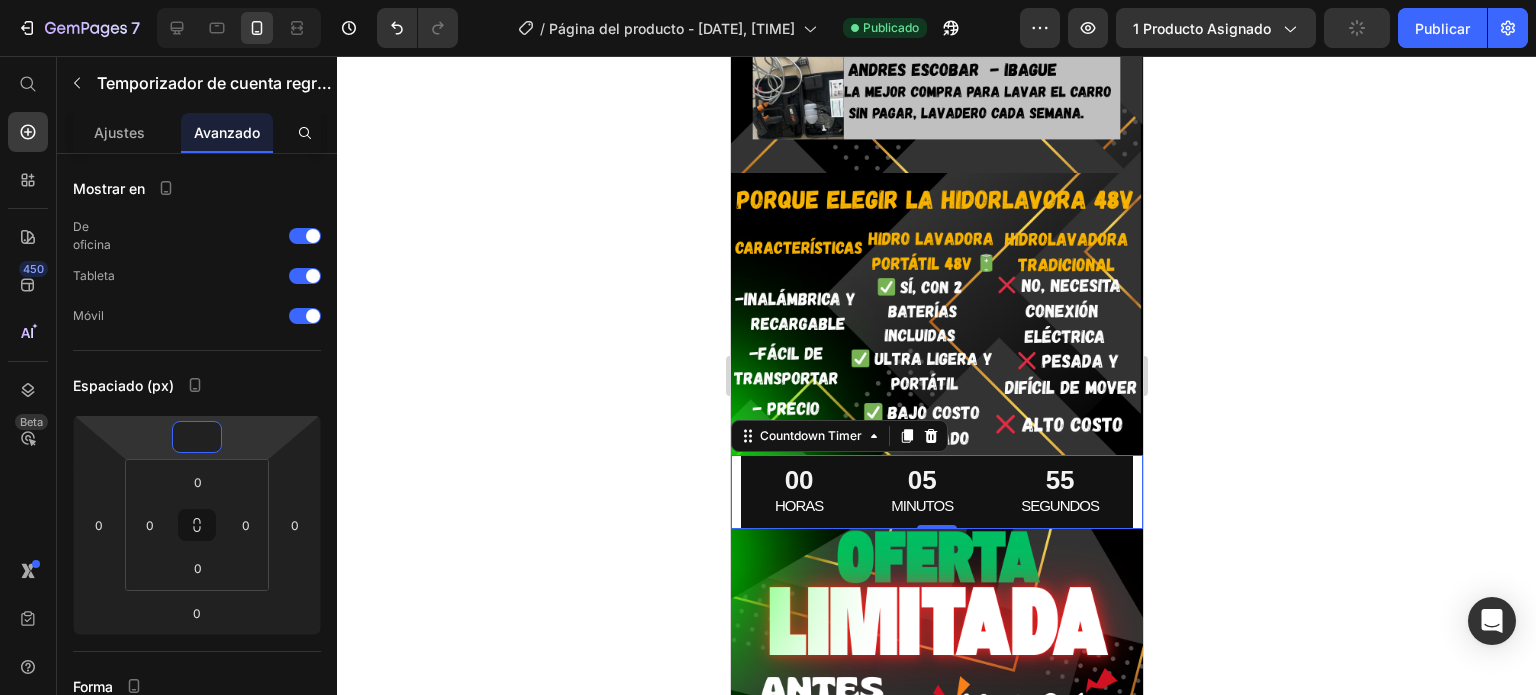 type on "0" 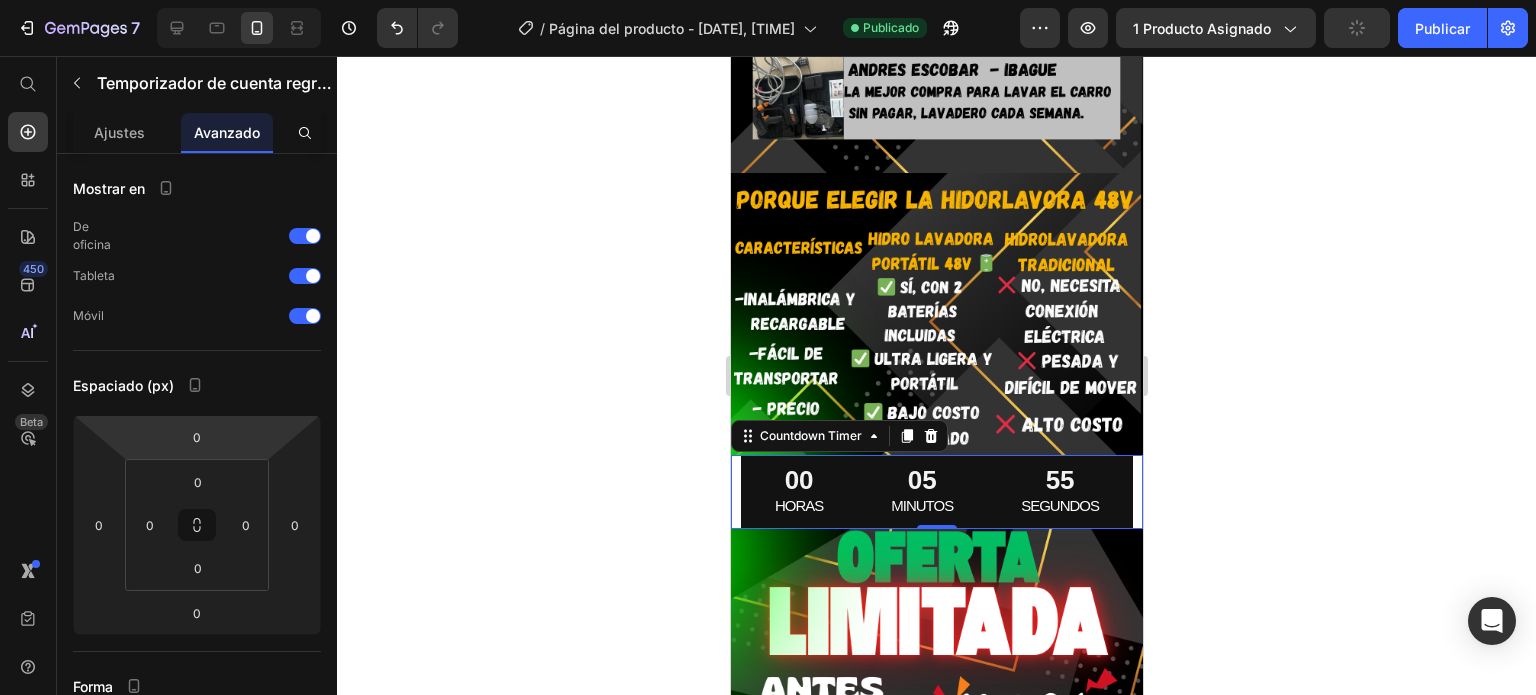 click 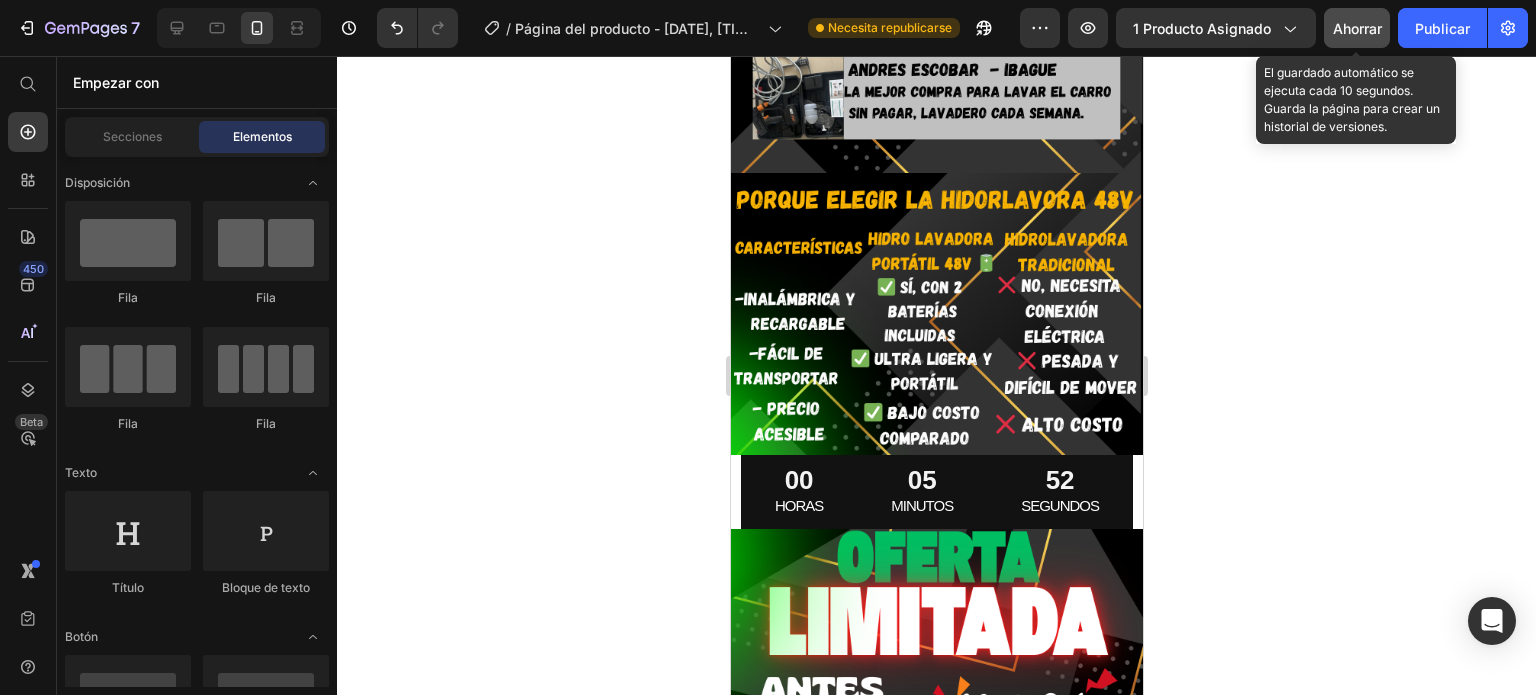 click on "Ahorrar" at bounding box center [1357, 28] 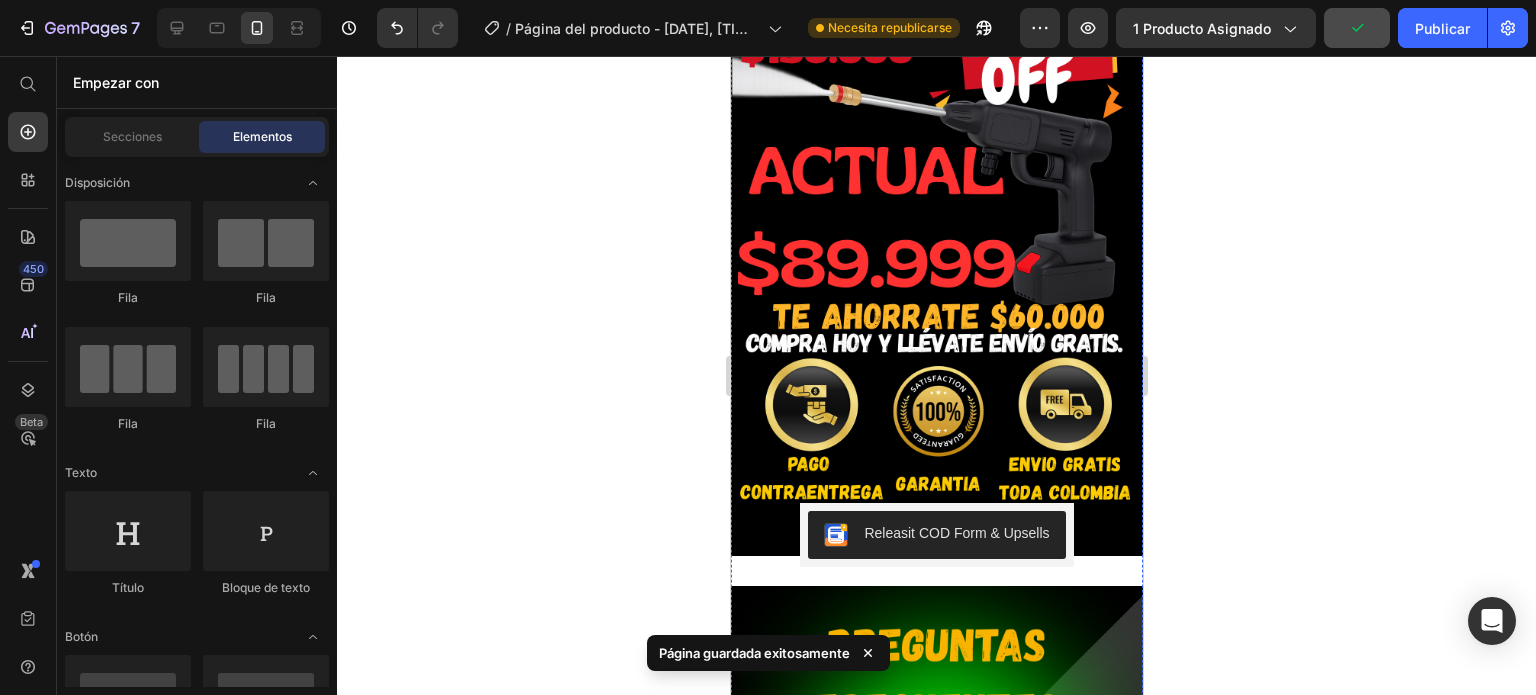 scroll, scrollTop: 2562, scrollLeft: 0, axis: vertical 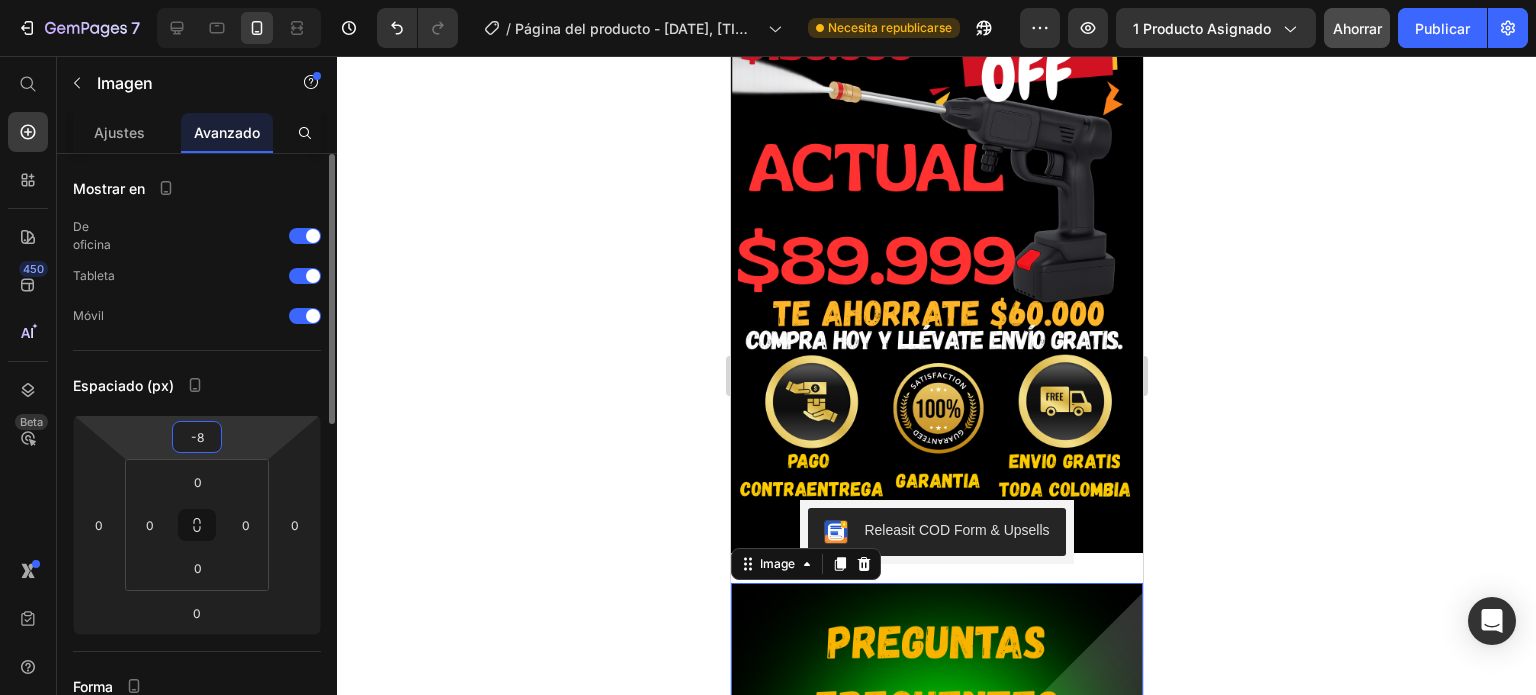 click on "7 / Página del producto - [DATE], [TIME] Necesita republicarse Avance 1 producto asignado Ahorrar Publicar 450 Beta Empezar con Secciones Elementos Hero Section Product Detail Brands Trusted Badges Guarantee Product Breakdown How to use Testimonials Compare Bundle FAQs Social Proof Brand Story Product List Collection Blog List Contact Sticky Add to Cart Custom Footer Explorar la biblioteca 450 Disposición
Fila
Fila
Fila
Fila Texto
Título
Bloque de texto Botón
Botón
Botón
Pegajoso Volver arriba Medios de comunicación" at bounding box center (768, 0) 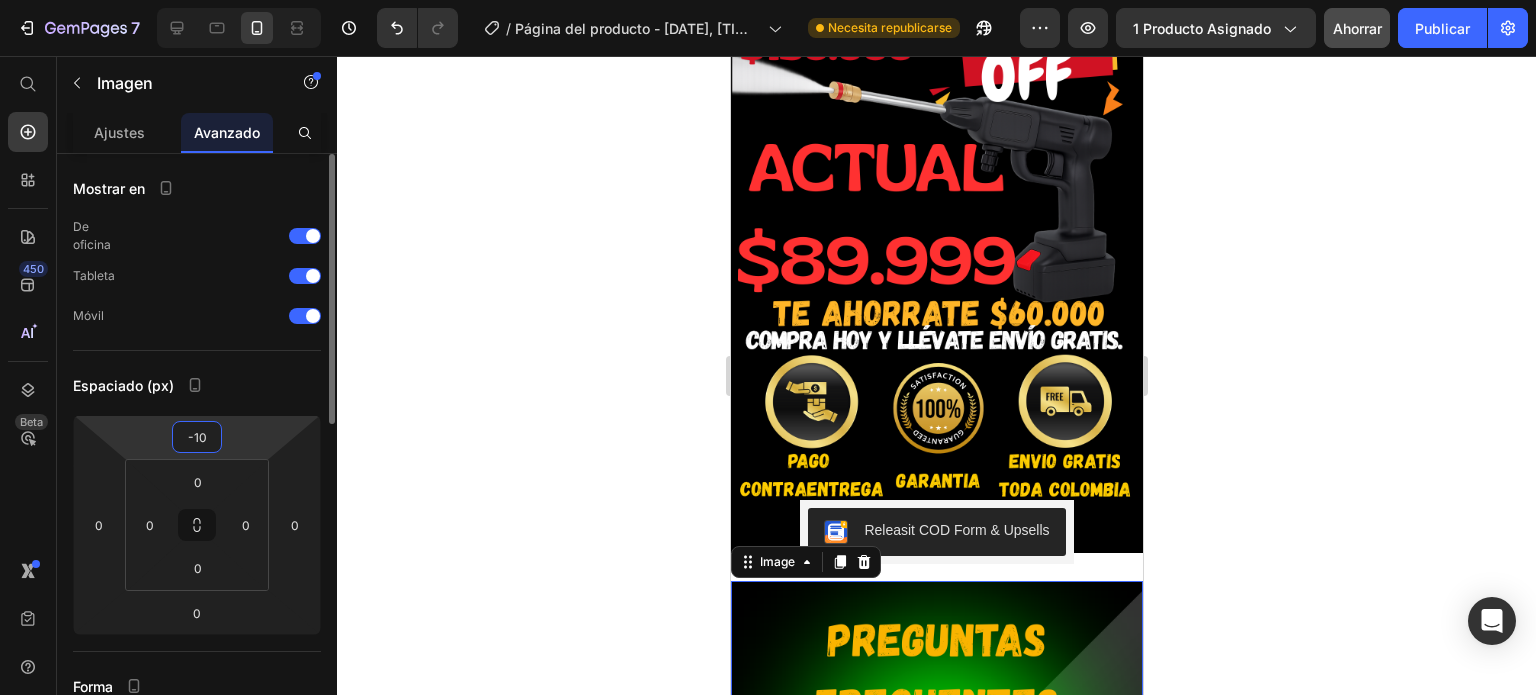 type on "-1" 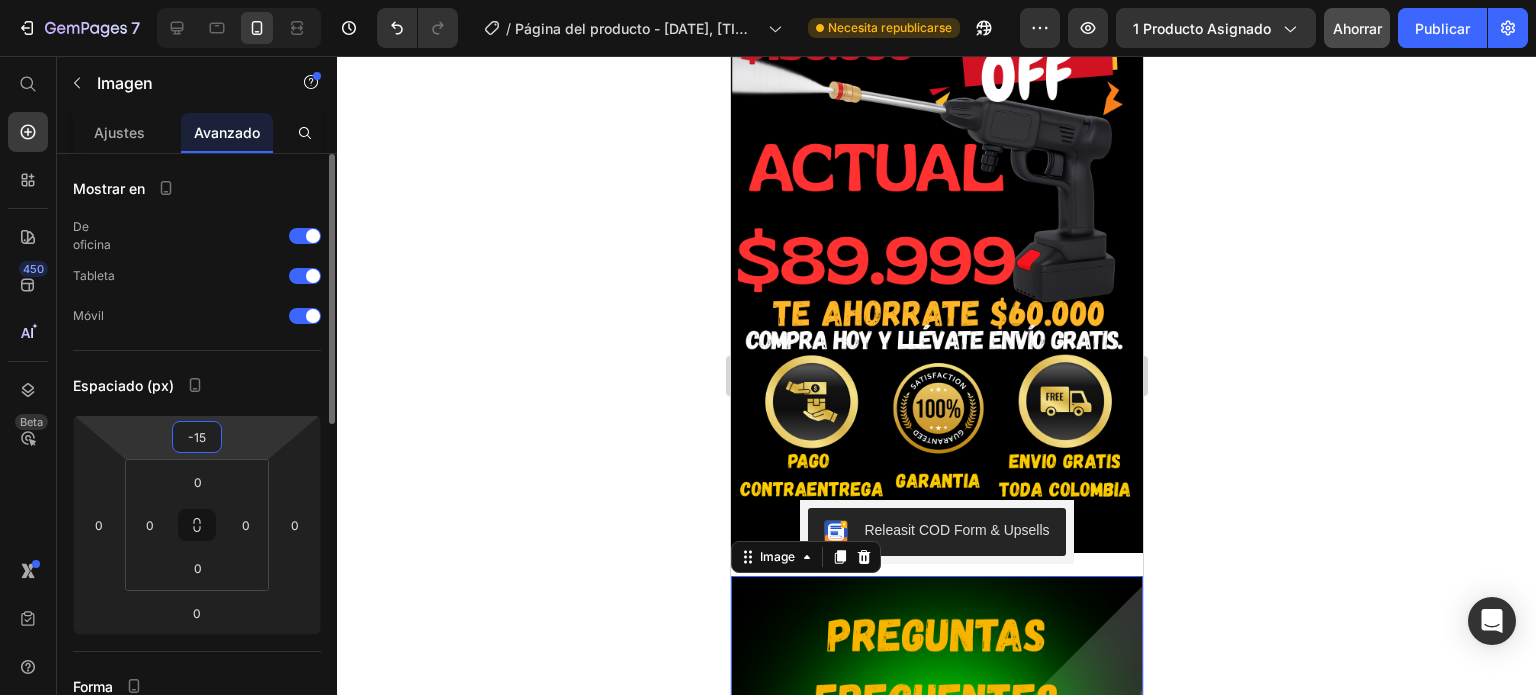 type on "-1" 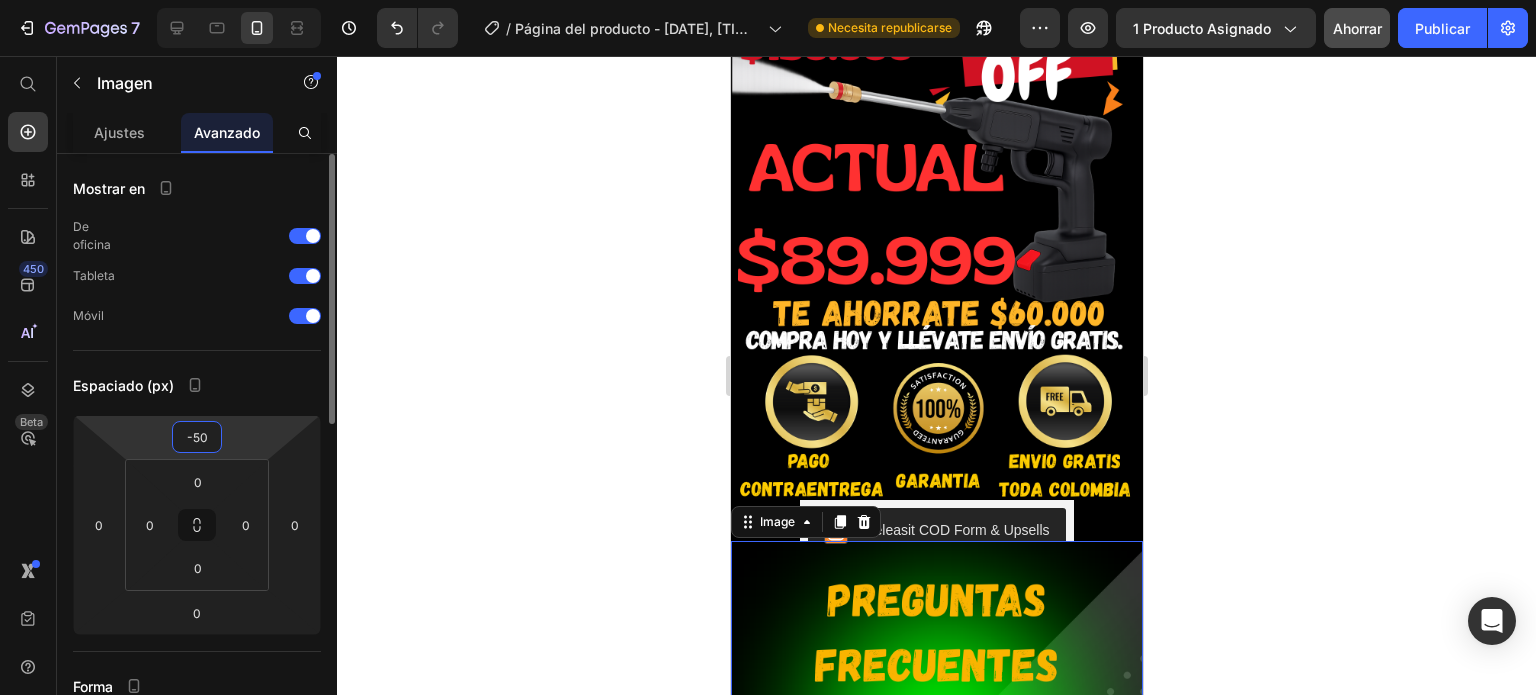 type on "-5" 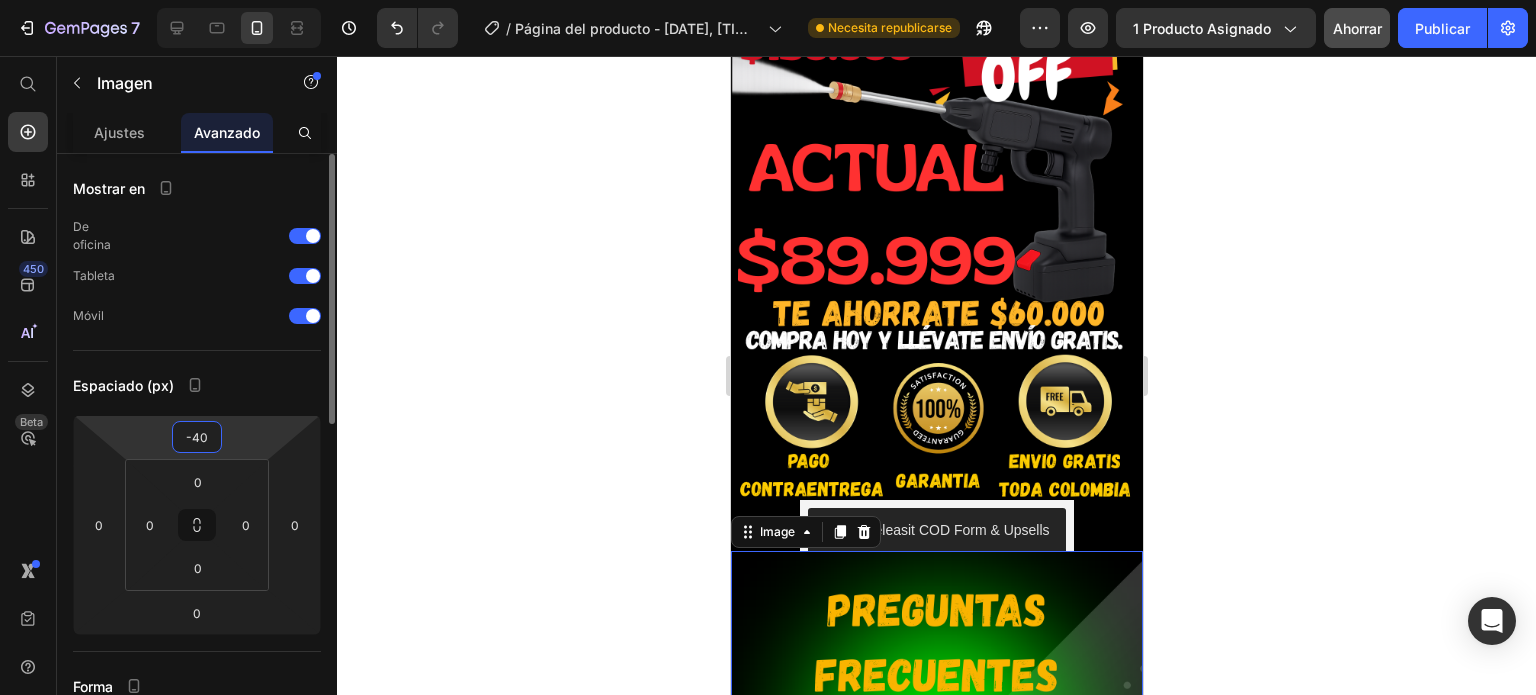 type on "-4" 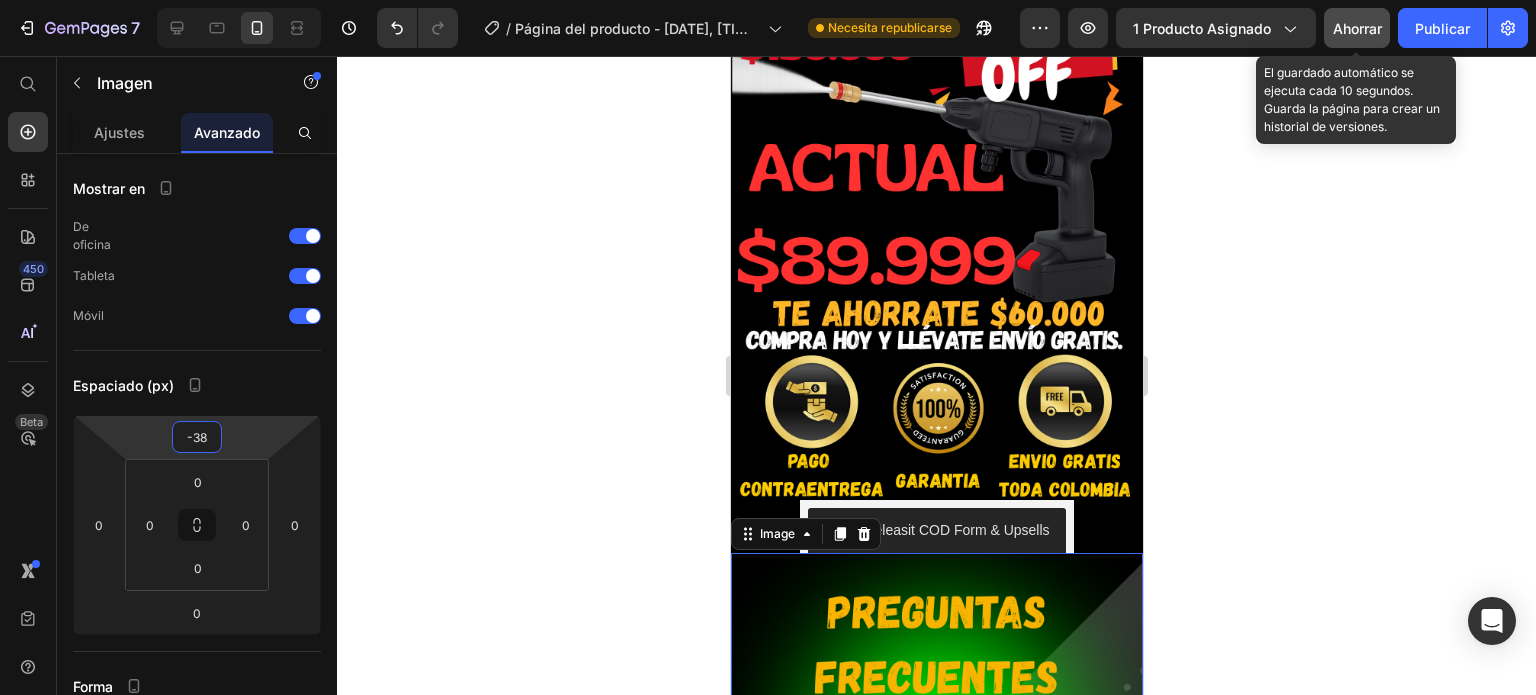 type on "-38" 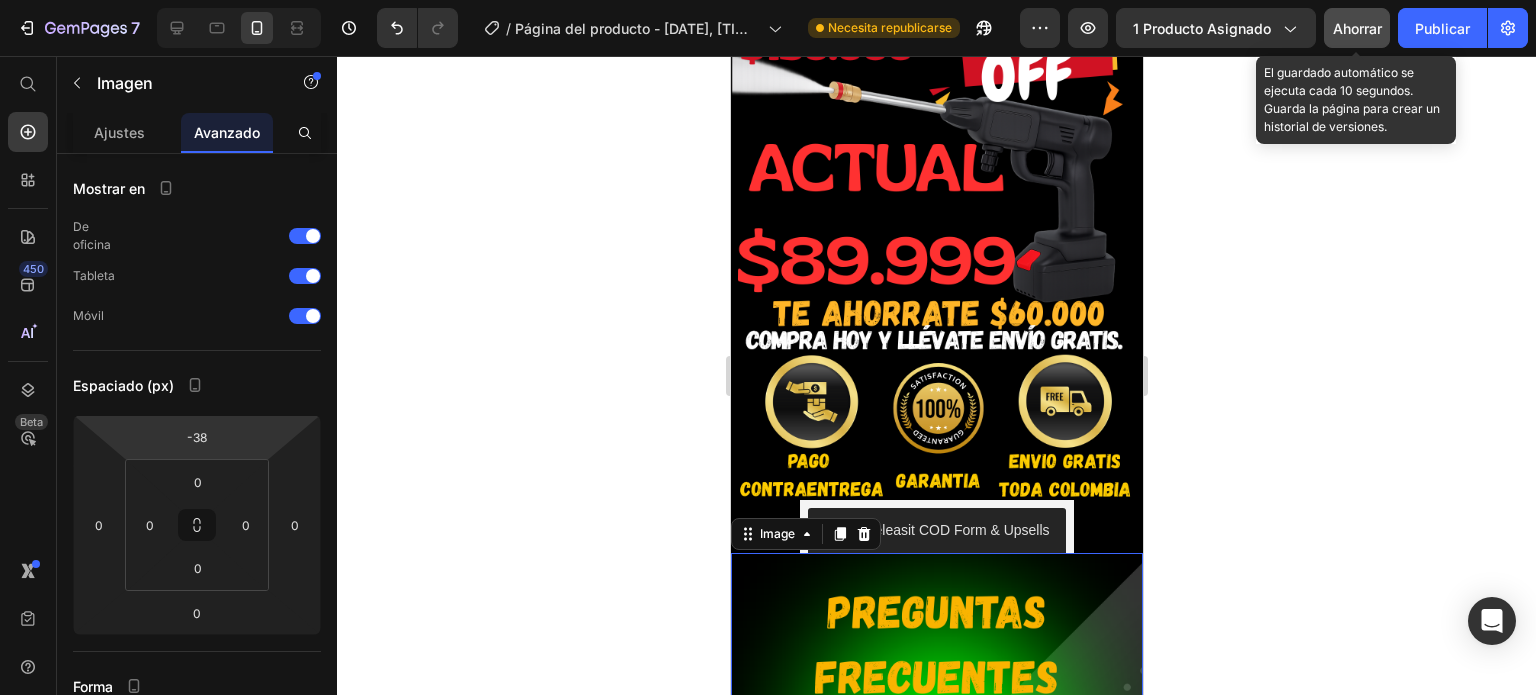 click on "Ahorrar" at bounding box center [1357, 28] 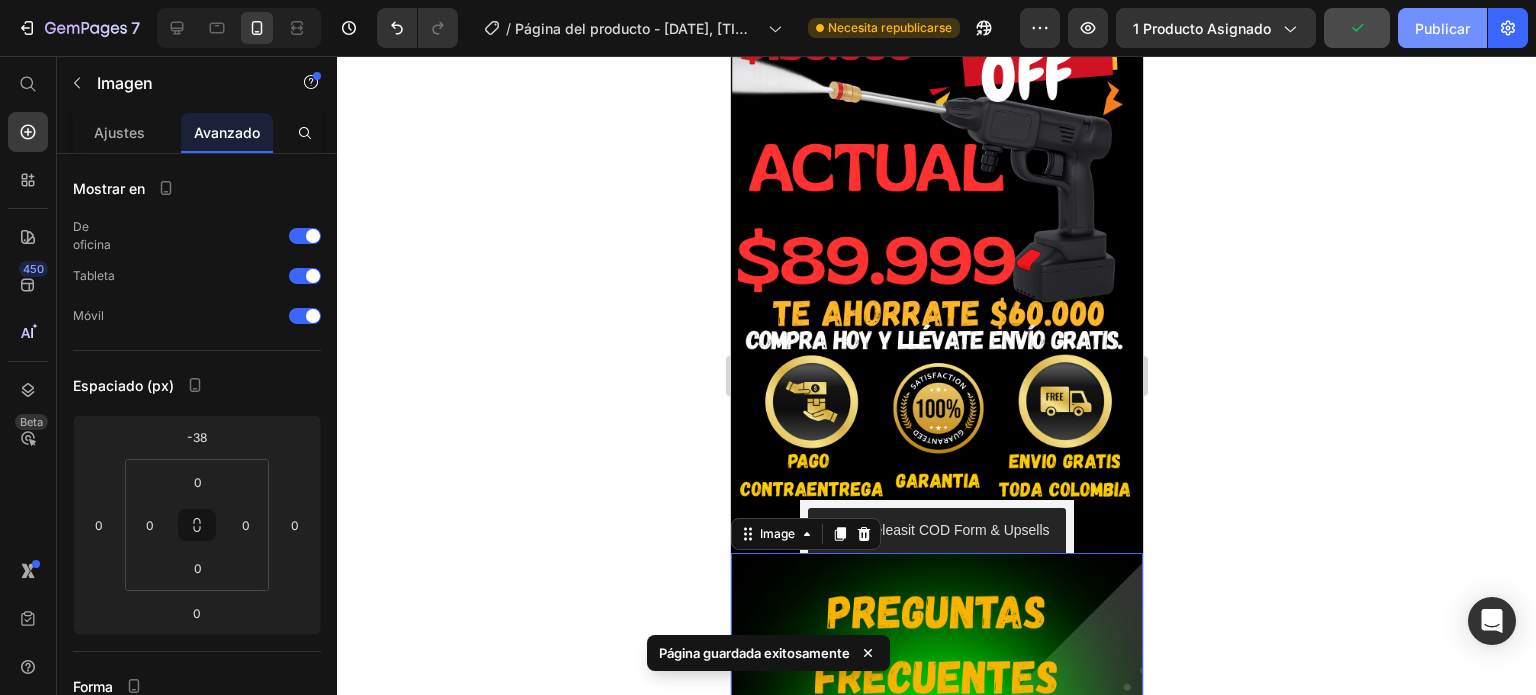 click on "Publicar" 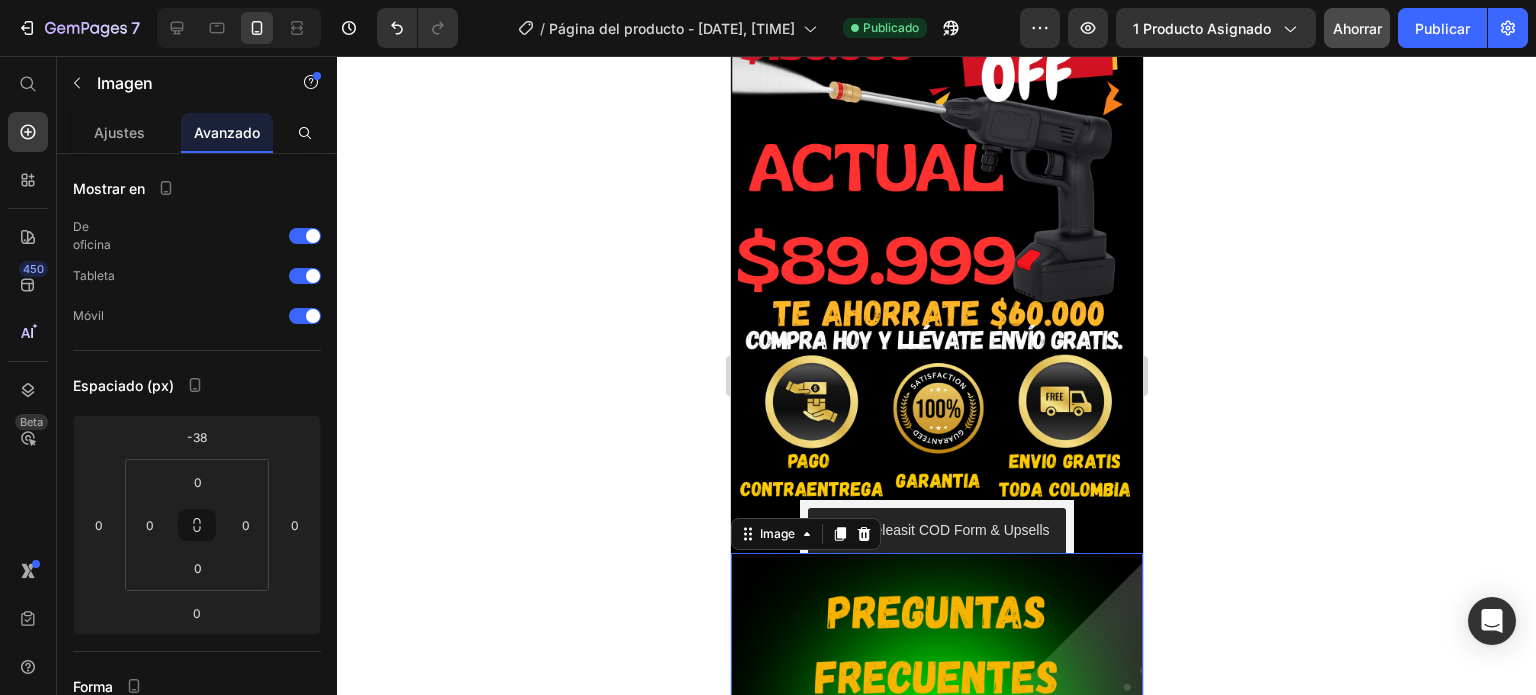 click 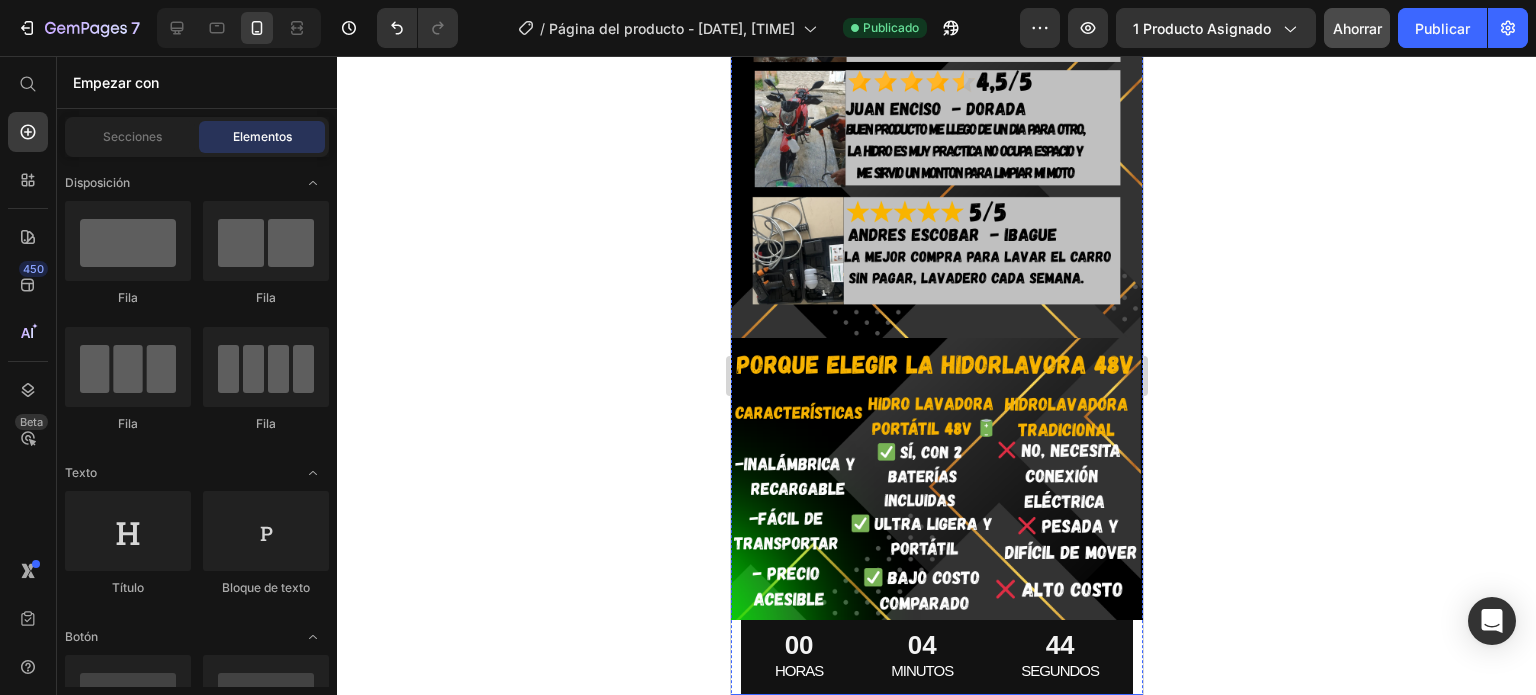 scroll, scrollTop: 1657, scrollLeft: 0, axis: vertical 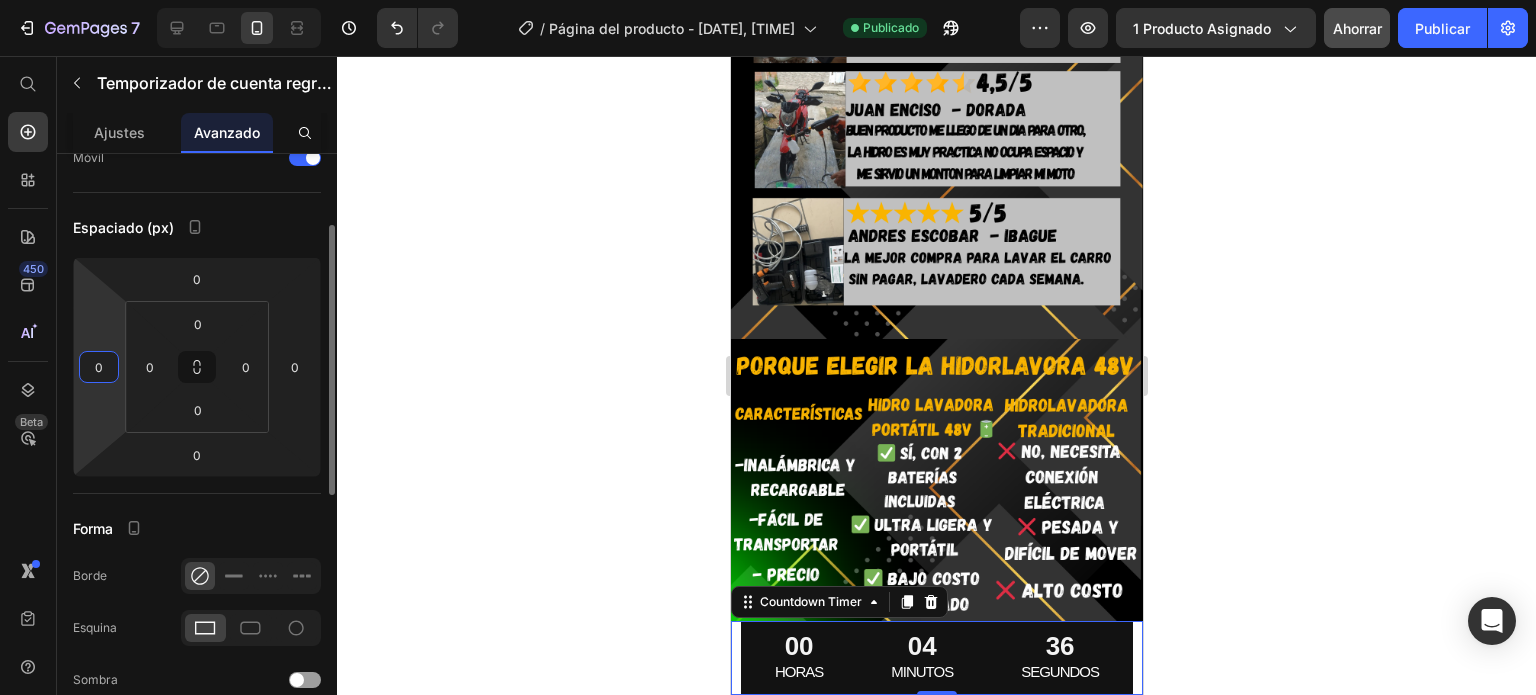 click on "0" at bounding box center (99, 367) 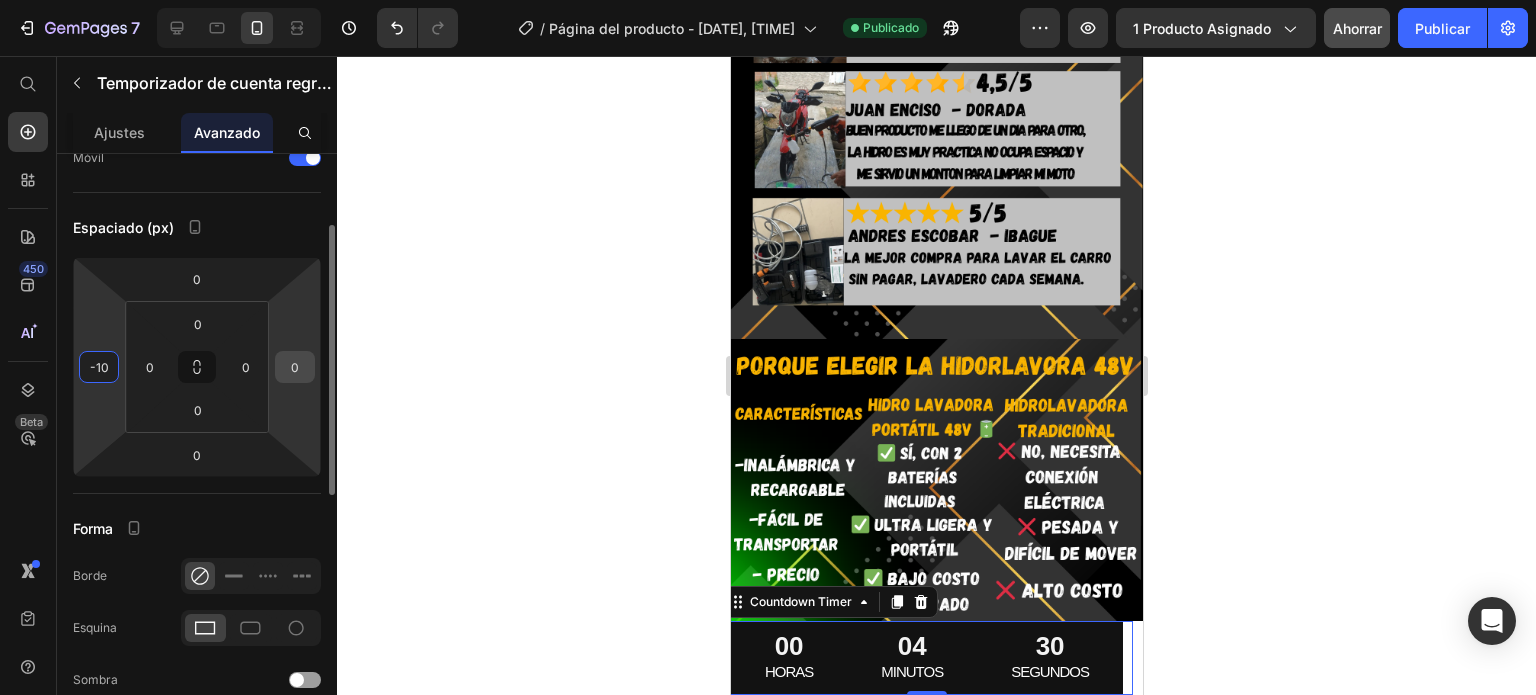 type on "-10" 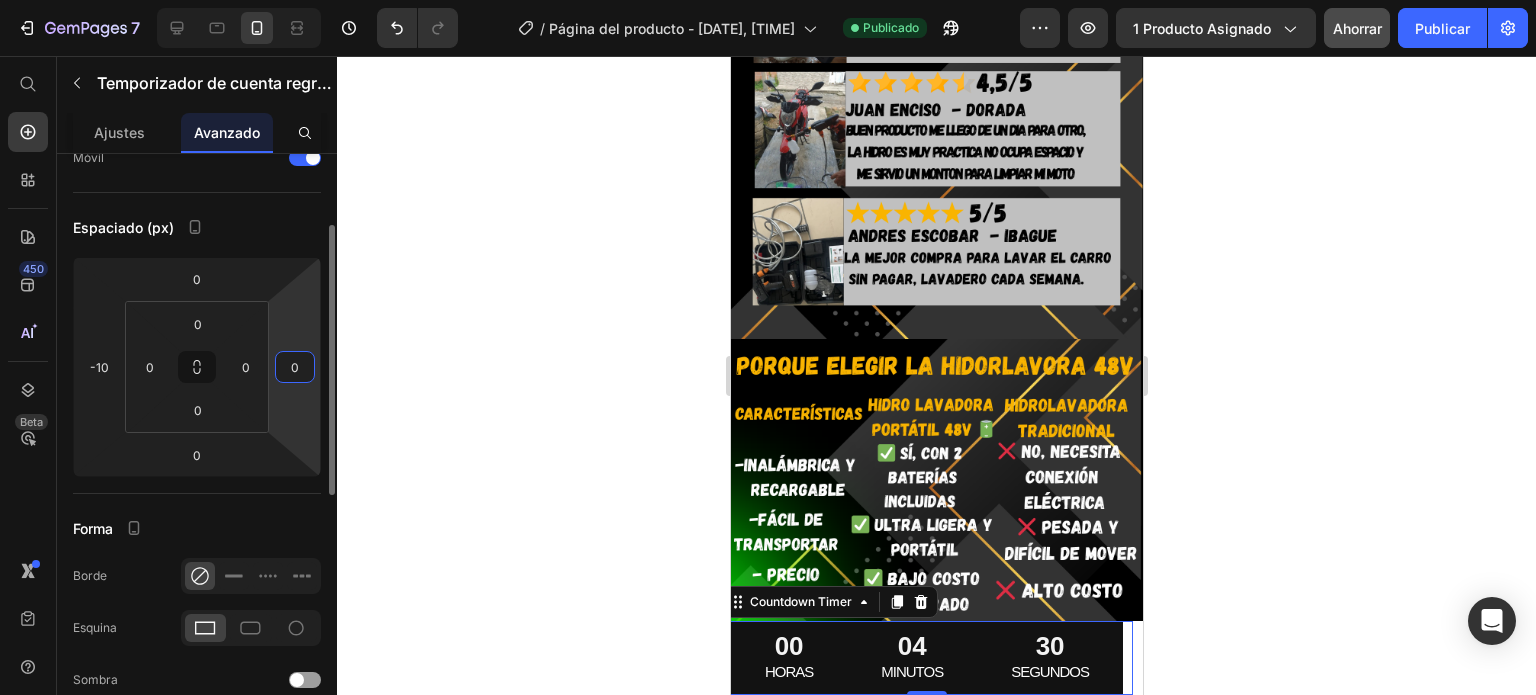 click on "0" at bounding box center (295, 367) 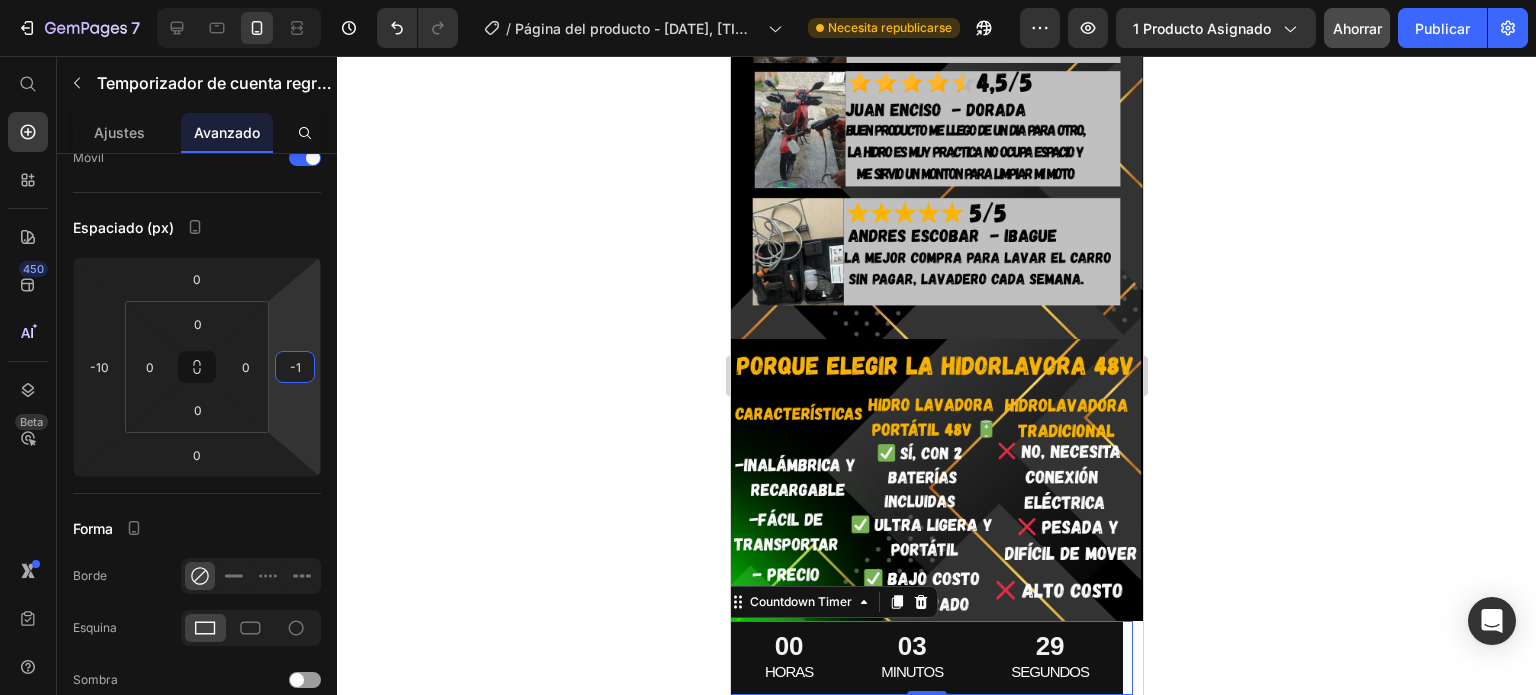 type on "-10" 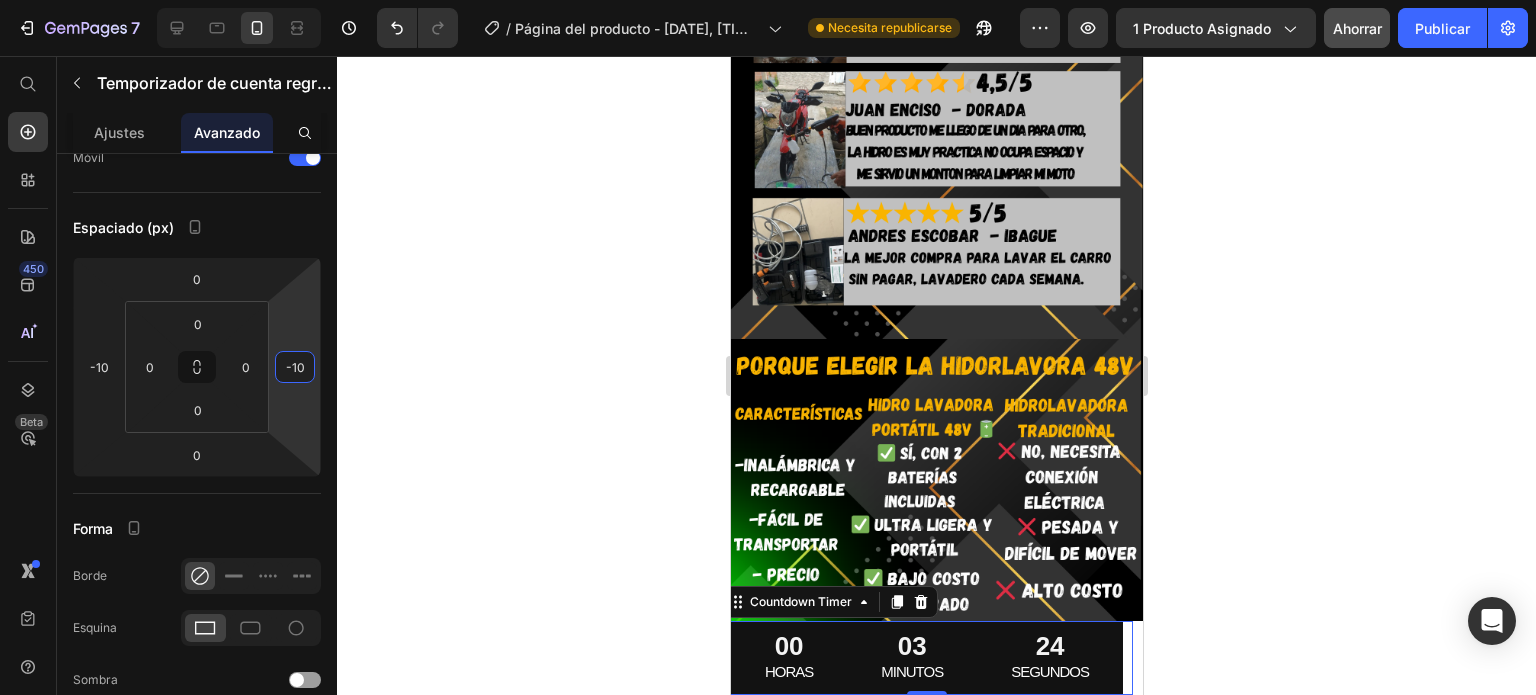 type on "-1" 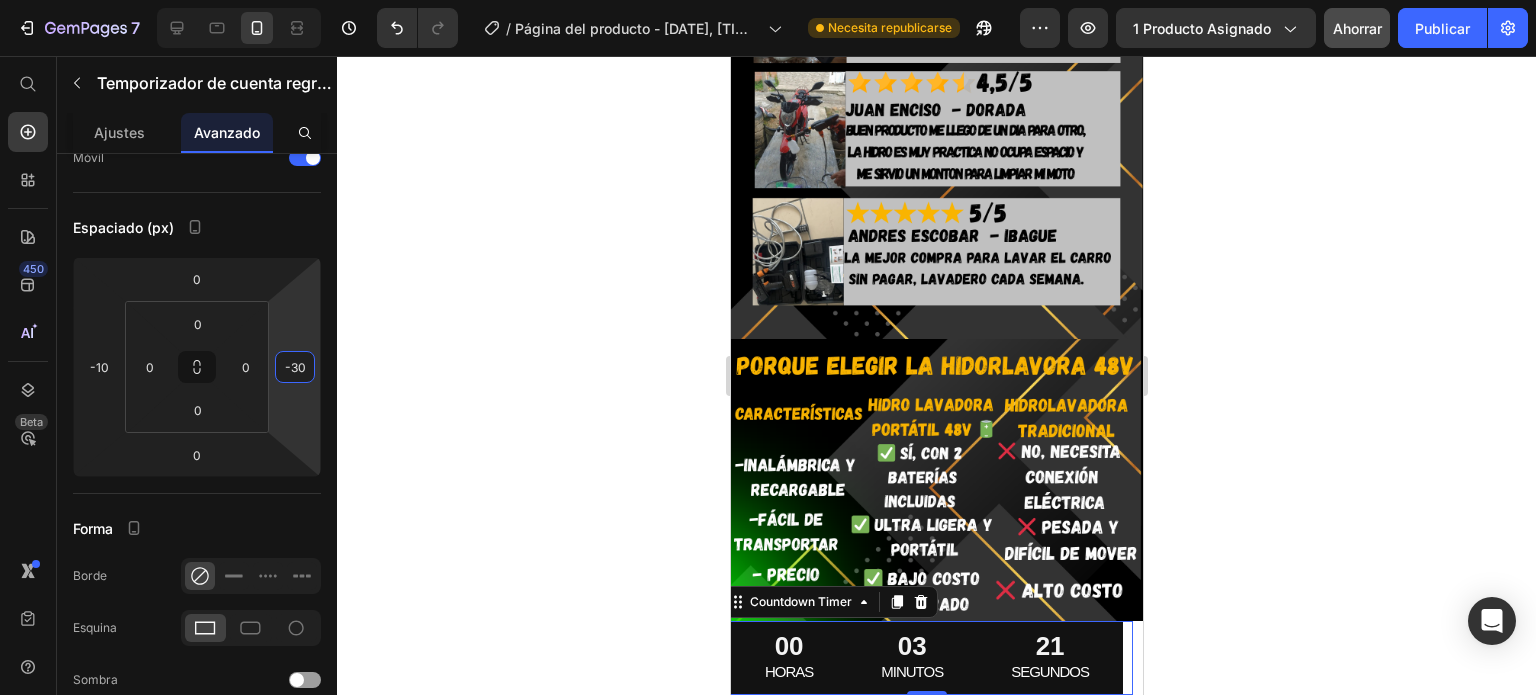 type on "-30" 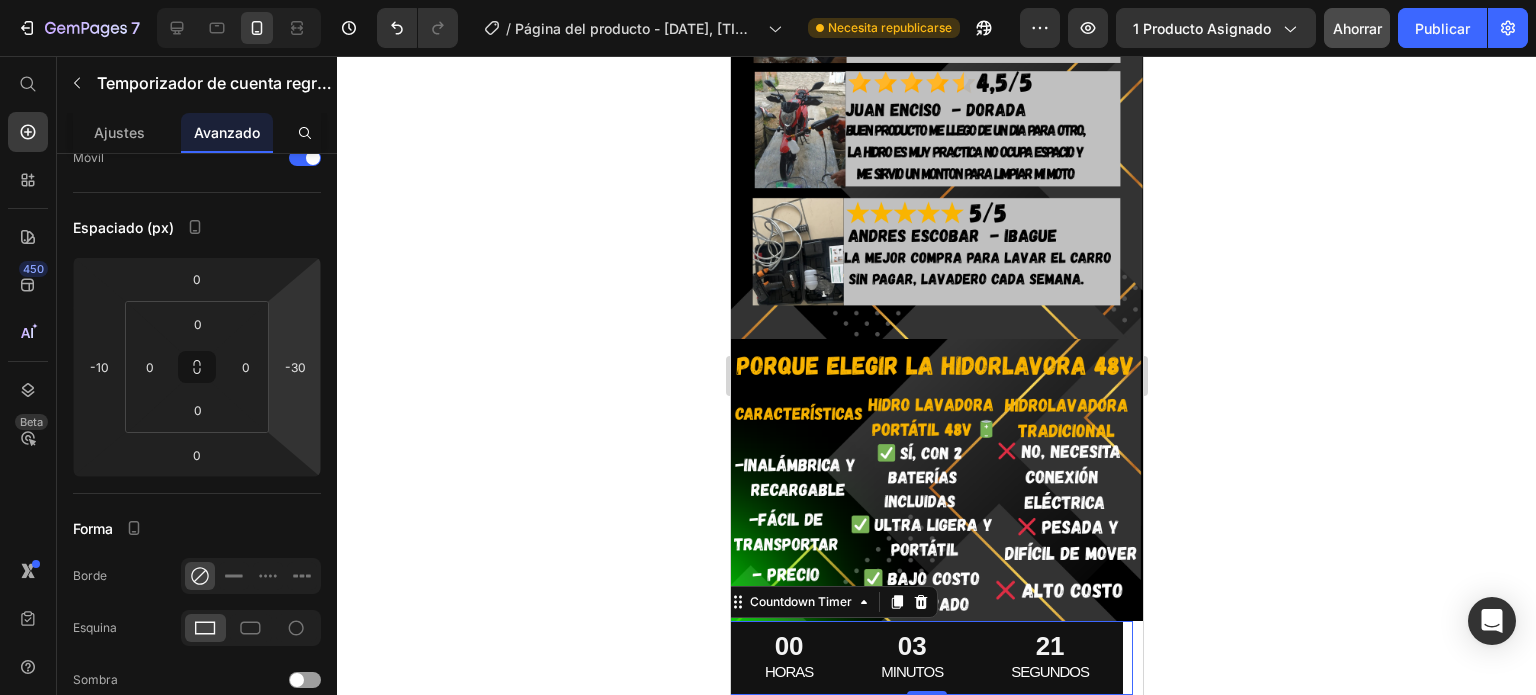 click 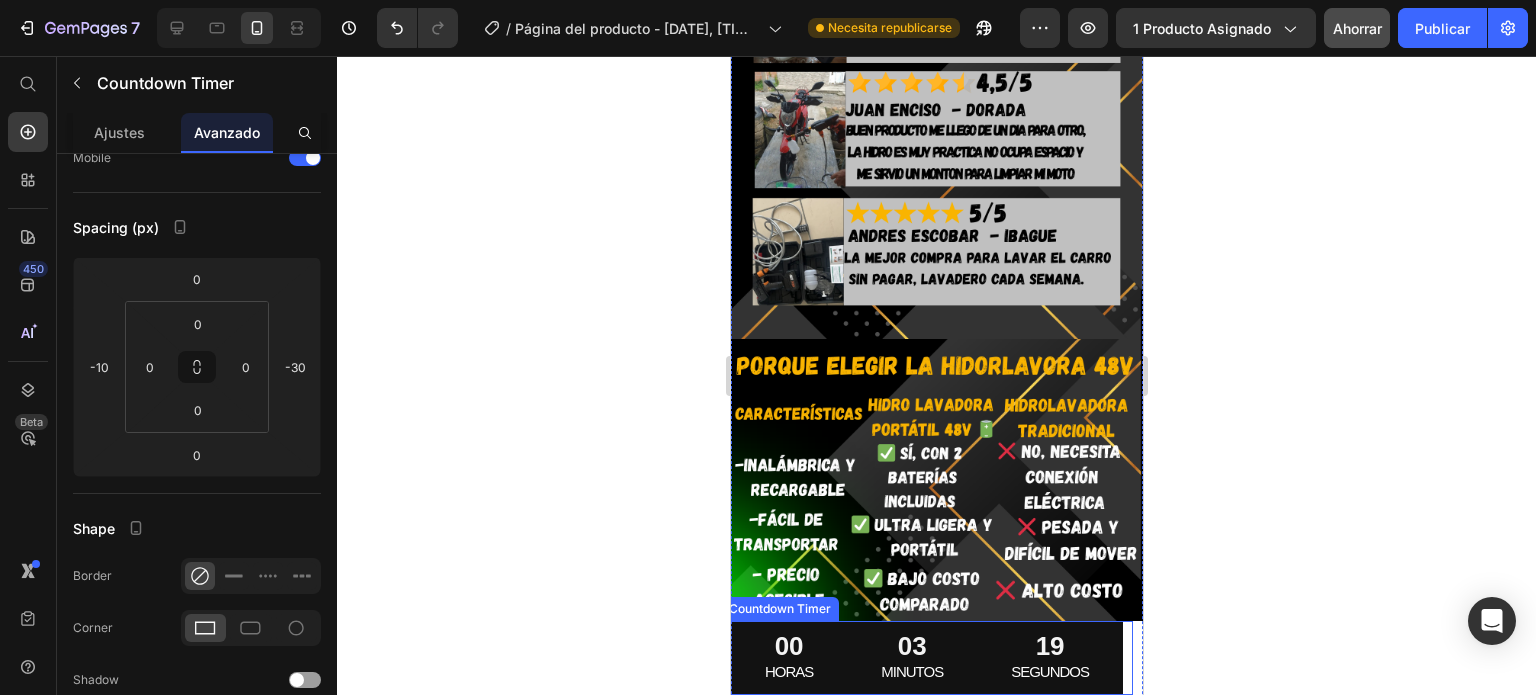 click on "03" at bounding box center (911, 646) 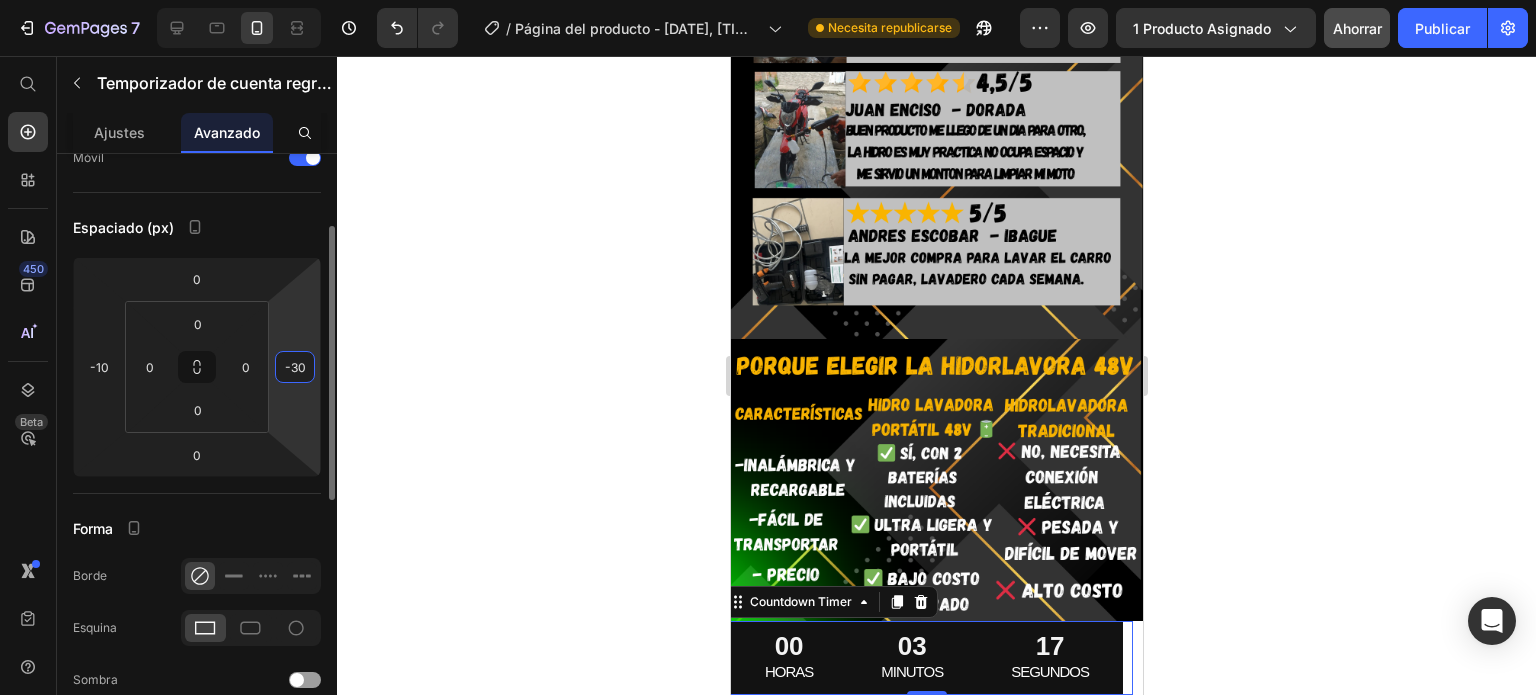 click on "-30" at bounding box center (295, 367) 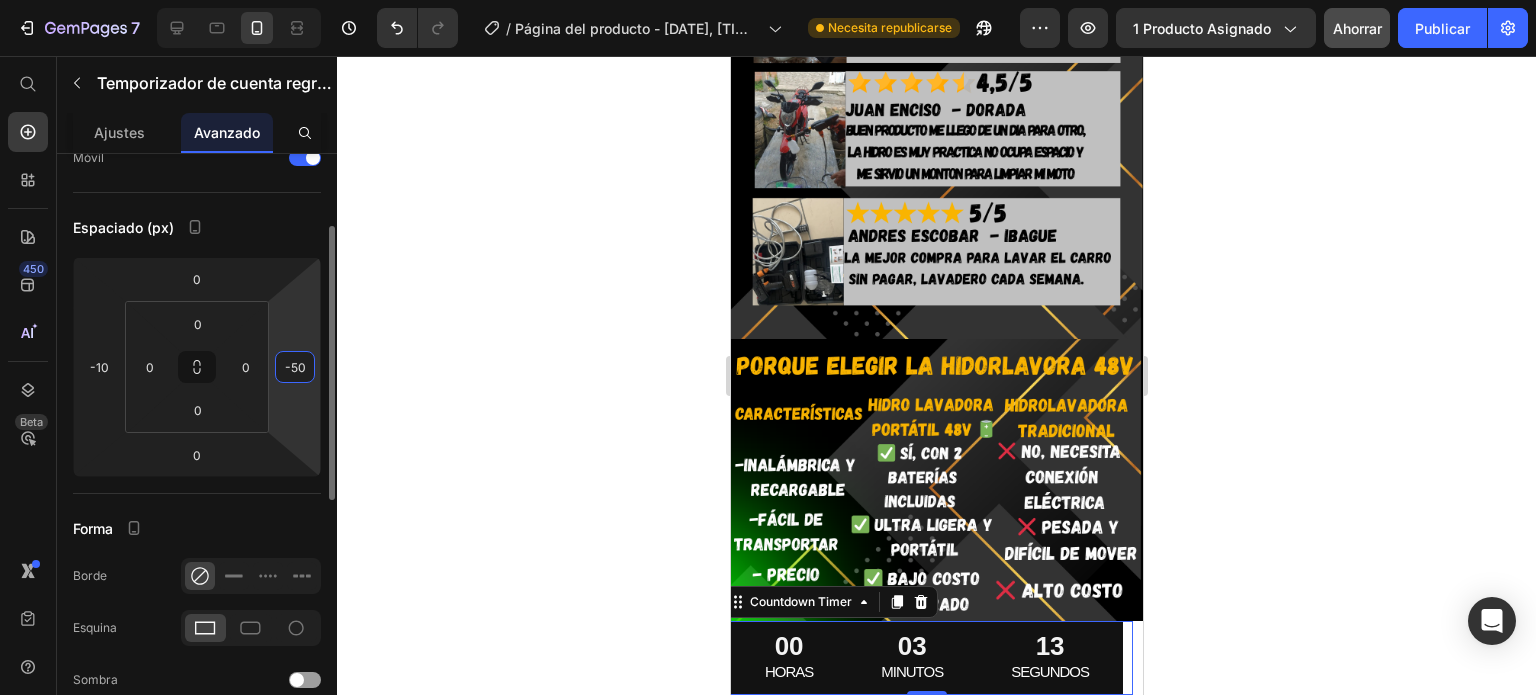 type on "-5" 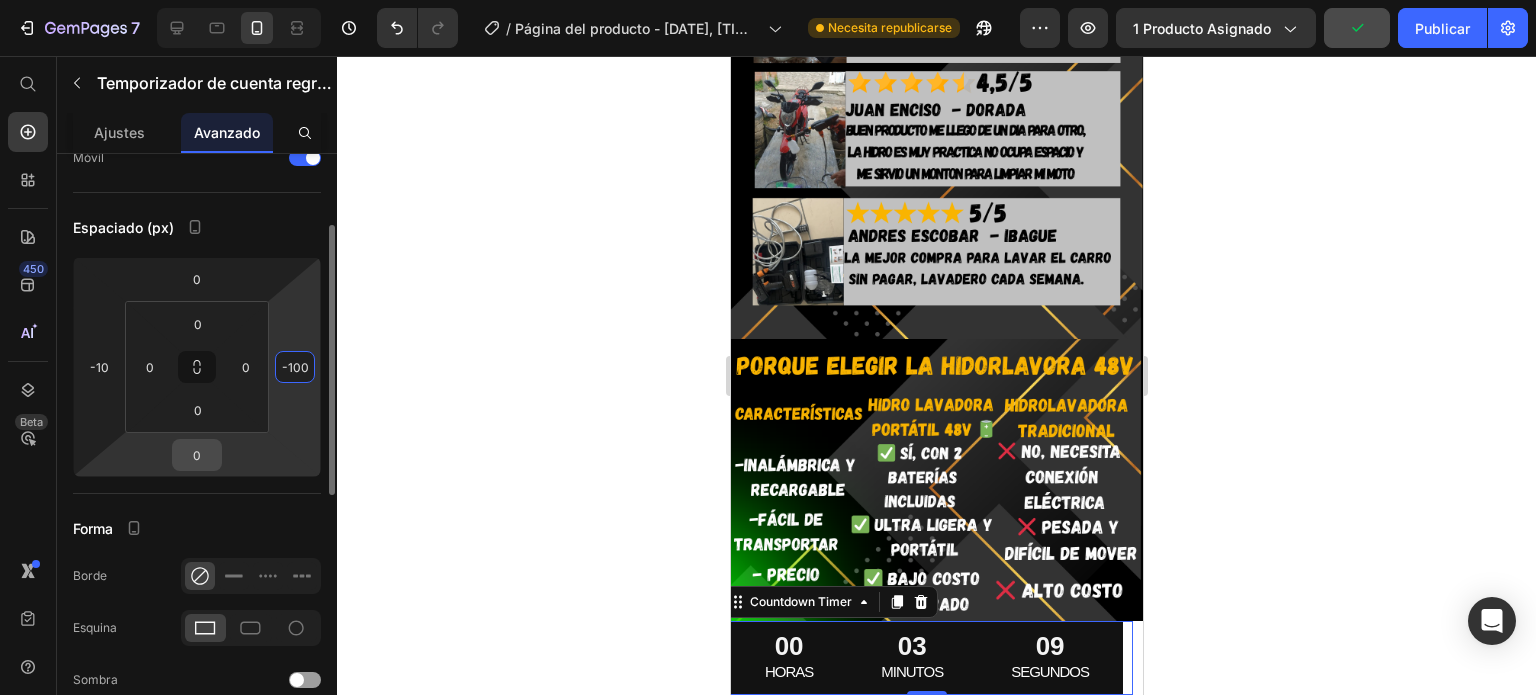 type on "-100" 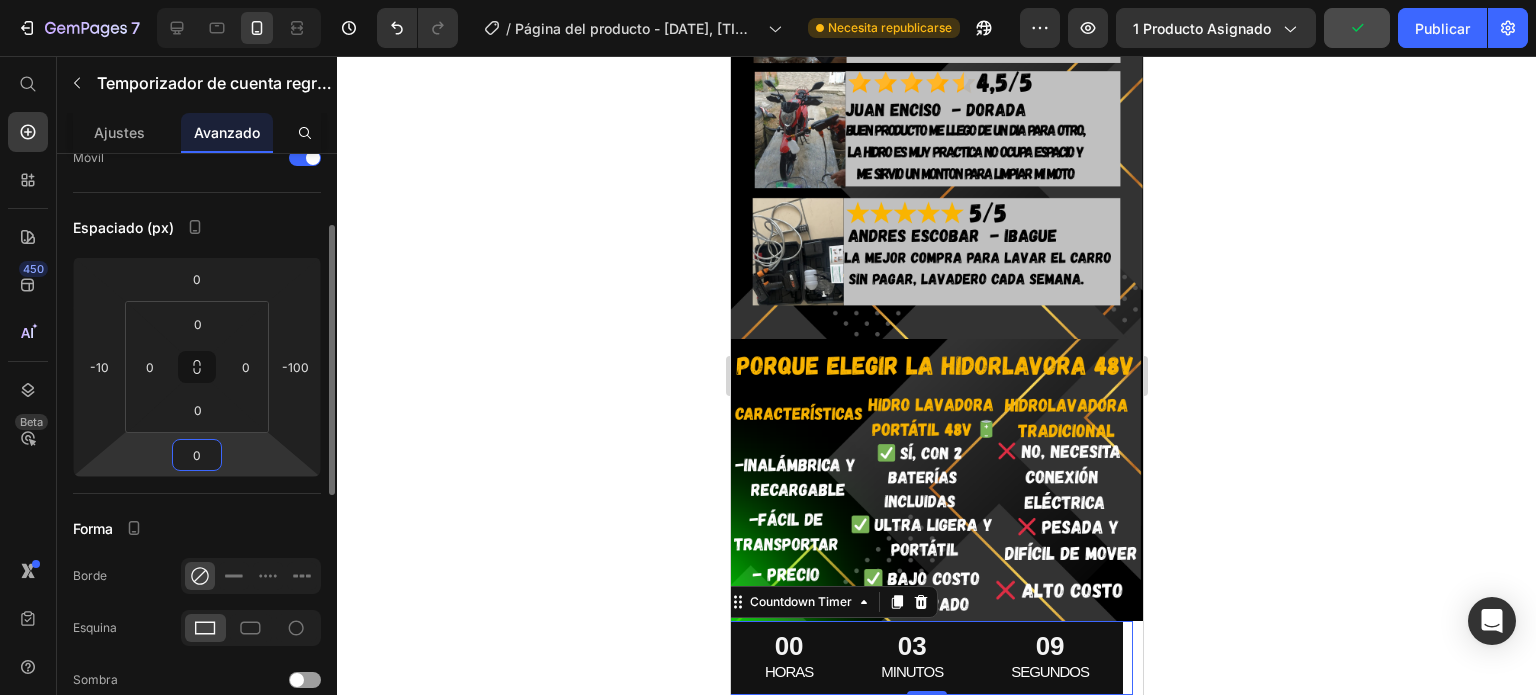 click on "0" at bounding box center [197, 455] 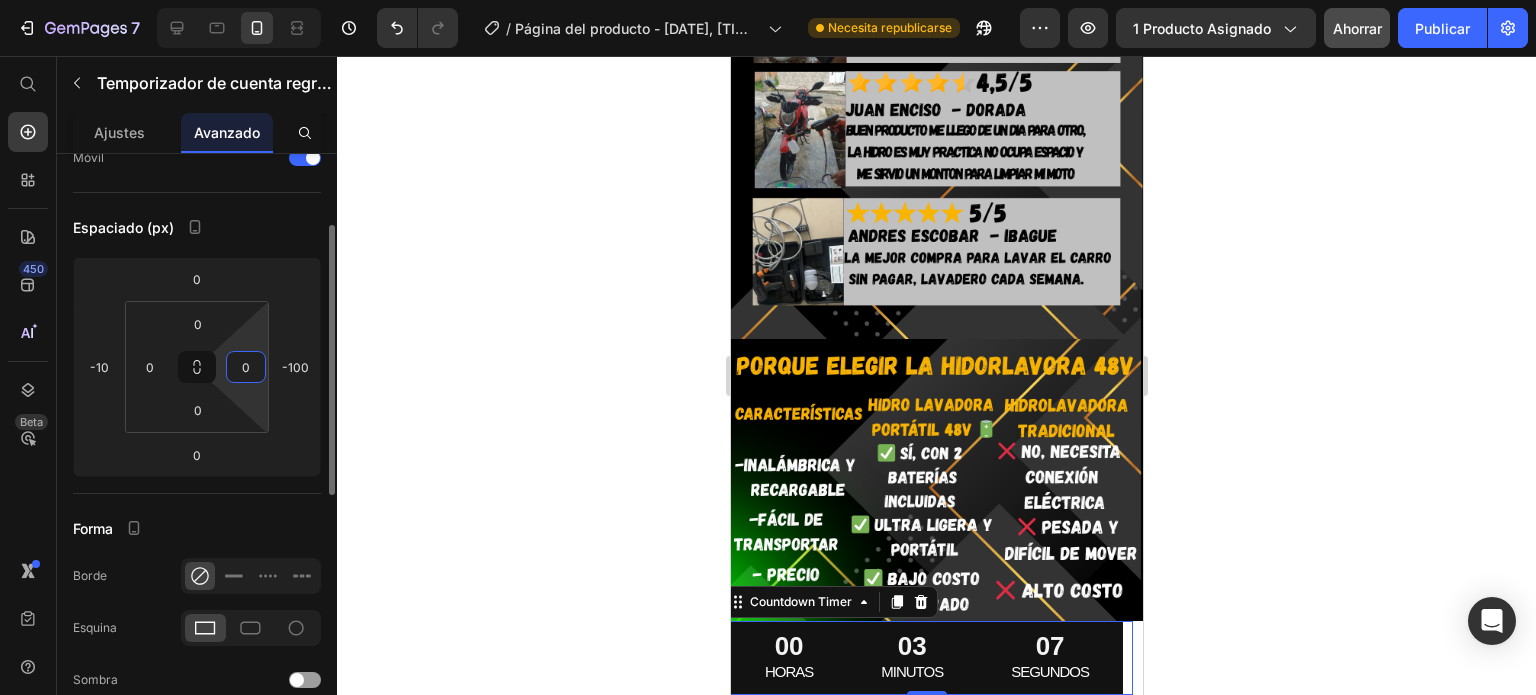 click on "0" at bounding box center (246, 367) 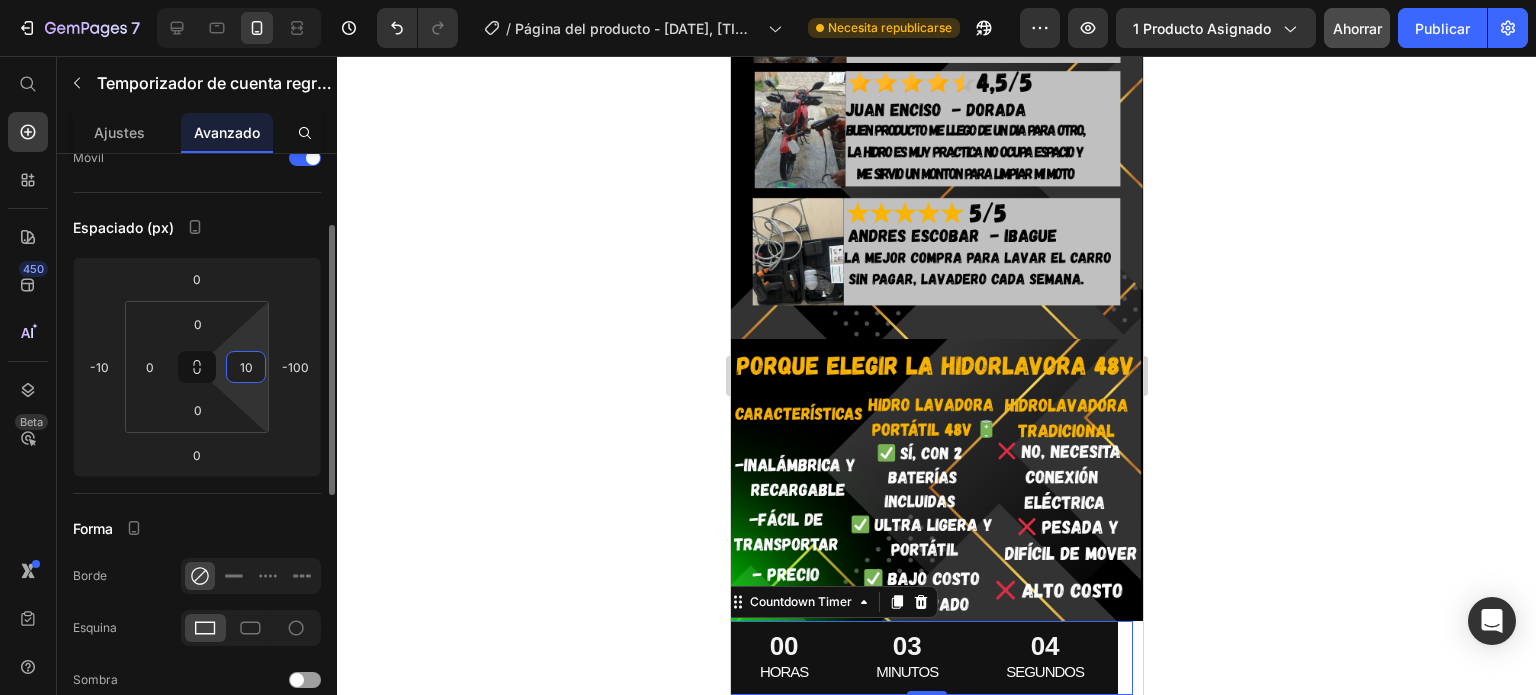 type on "1" 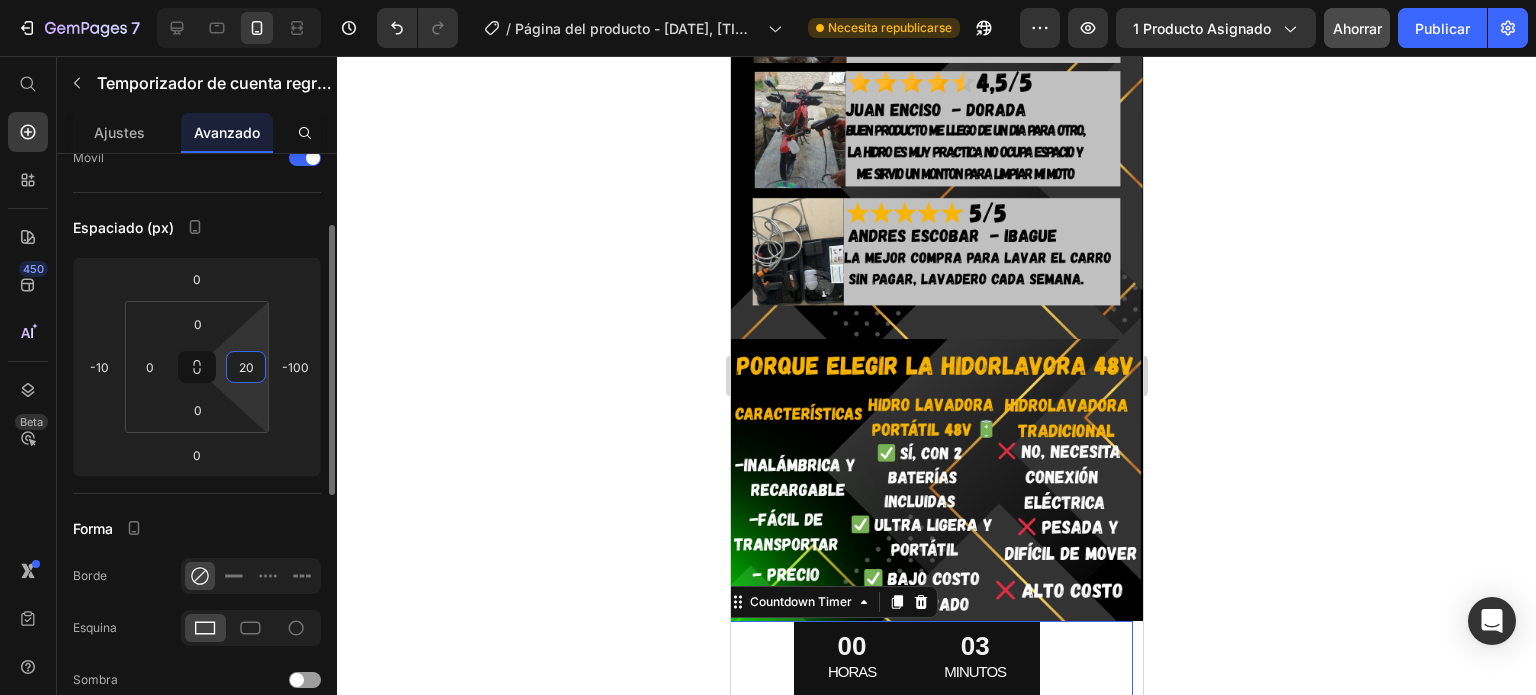 type on "2" 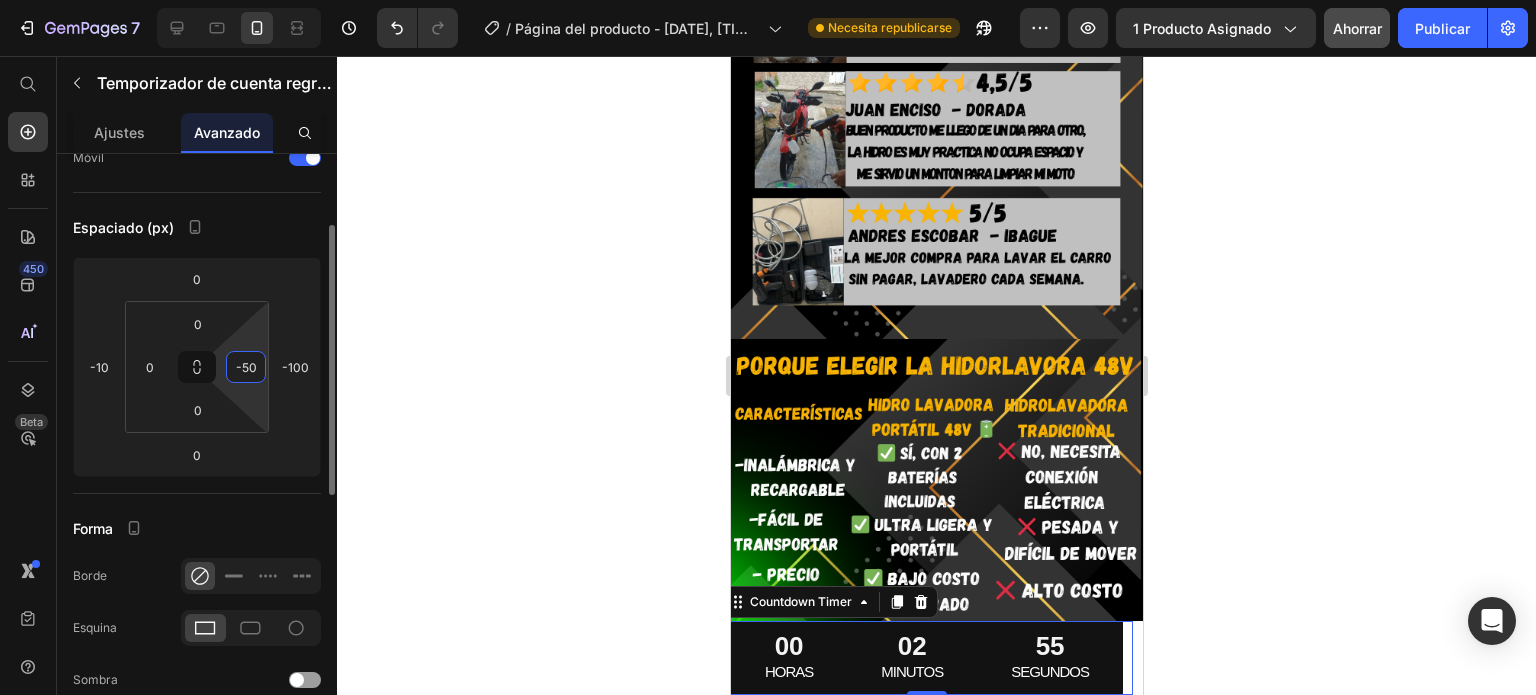 type on "-5" 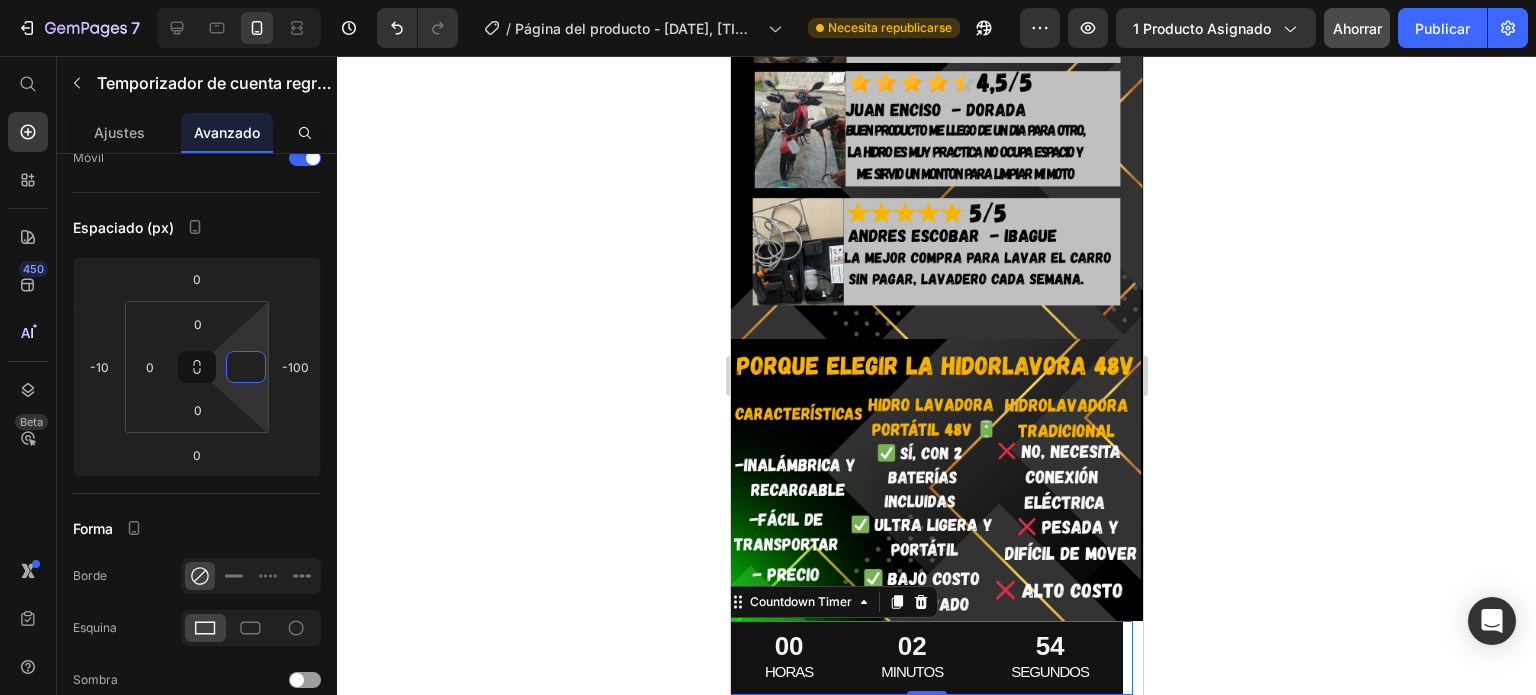 type on "0" 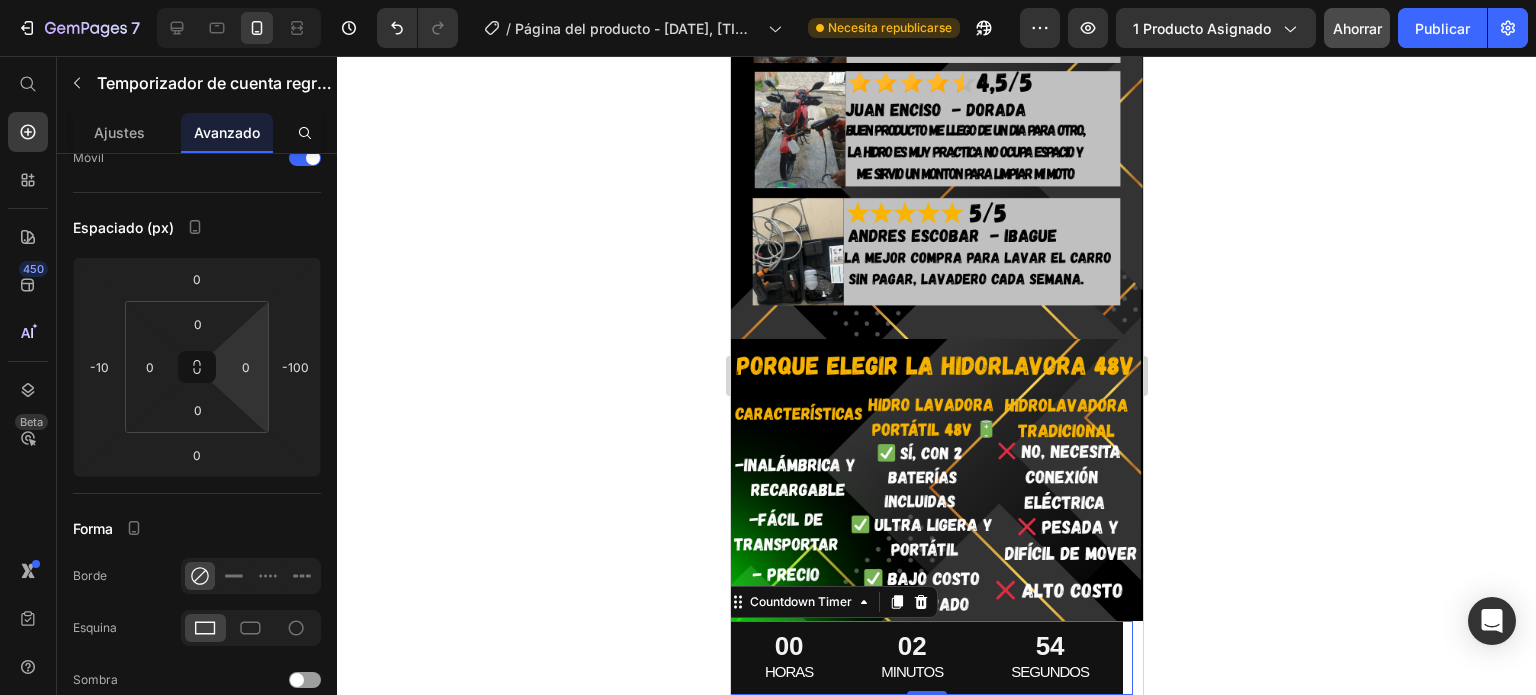 click 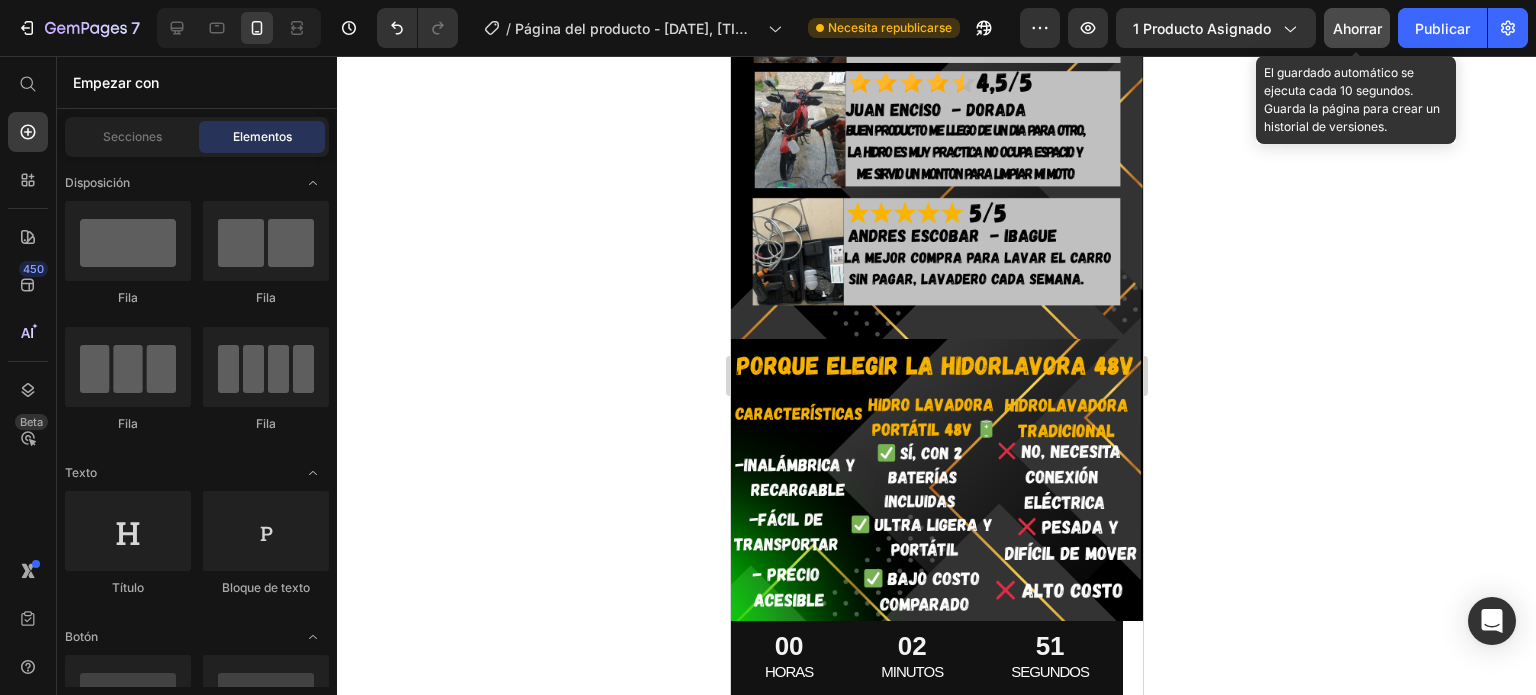 click on "Ahorrar" at bounding box center (1357, 28) 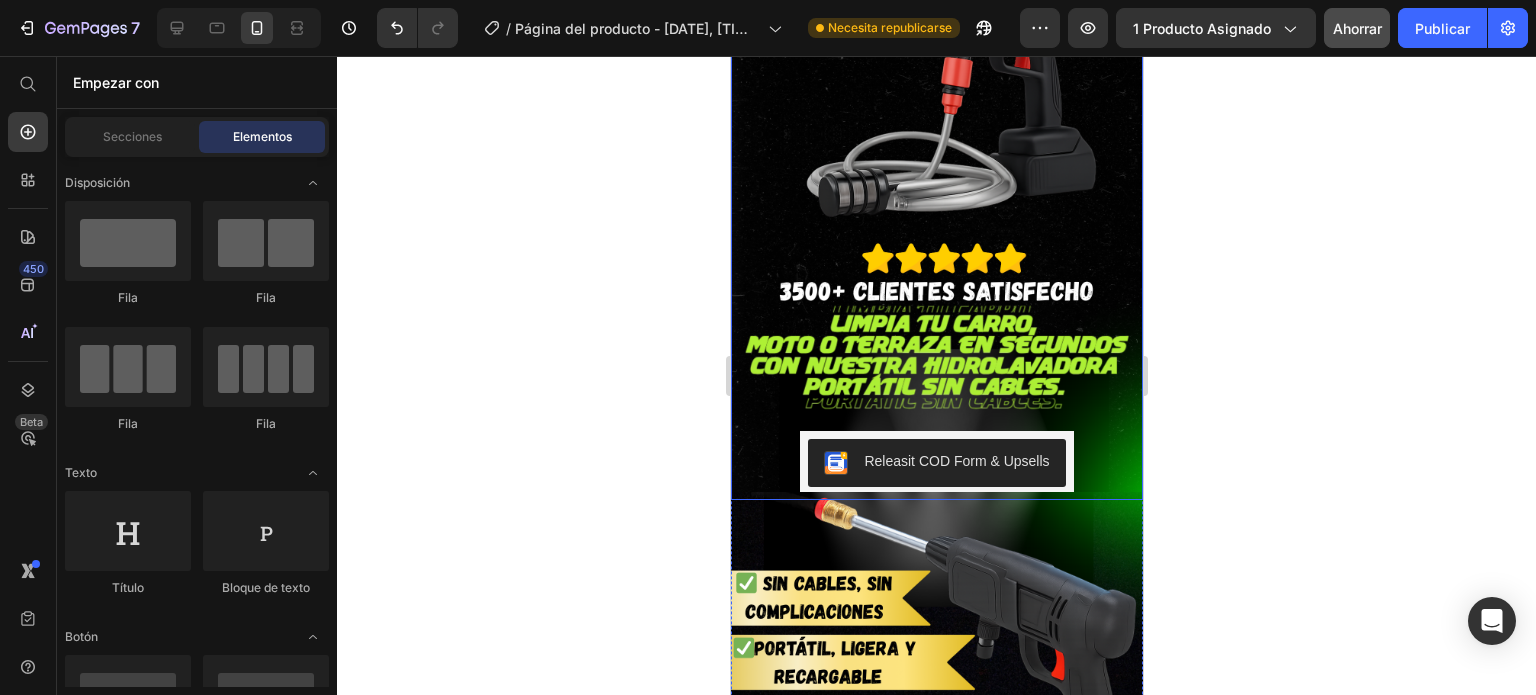 scroll, scrollTop: 0, scrollLeft: 0, axis: both 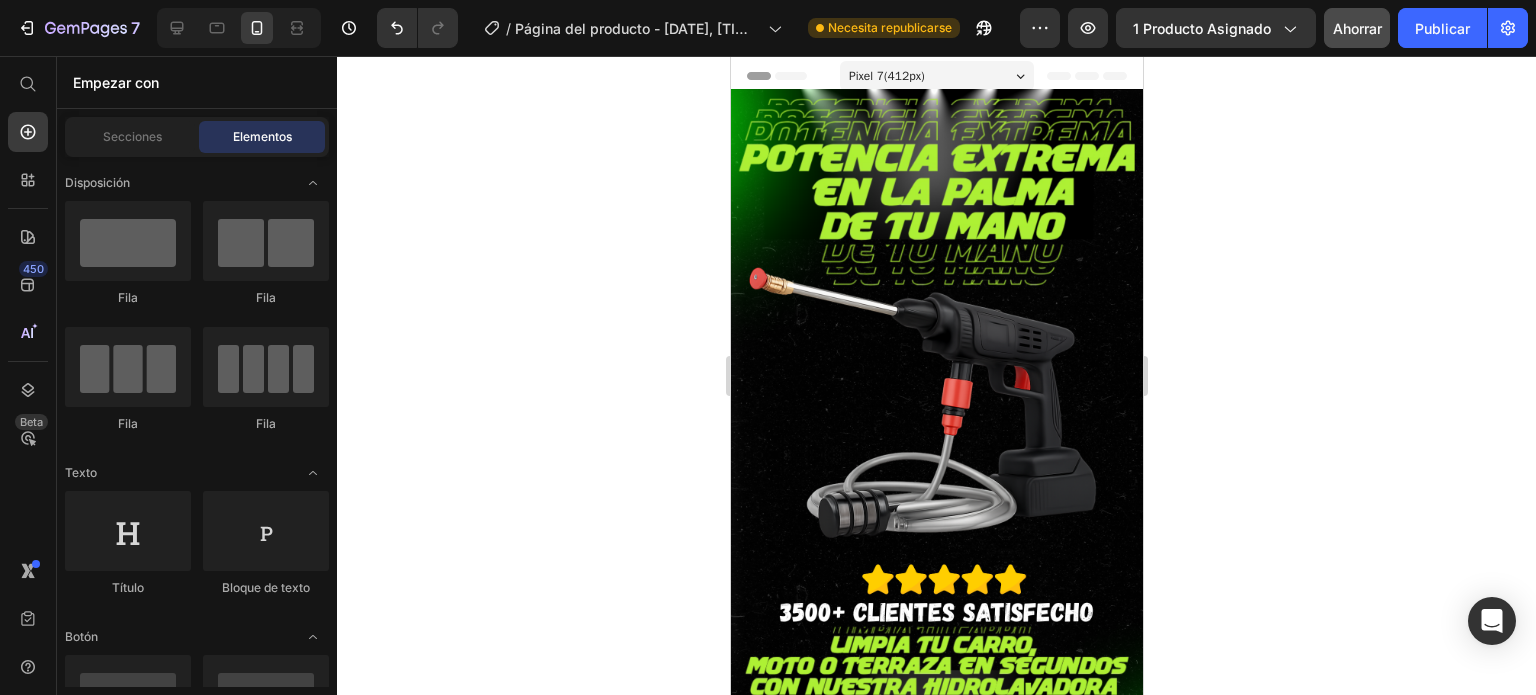 click on "Pixel 7  ( 412 px)" at bounding box center (886, 76) 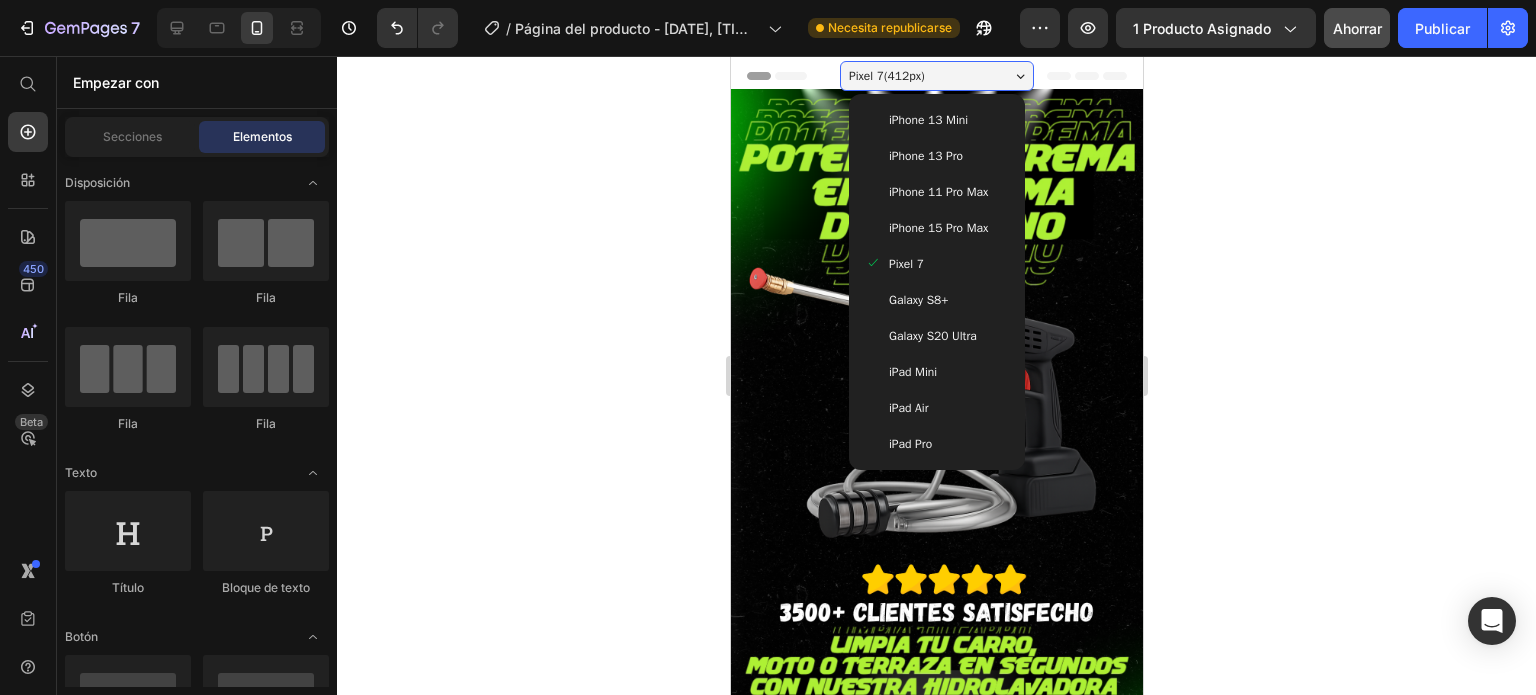 click on "iPhone 15 Pro Max" at bounding box center [936, 228] 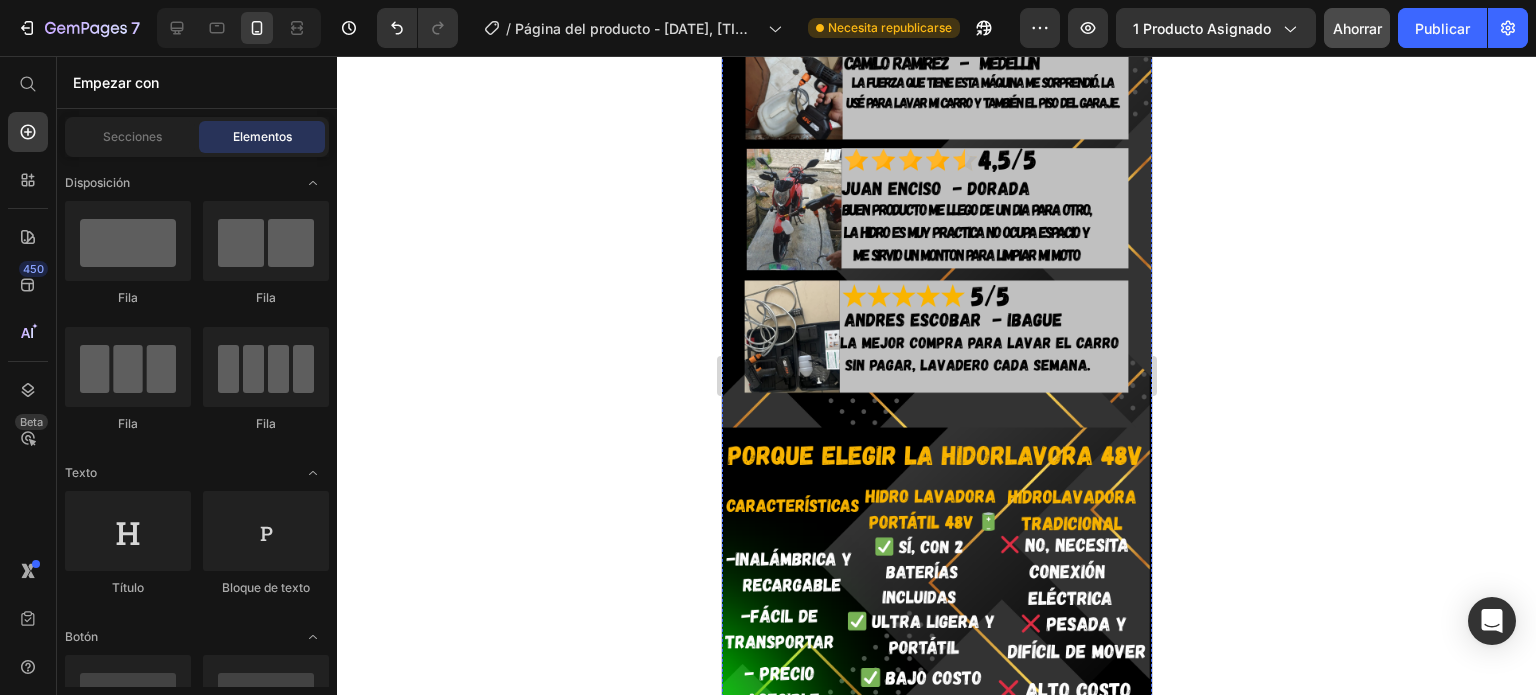 scroll, scrollTop: 1910, scrollLeft: 0, axis: vertical 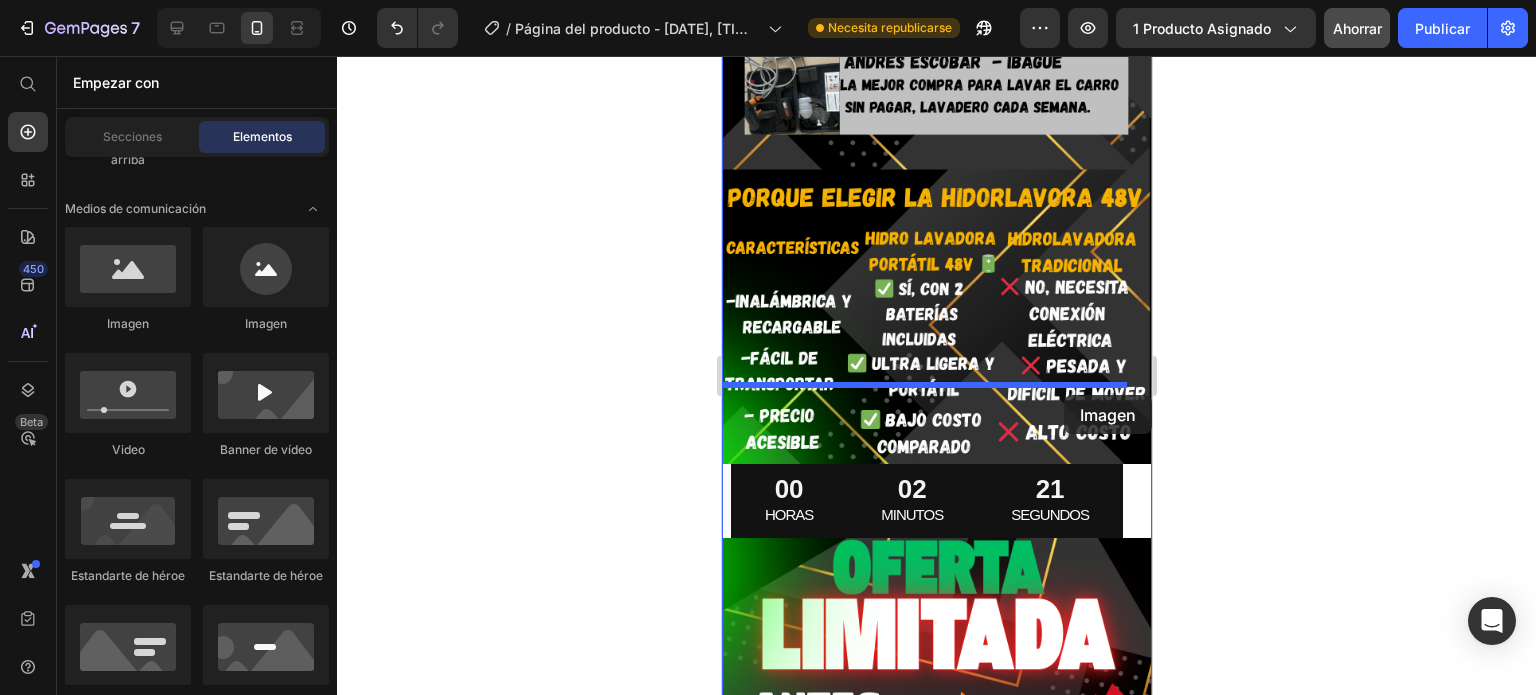 drag, startPoint x: 857, startPoint y: 358, endPoint x: 1063, endPoint y: 395, distance: 209.29645 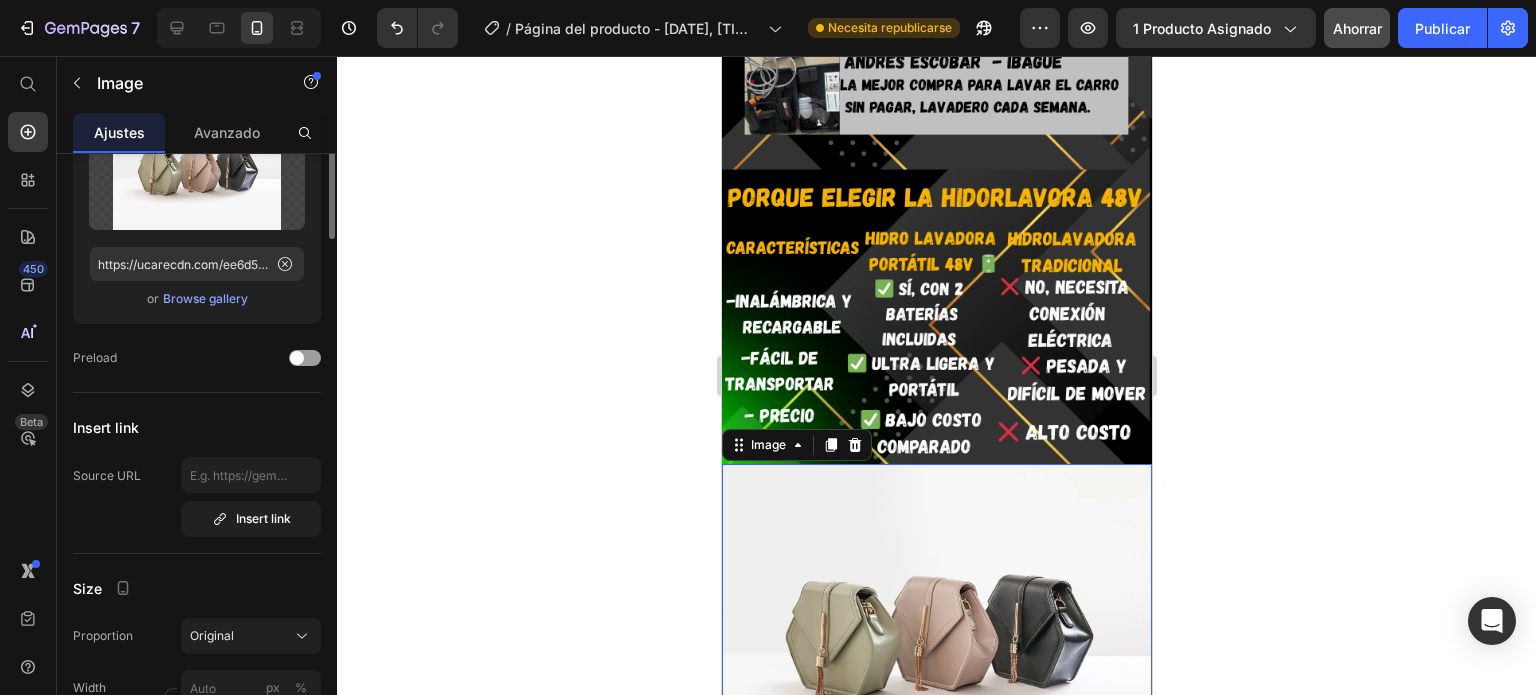 scroll, scrollTop: 0, scrollLeft: 0, axis: both 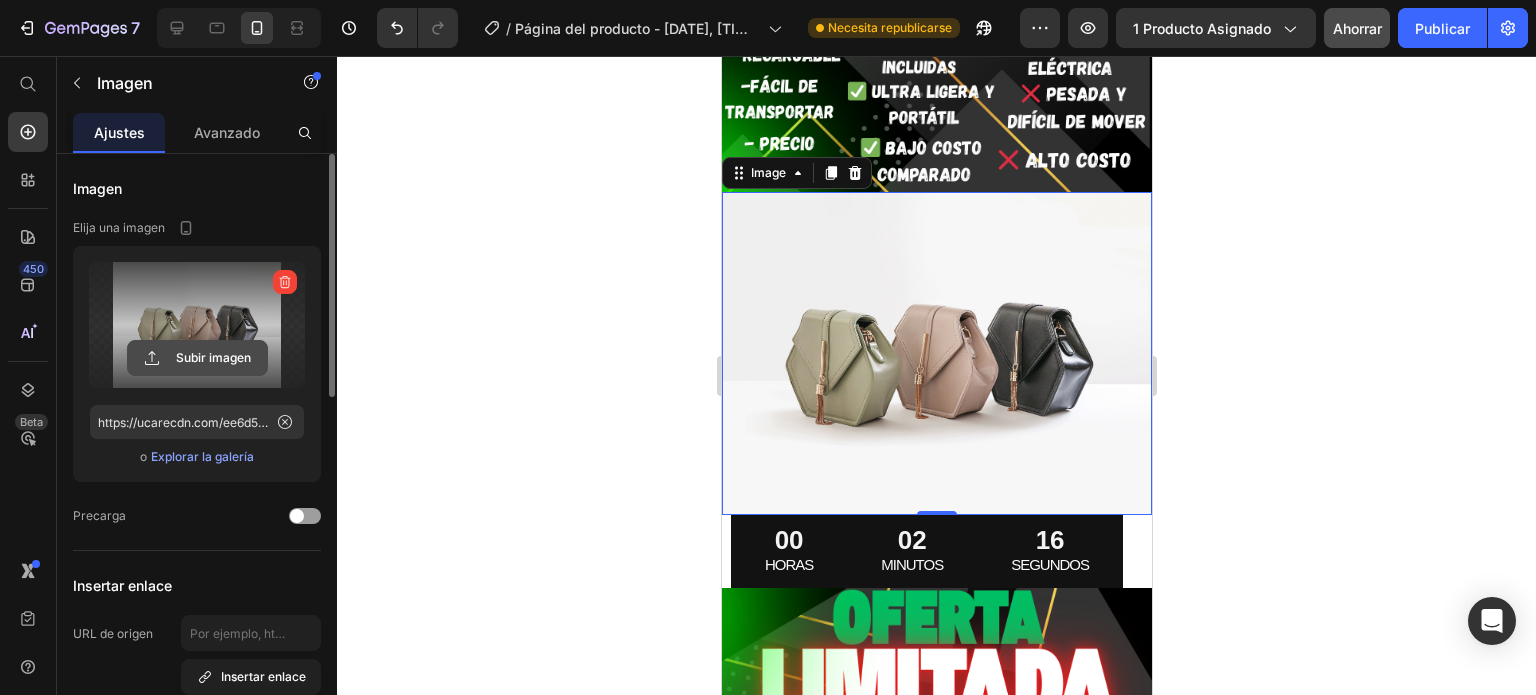 click 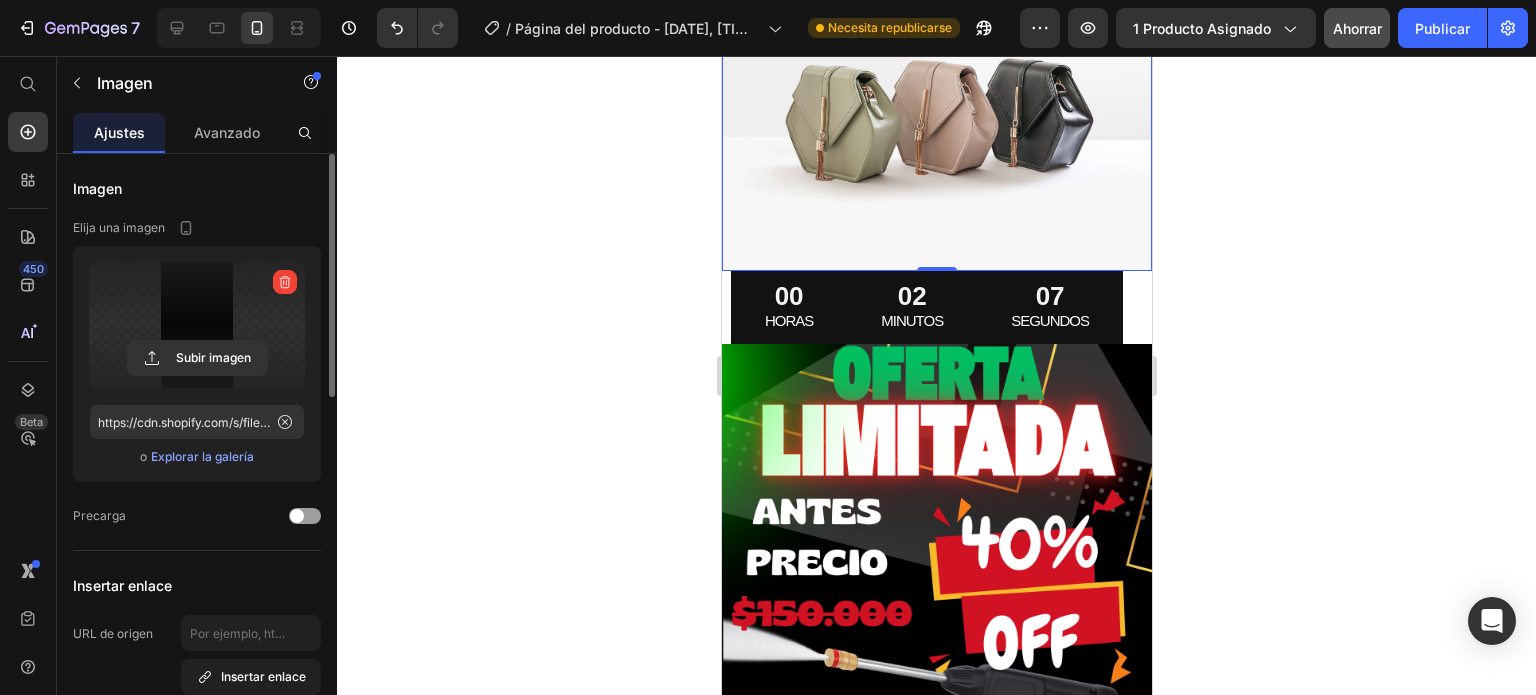 scroll, scrollTop: 2724, scrollLeft: 0, axis: vertical 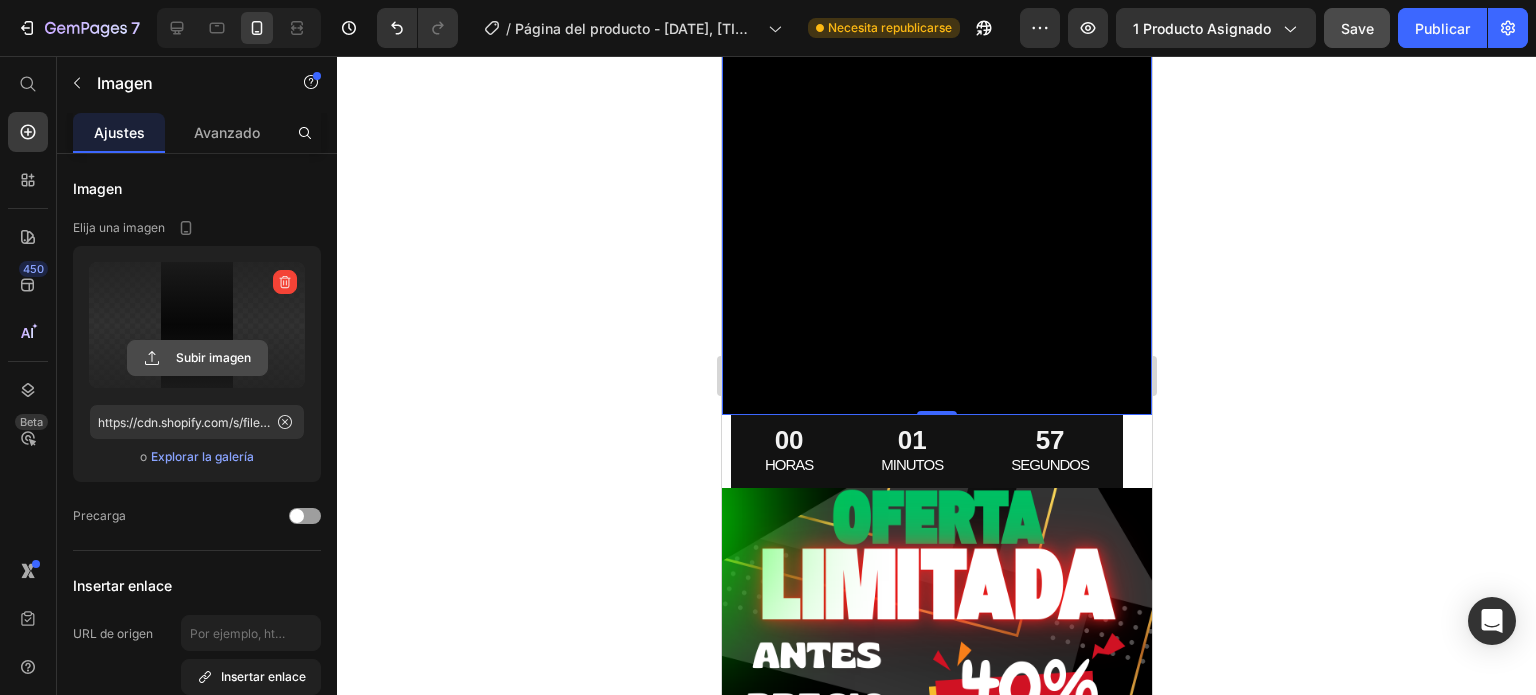 click 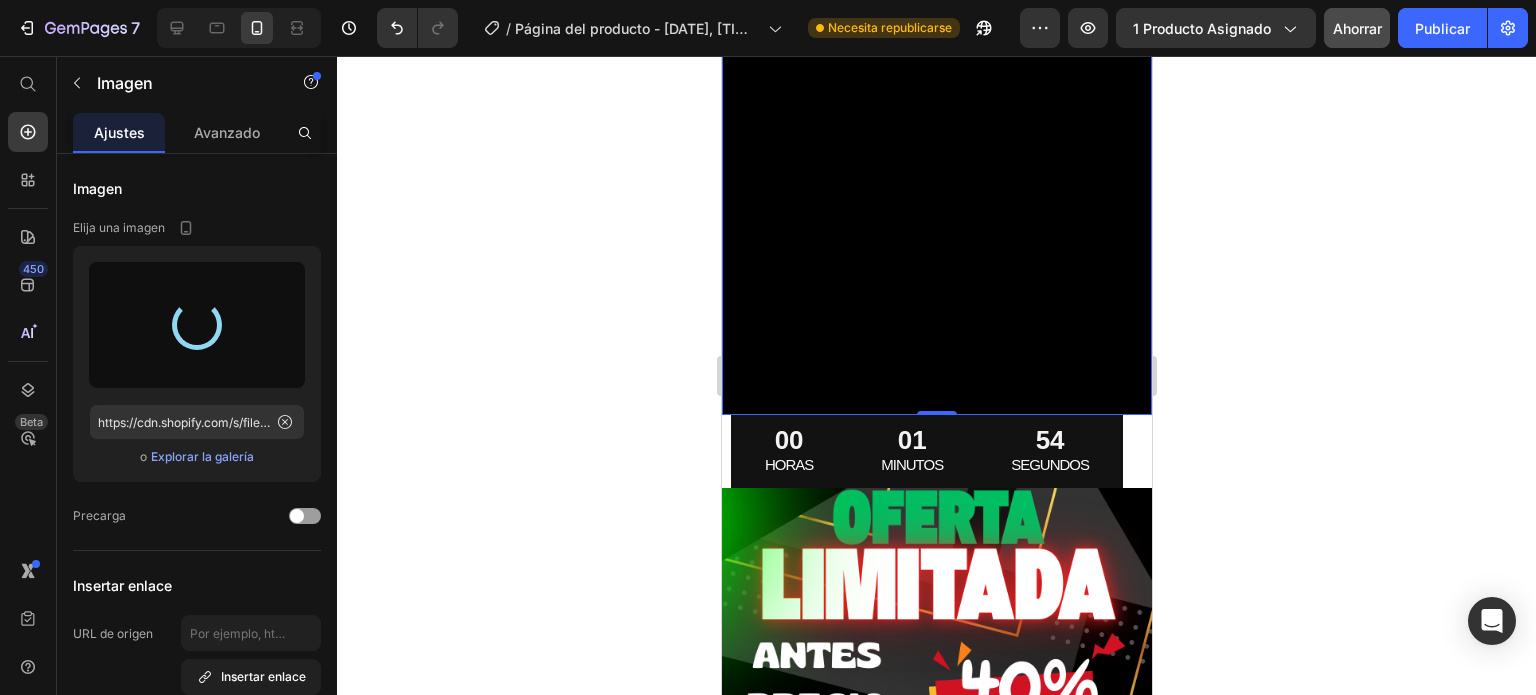 type on "https://cdn.shopify.com/s/files/1/0664/1847/5096/files/gempages_574621923191816991-7591c5a5-f8a5-47b7-ad36-2131a74605c1.png" 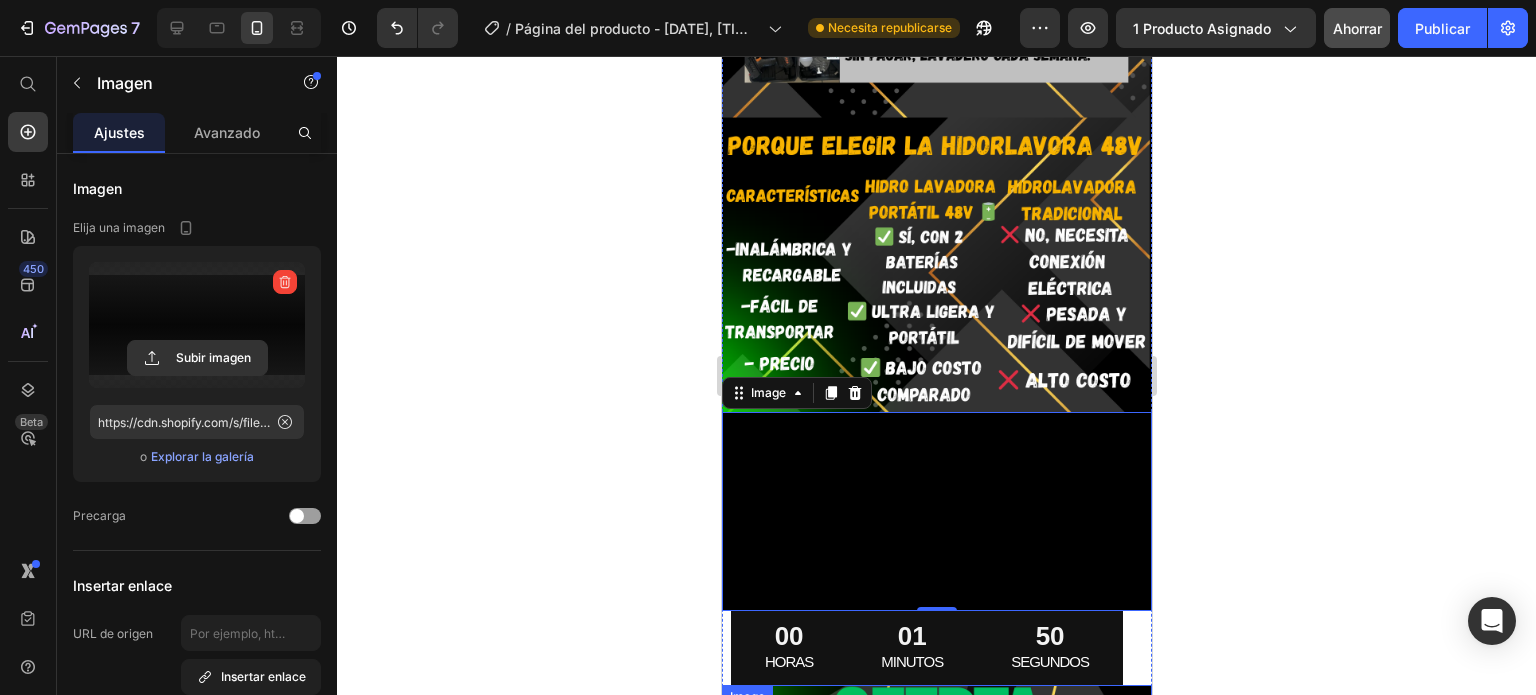scroll, scrollTop: 1963, scrollLeft: 0, axis: vertical 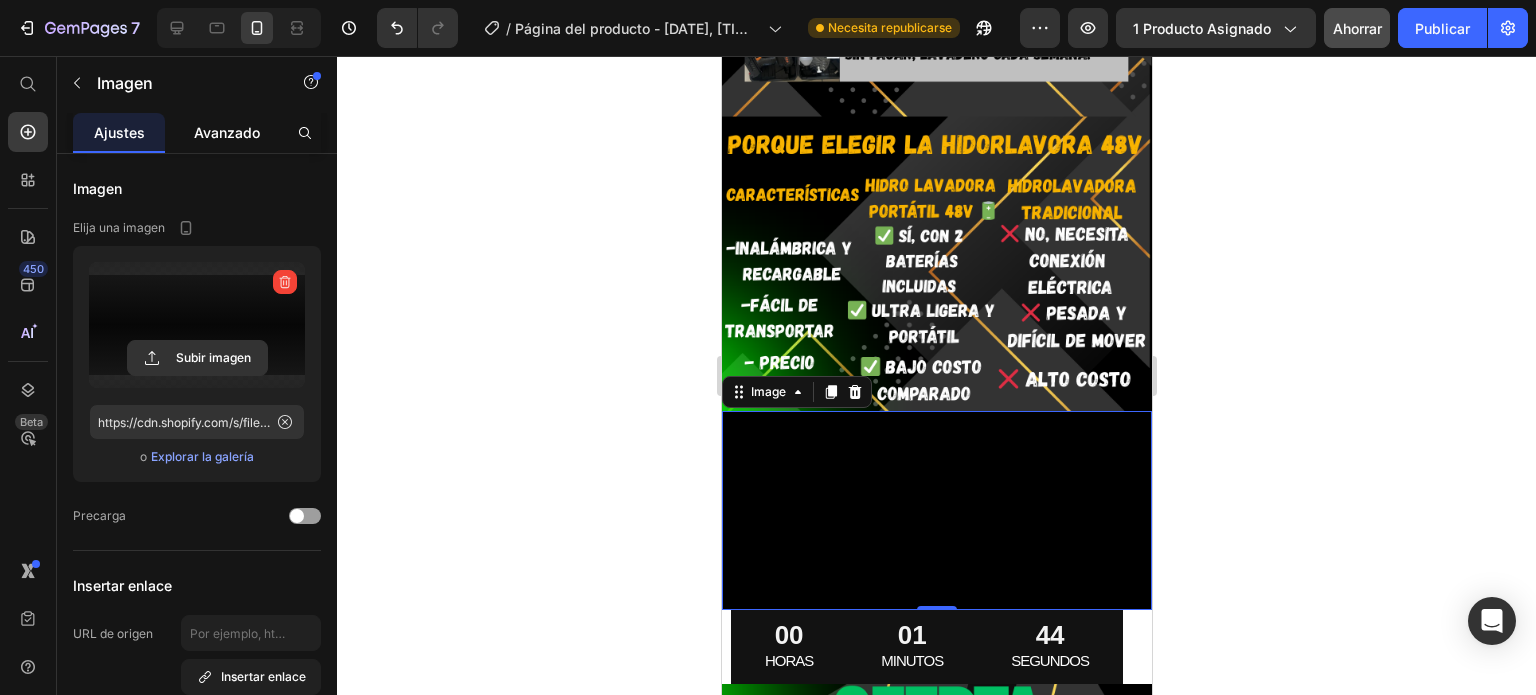 click on "Avanzado" 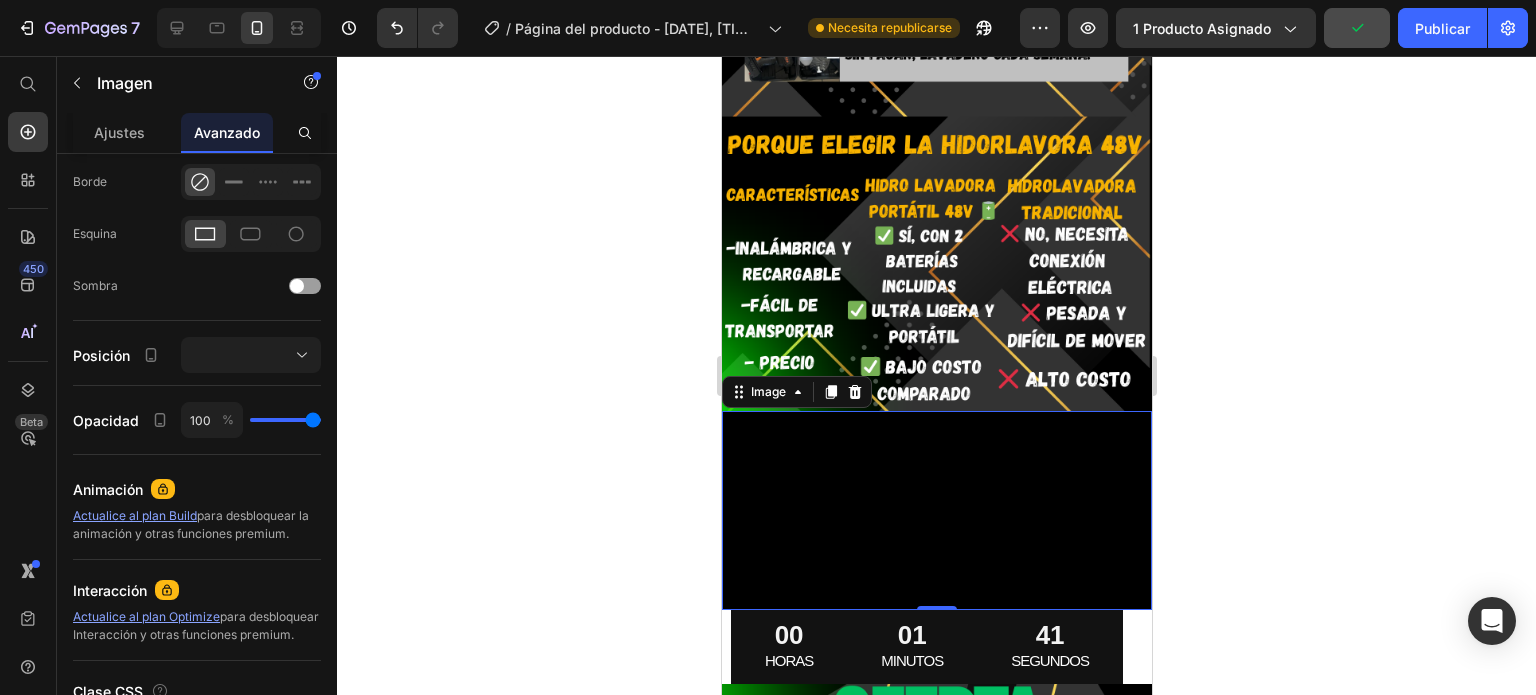scroll, scrollTop: 0, scrollLeft: 0, axis: both 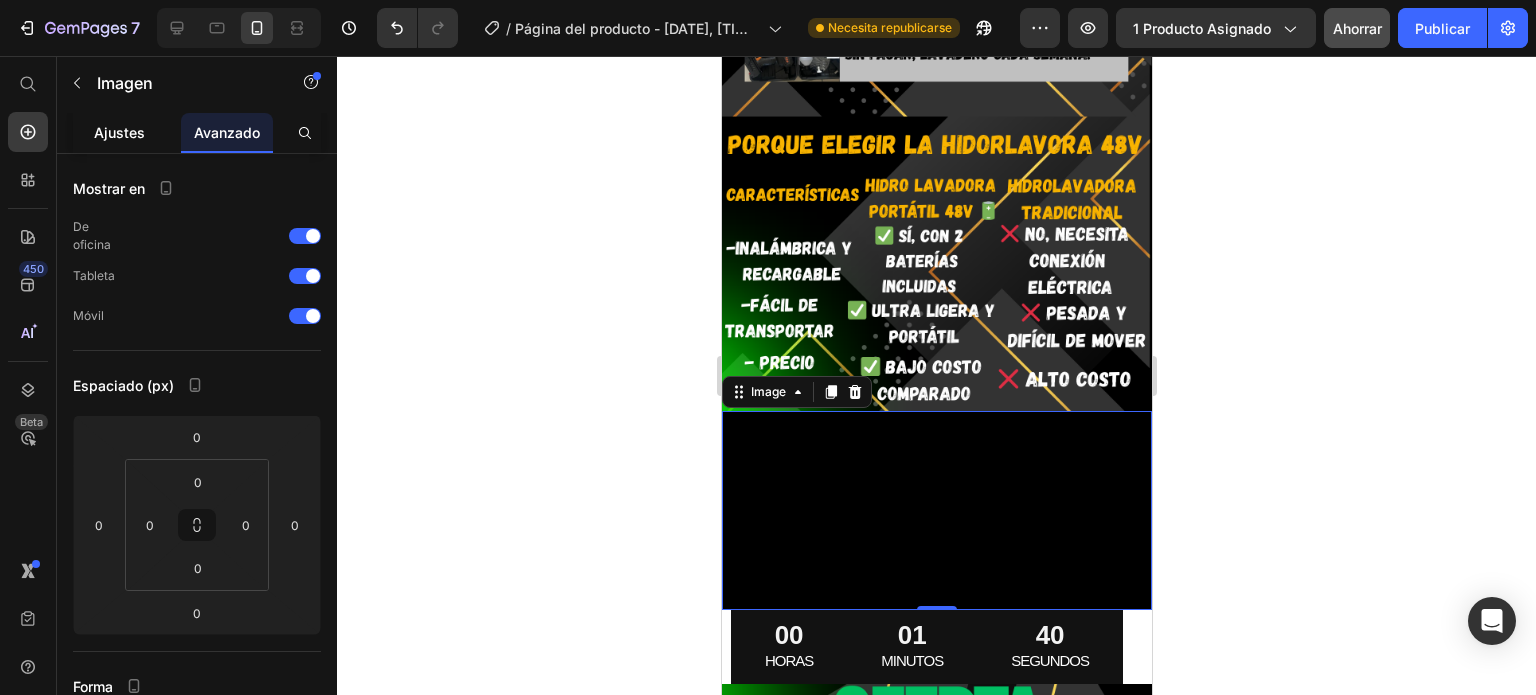 click on "Ajustes" at bounding box center [119, 132] 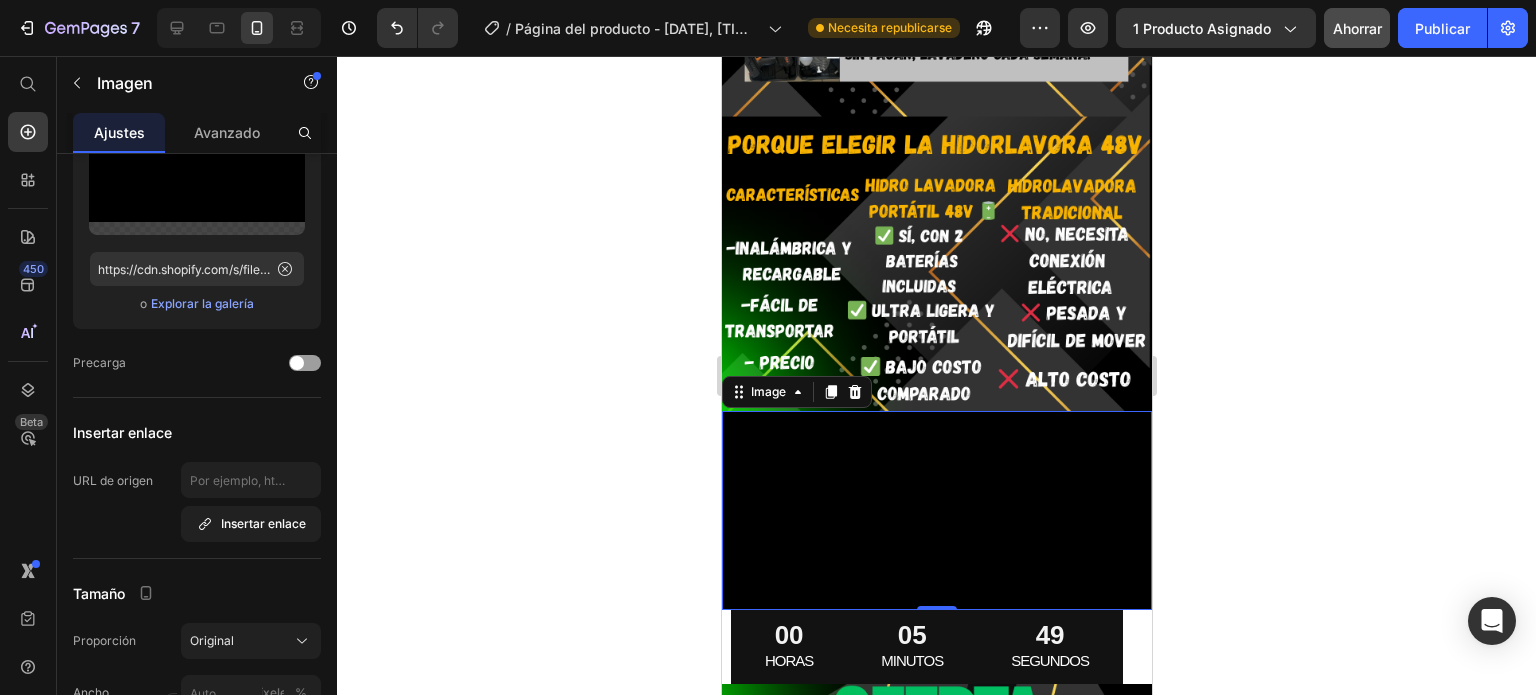 scroll, scrollTop: 60, scrollLeft: 0, axis: vertical 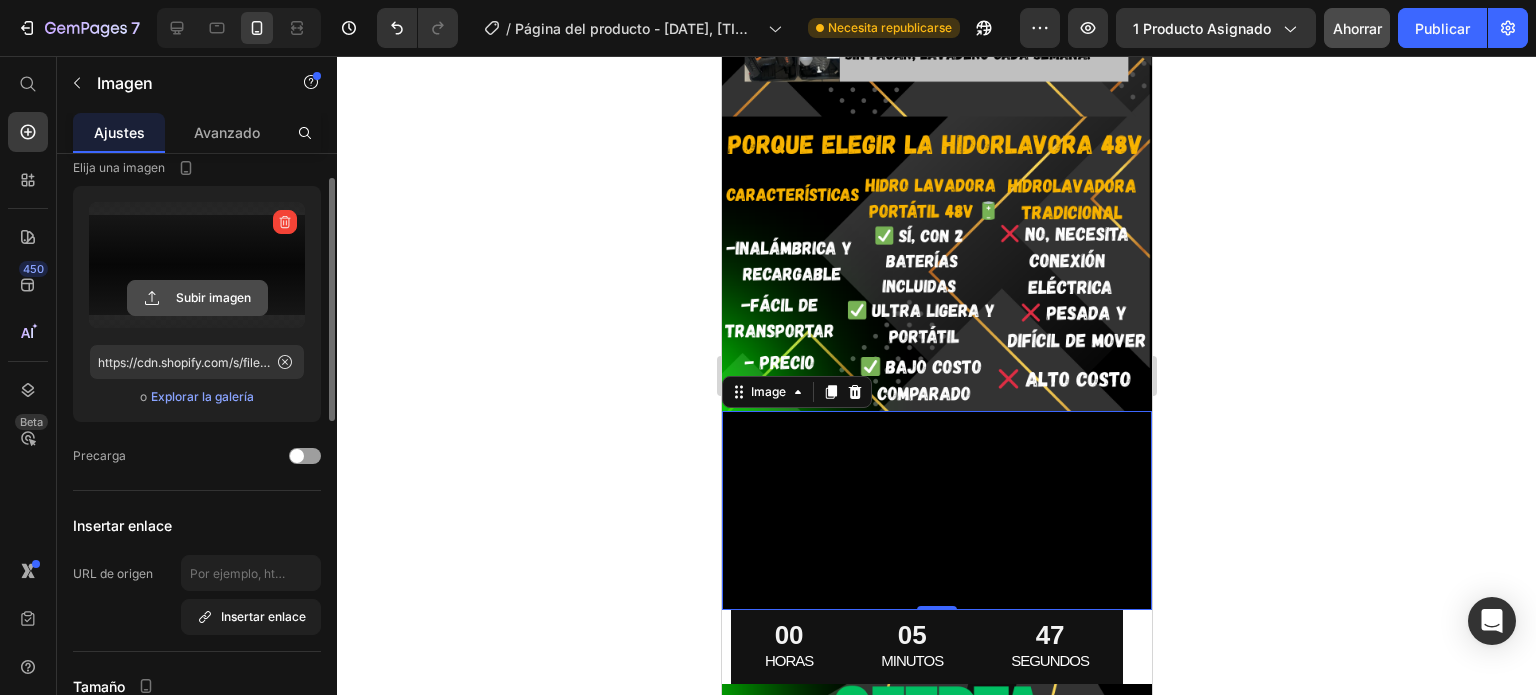 click 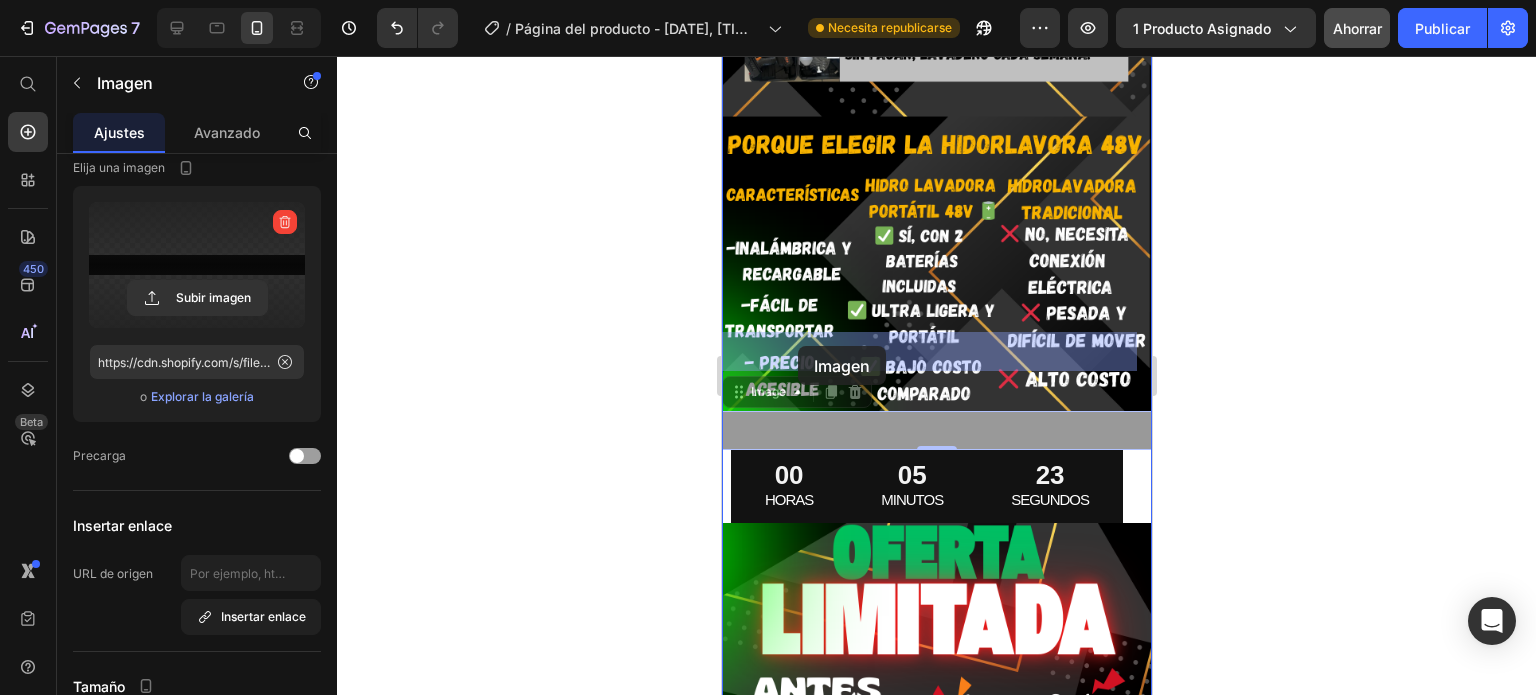 drag, startPoint x: 800, startPoint y: 307, endPoint x: 797, endPoint y: 347, distance: 40.112343 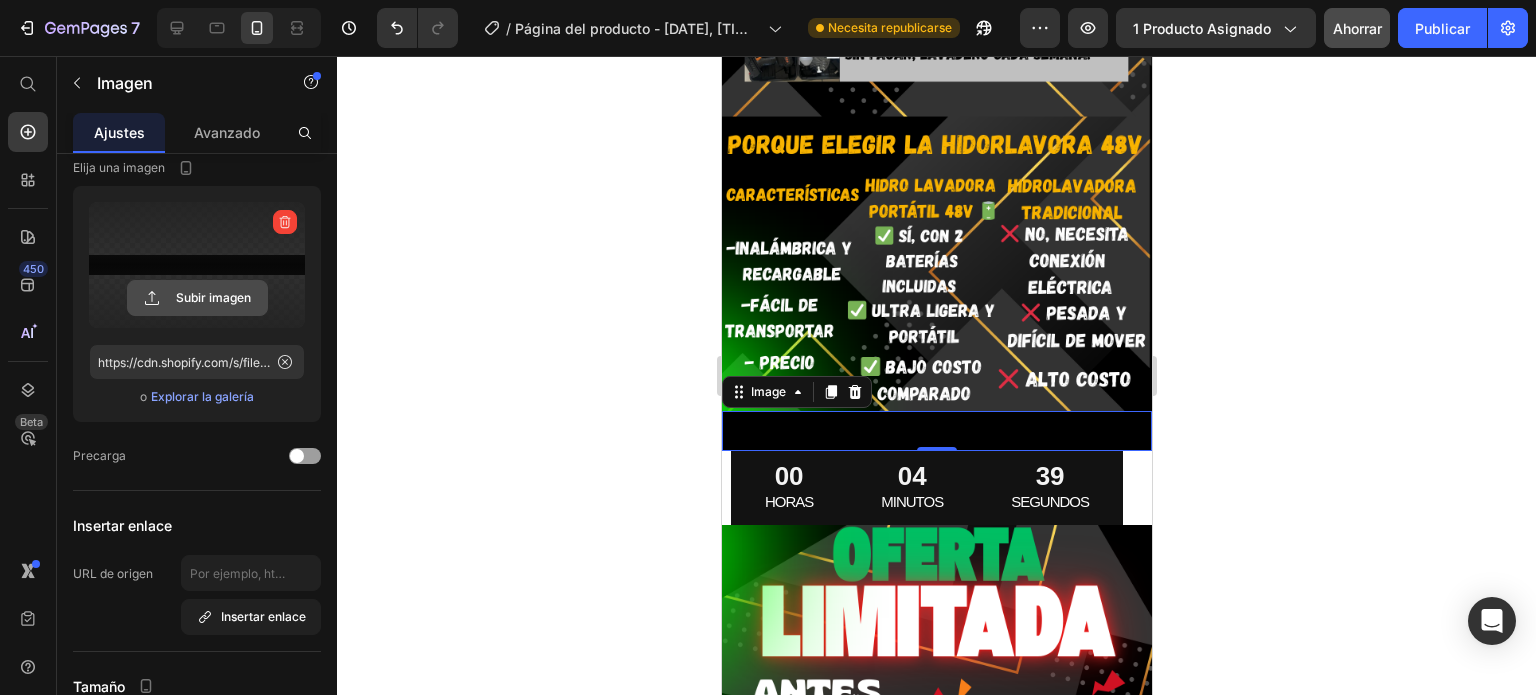 click 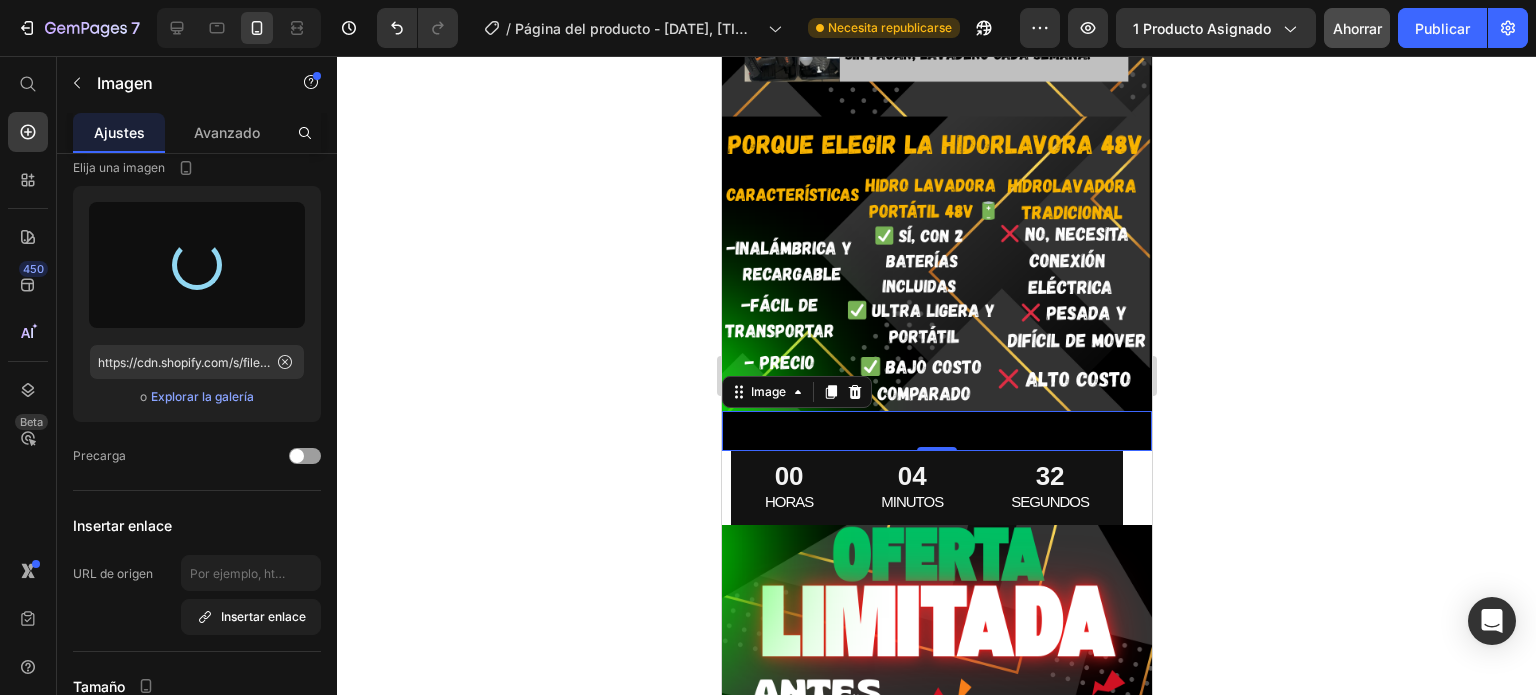 type on "https://cdn.shopify.com/s/files/1/0664/1847/5096/files/gempages_574621923191816991-9ad1111c-8caf-4385-b9a7-bc289ae9393b.png" 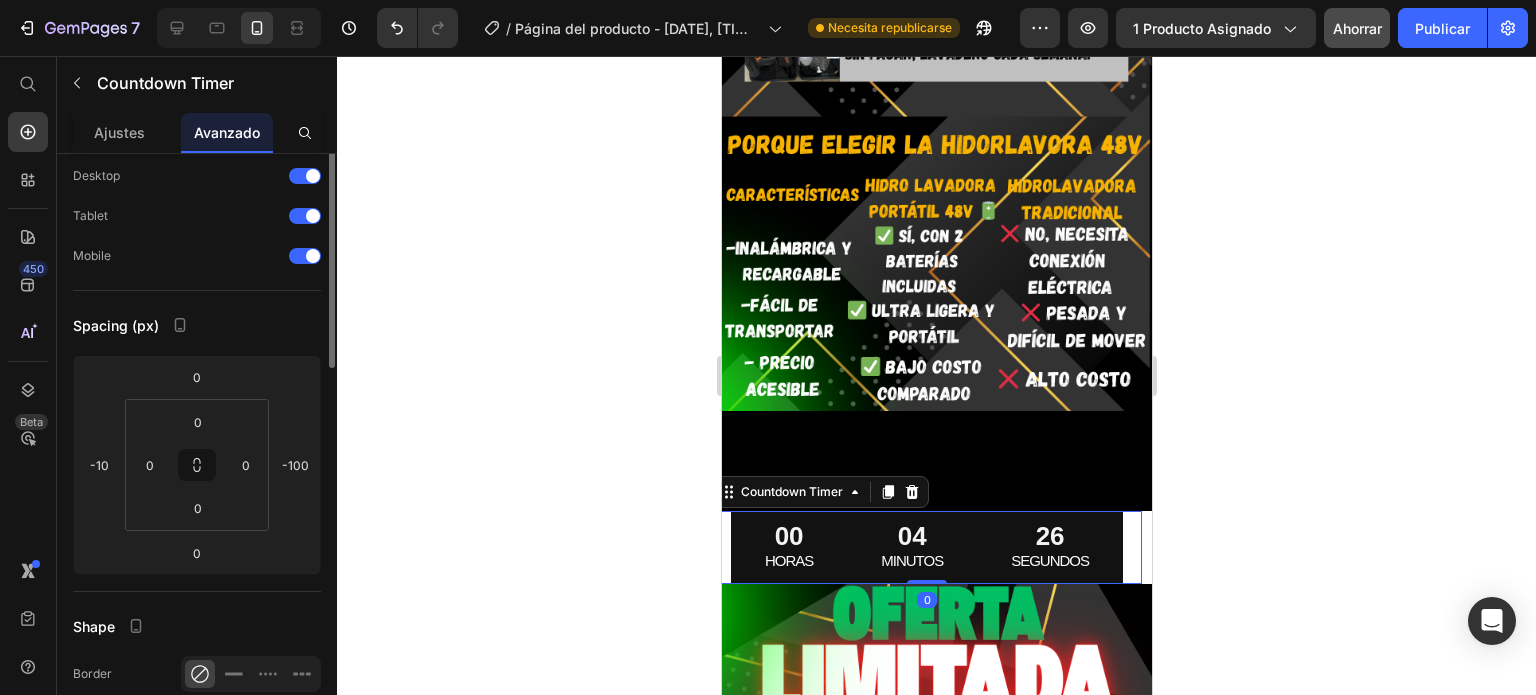 scroll, scrollTop: 0, scrollLeft: 0, axis: both 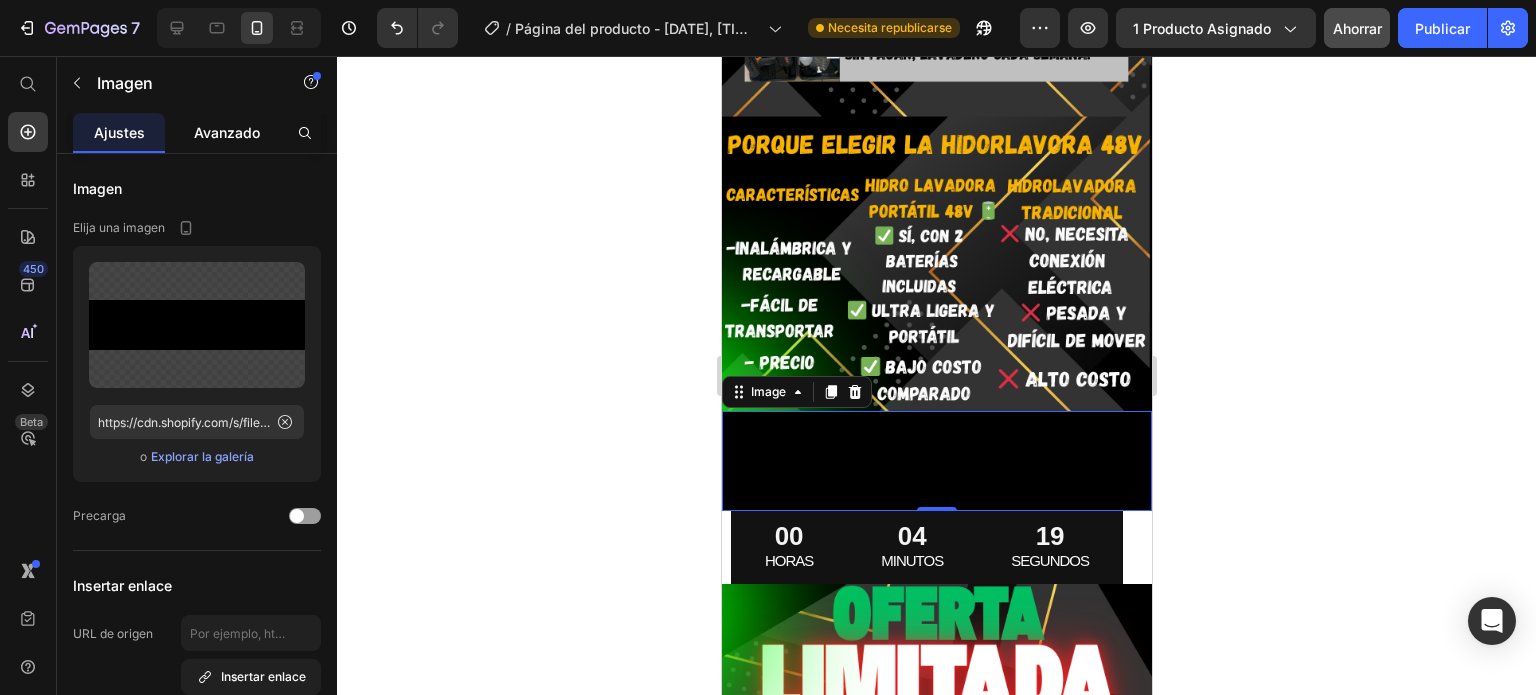 click on "Avanzado" at bounding box center (227, 132) 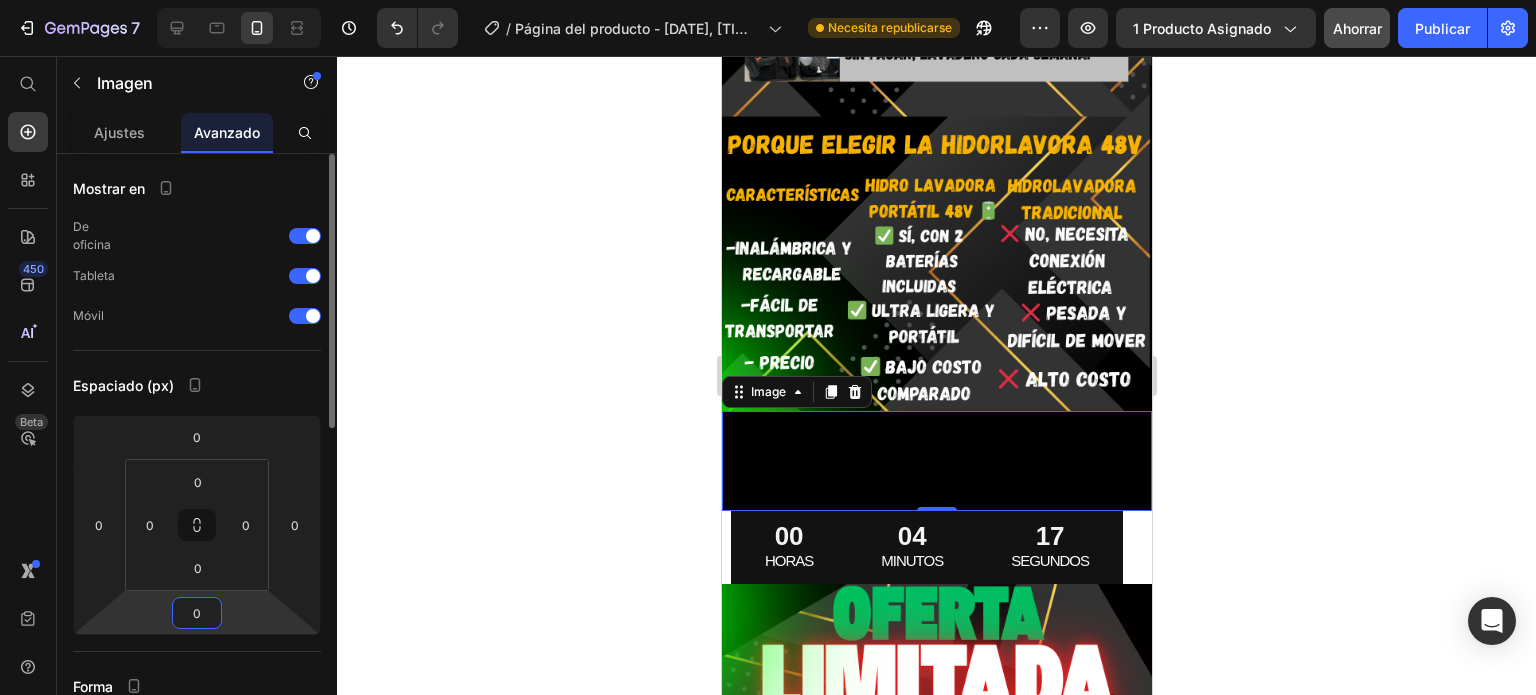 click on "0" at bounding box center (197, 613) 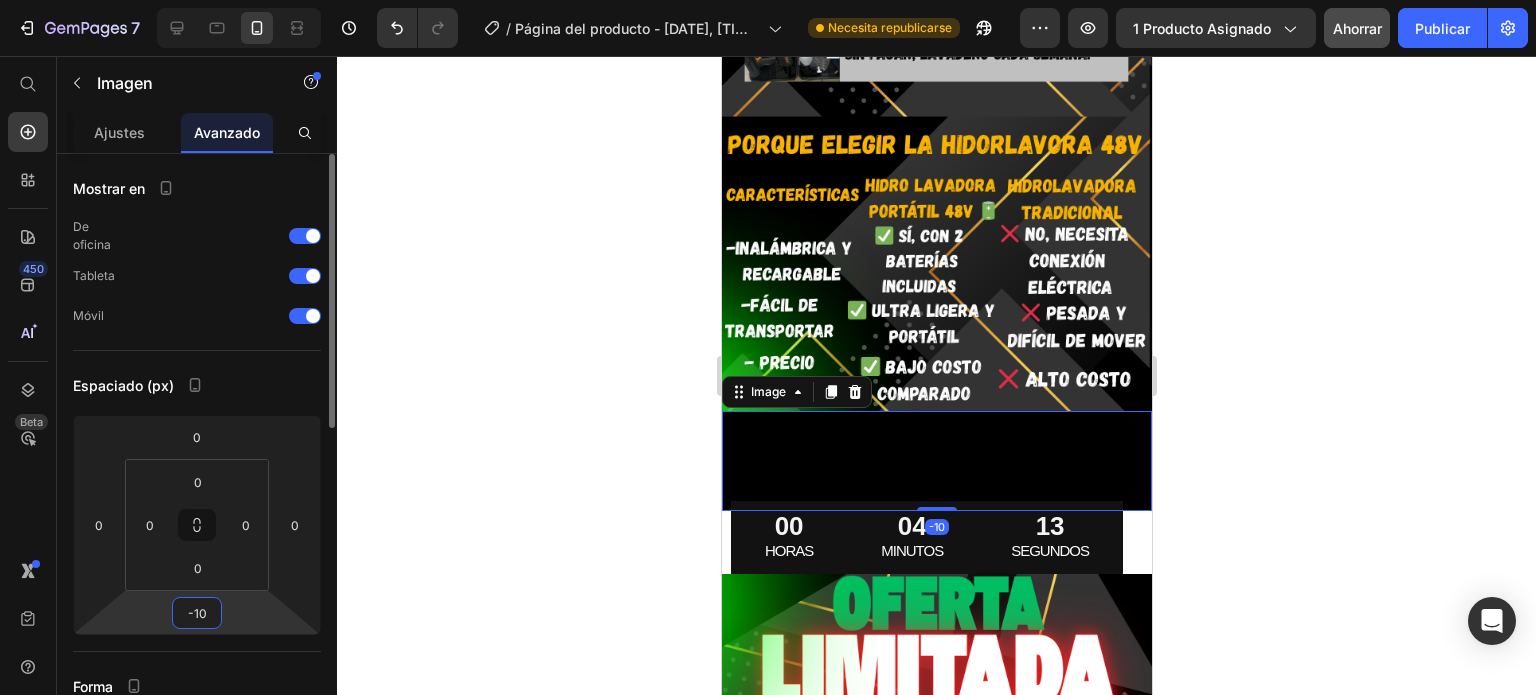 type on "-1" 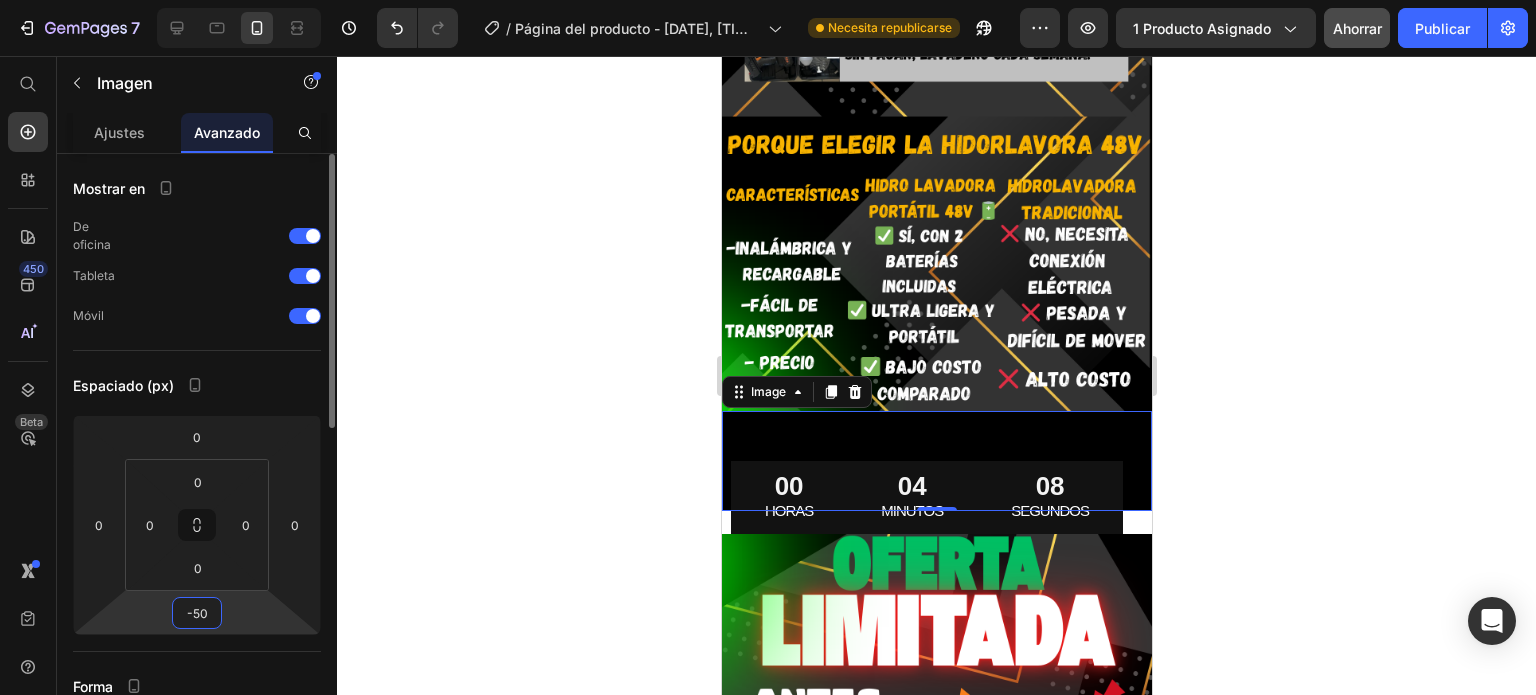 type on "-5" 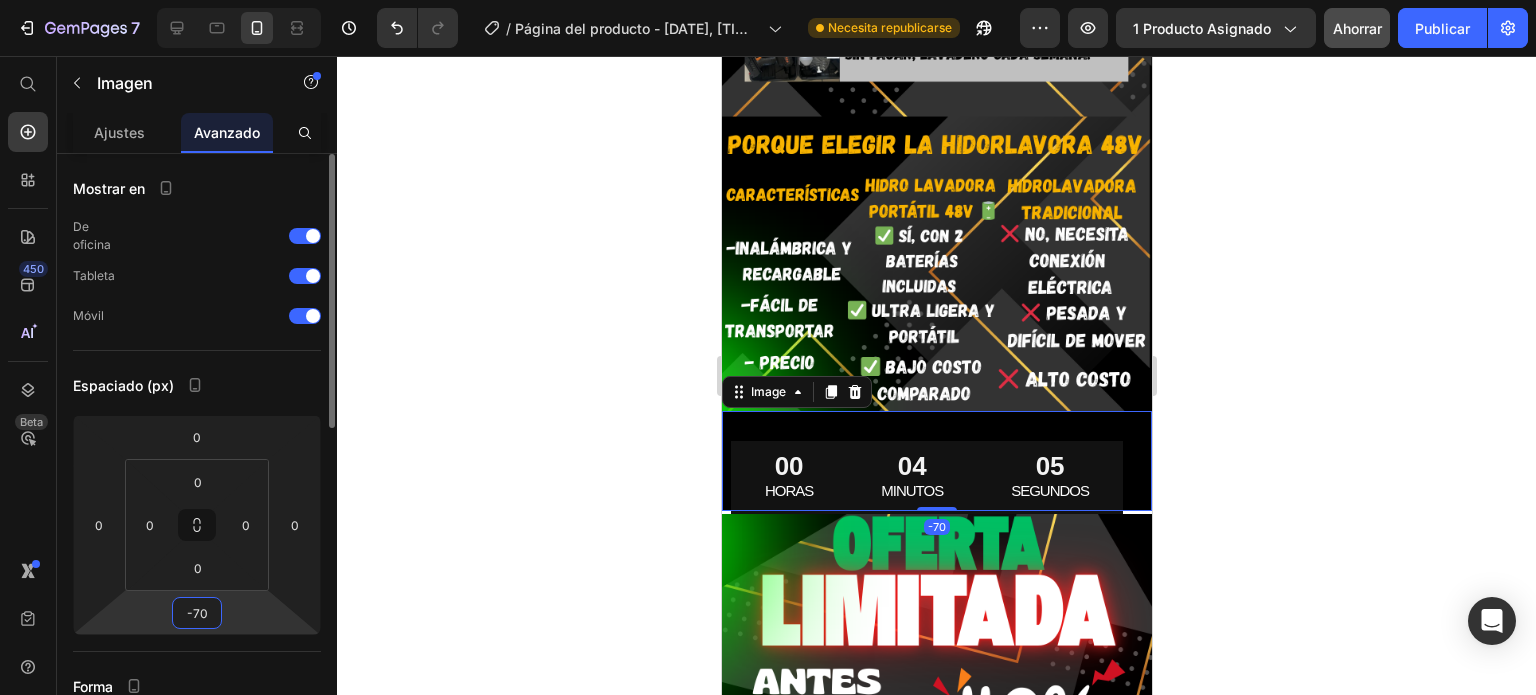 type on "-7" 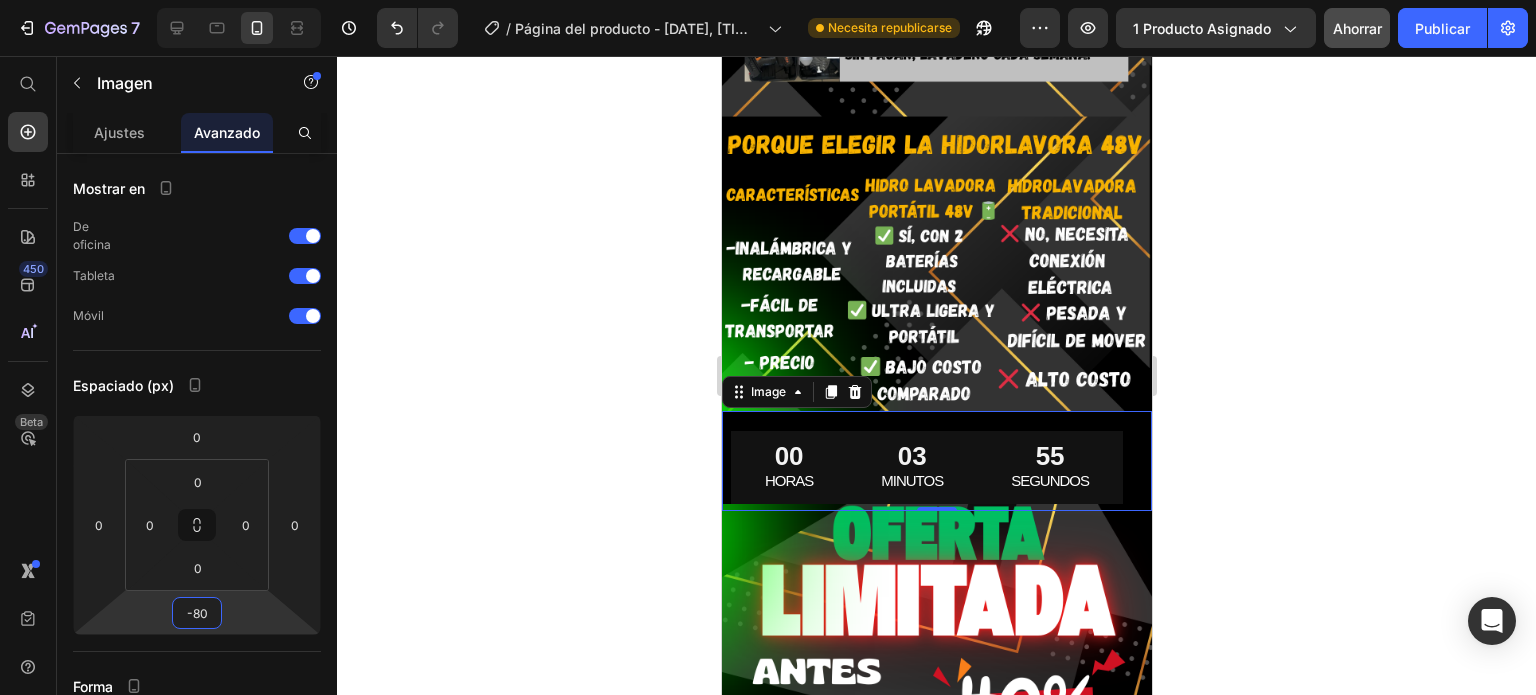 type on "-80" 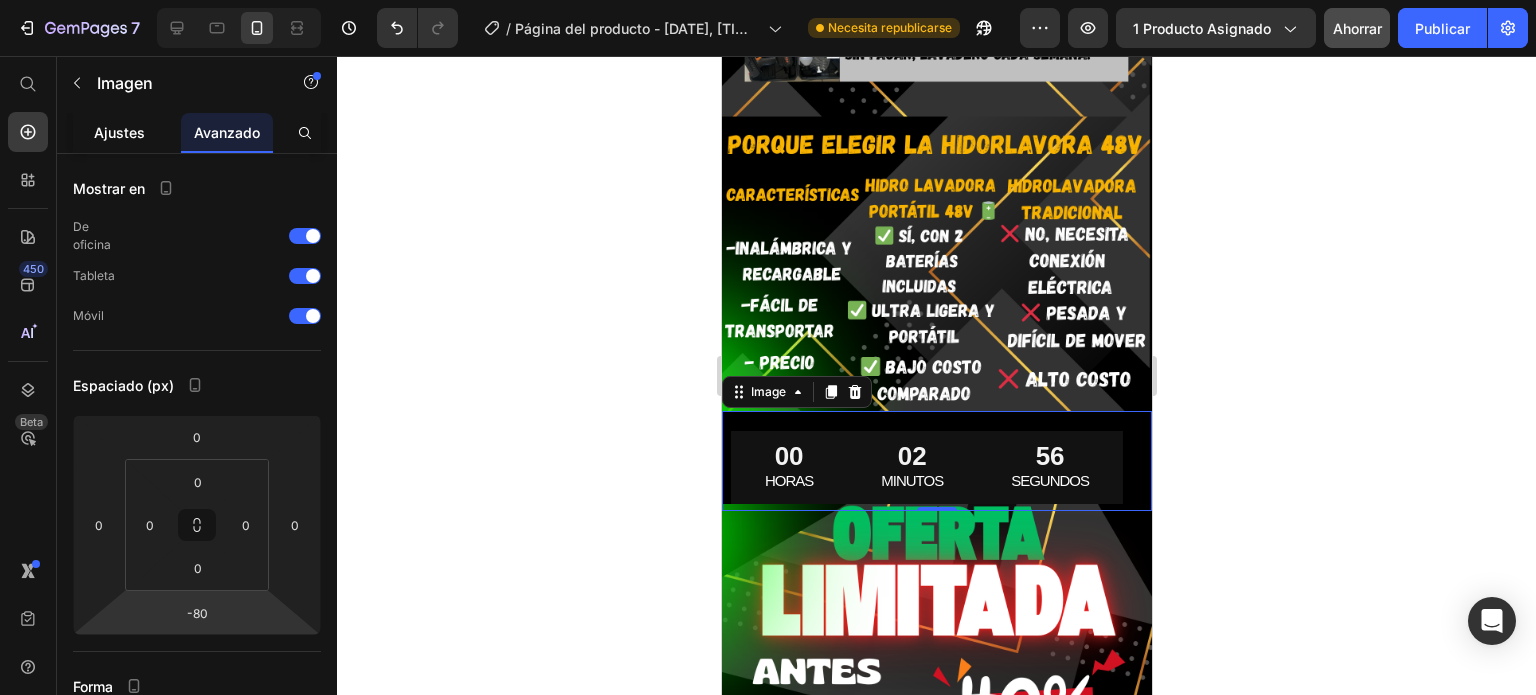 click on "Ajustes" at bounding box center [119, 132] 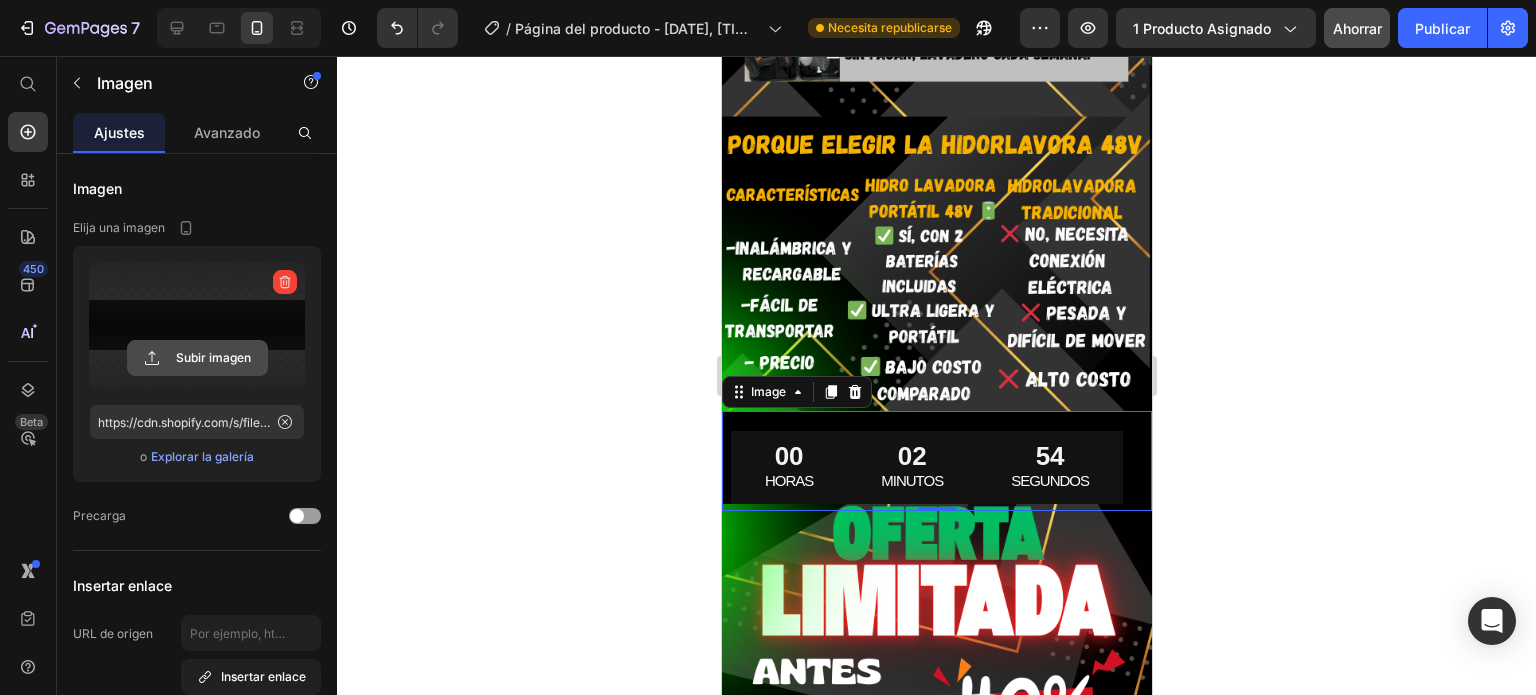 click 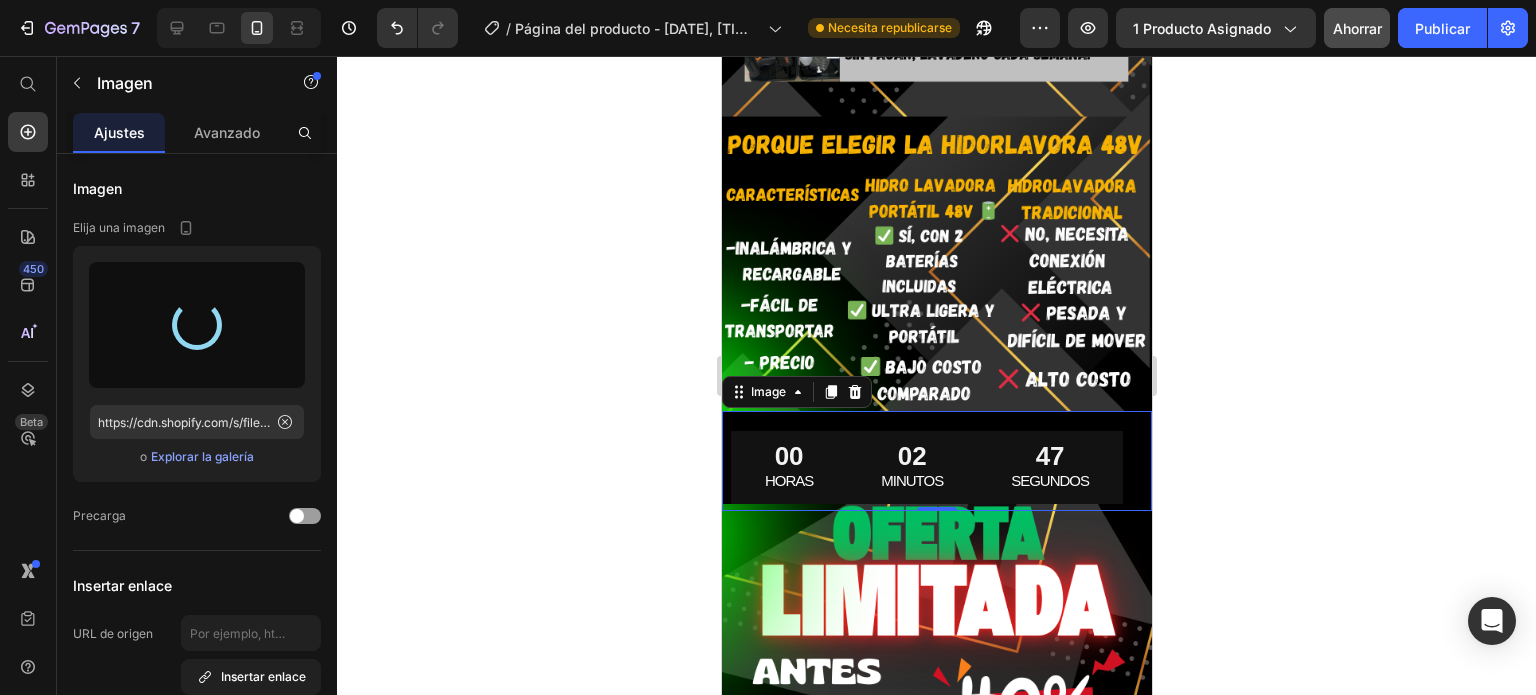 type on "https://cdn.shopify.com/s/files/1/0664/1847/5096/files/gempages_574621923191816991-e680ad9c-6bbf-41e4-afef-eef1e1959fe8.png" 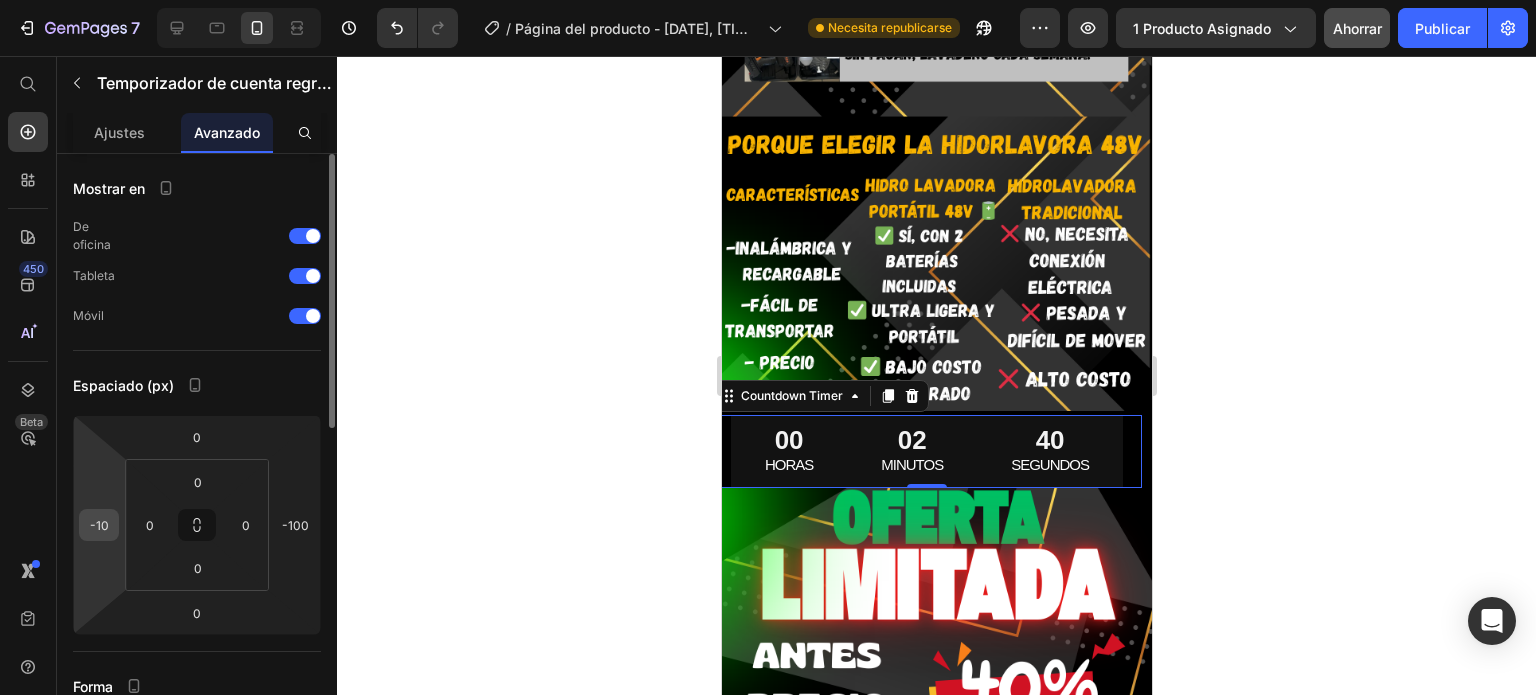 click on "-10" at bounding box center [99, 525] 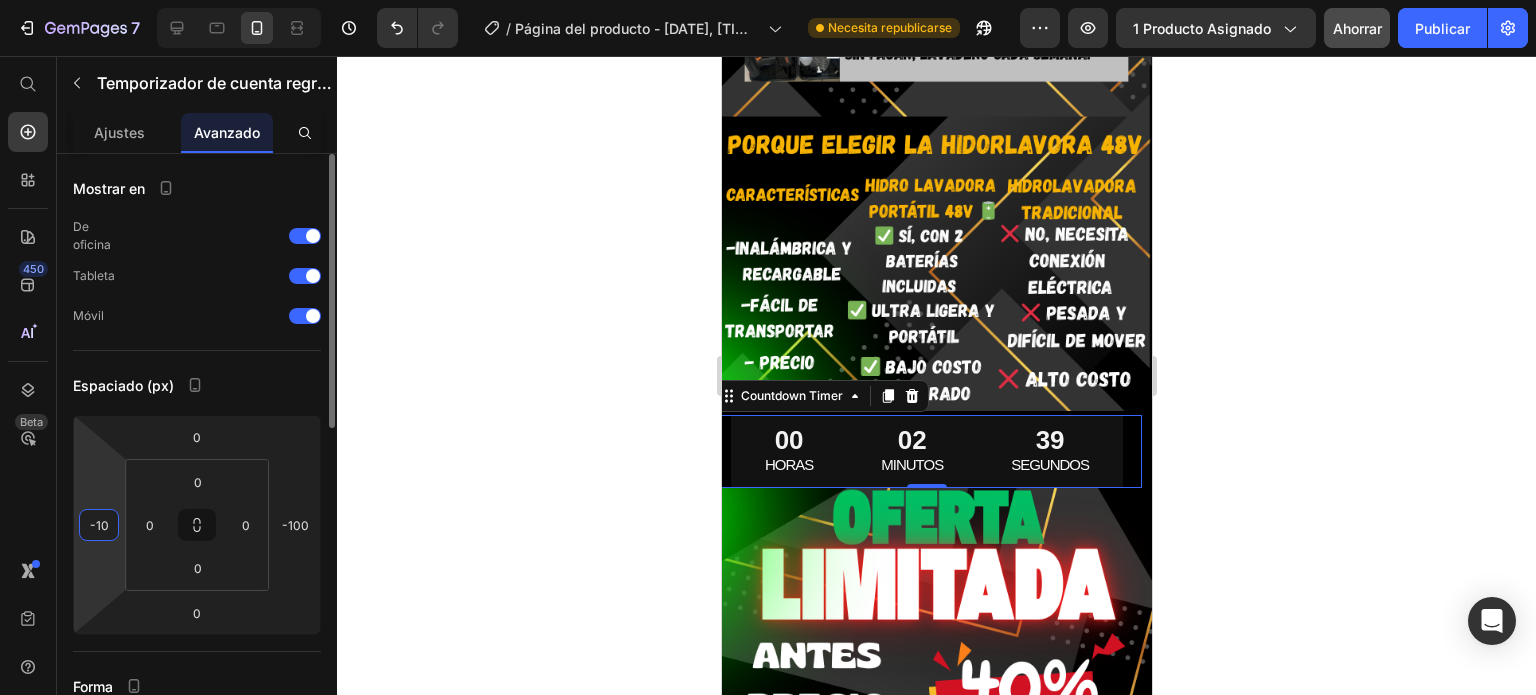 click on "-10" at bounding box center [99, 525] 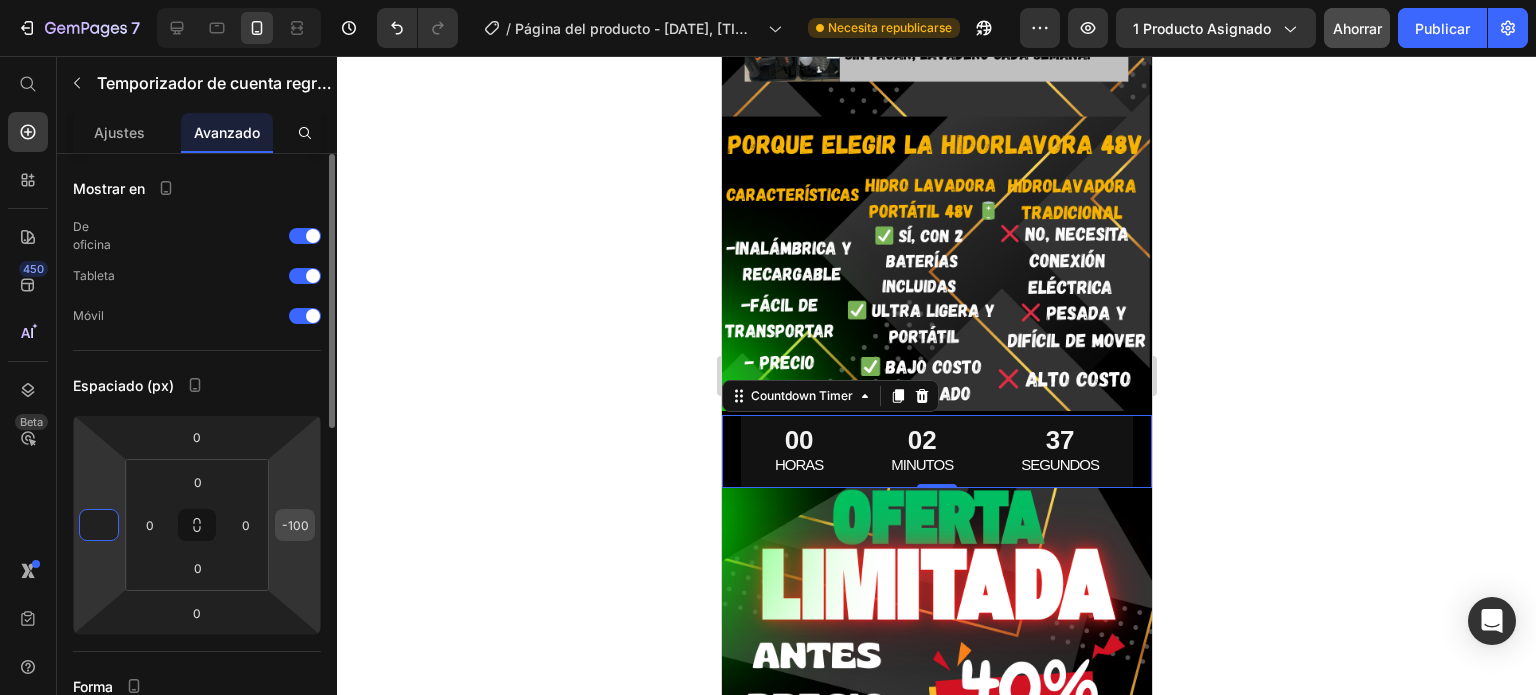 type on "0" 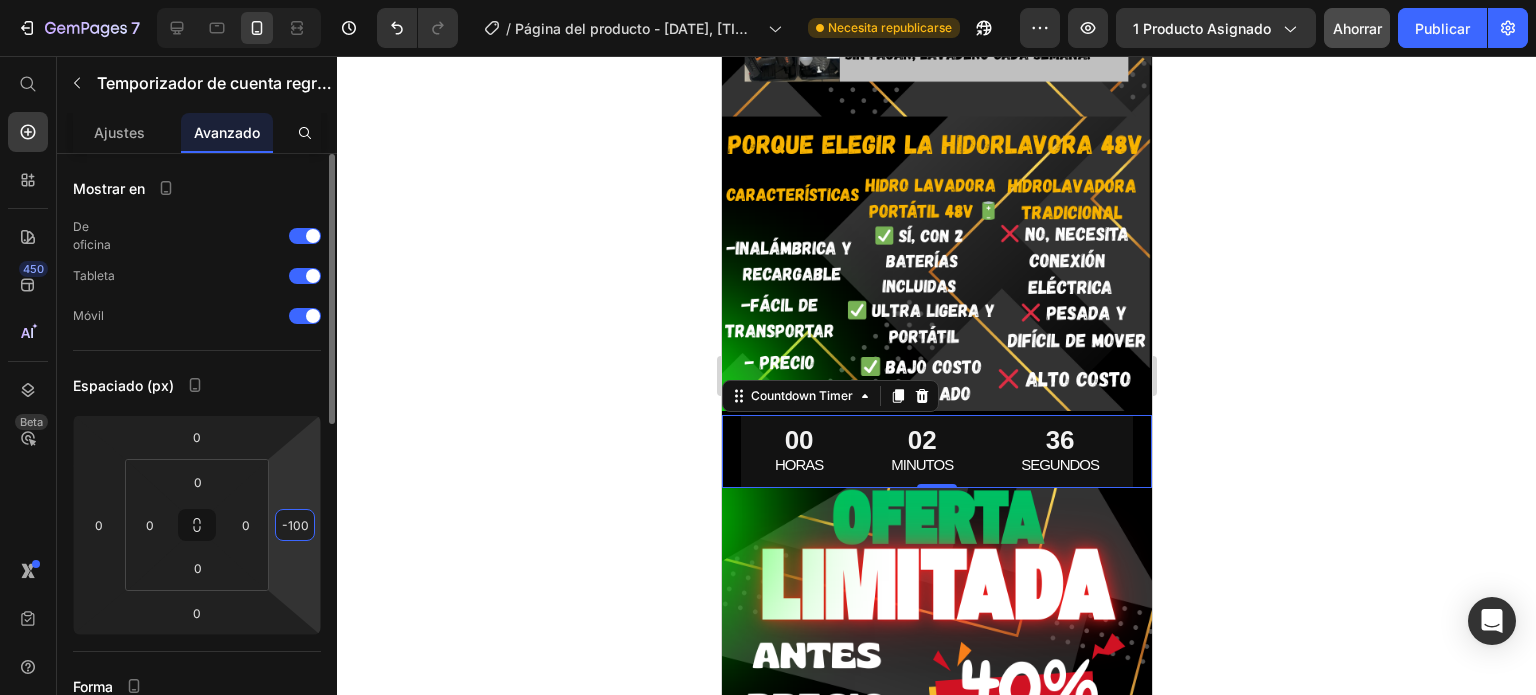 click on "-100" at bounding box center (295, 525) 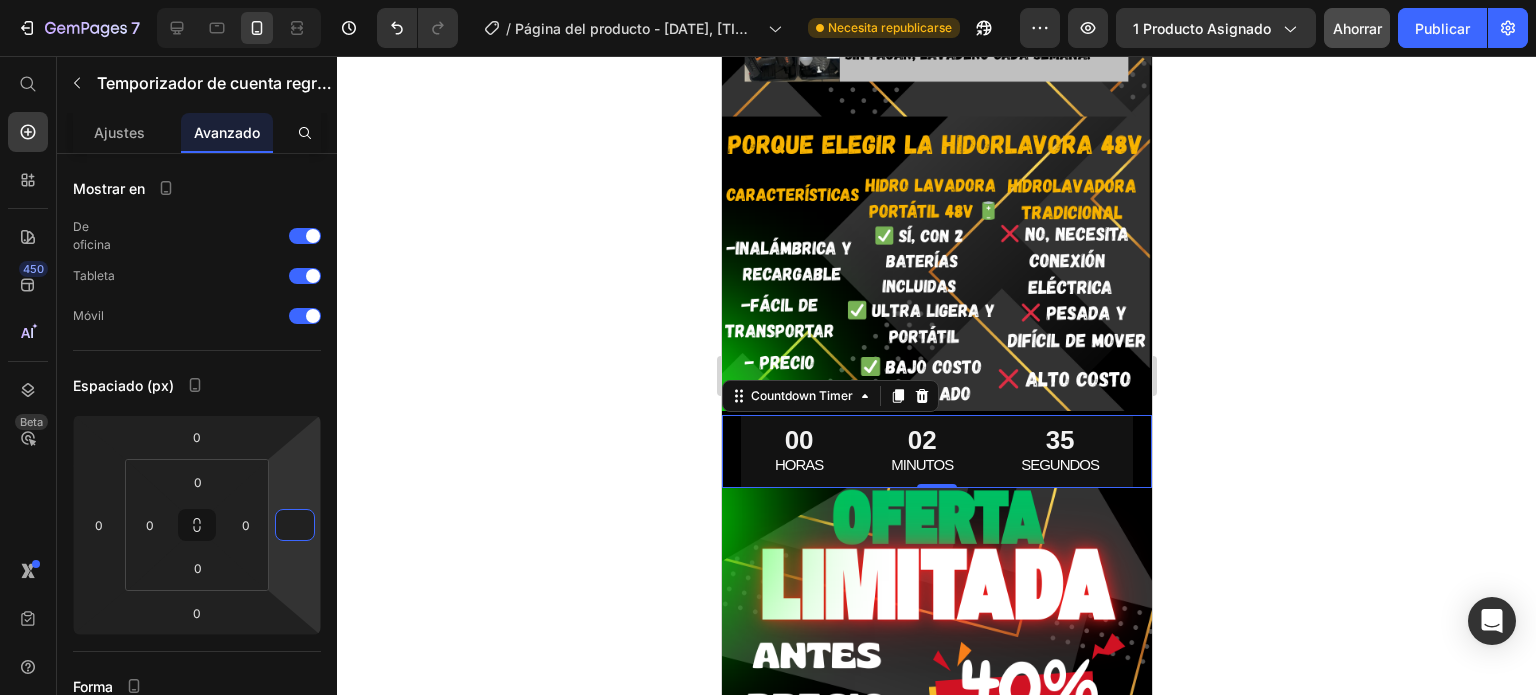 type on "0" 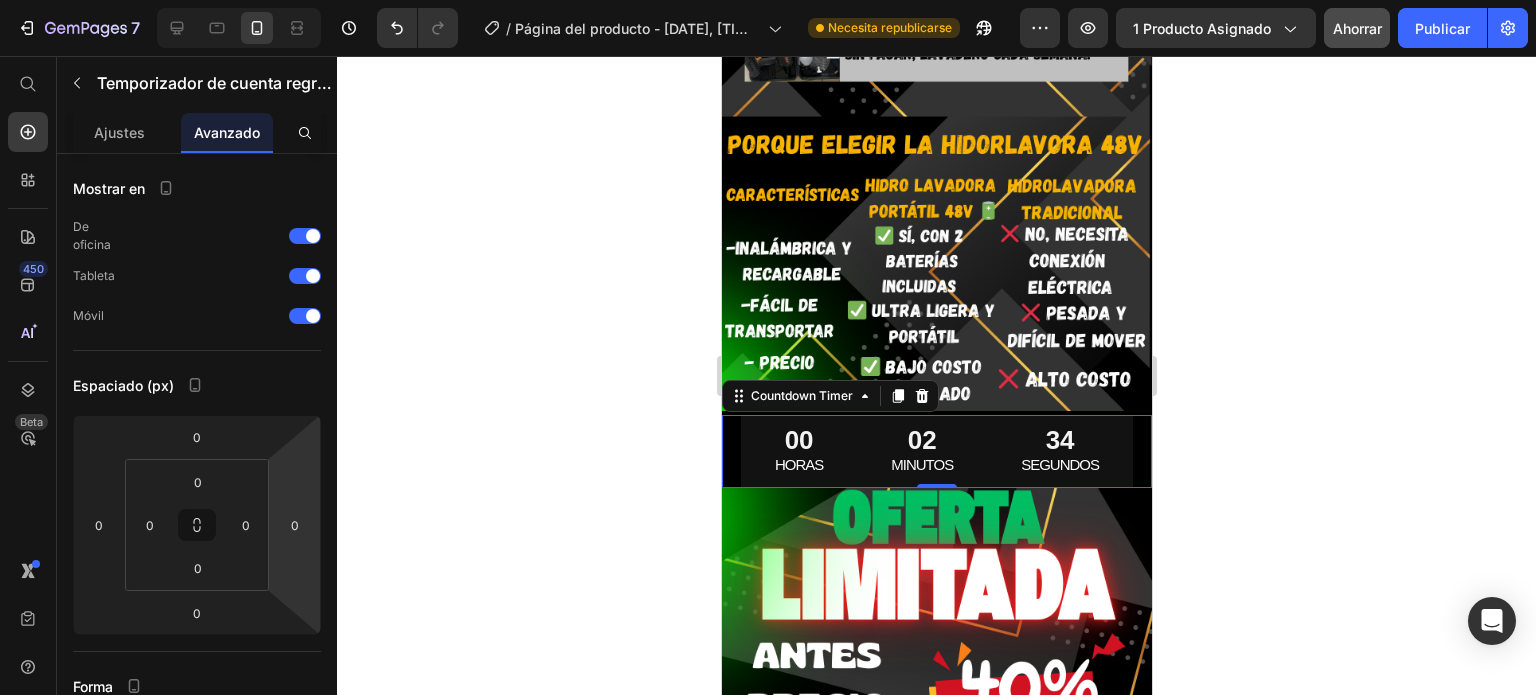 click 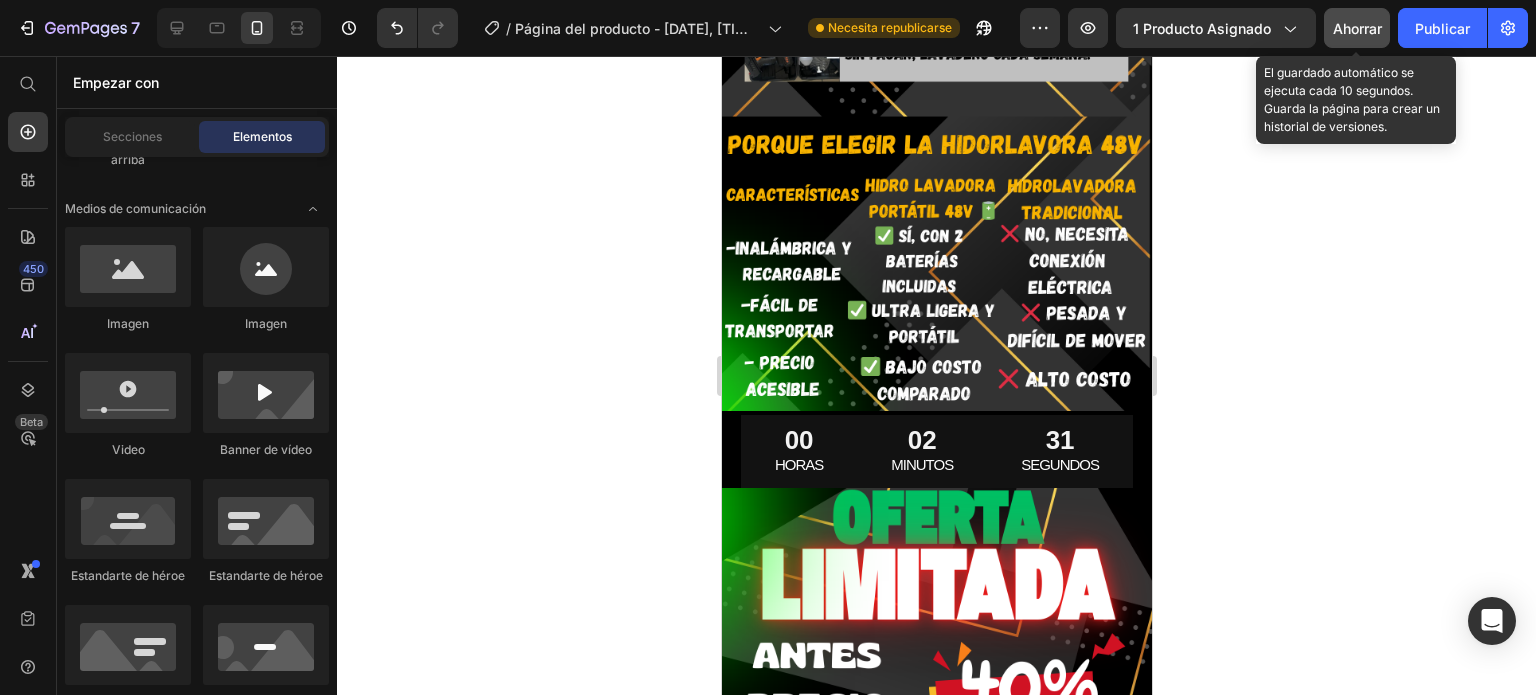 click on "Ahorrar" at bounding box center [1357, 28] 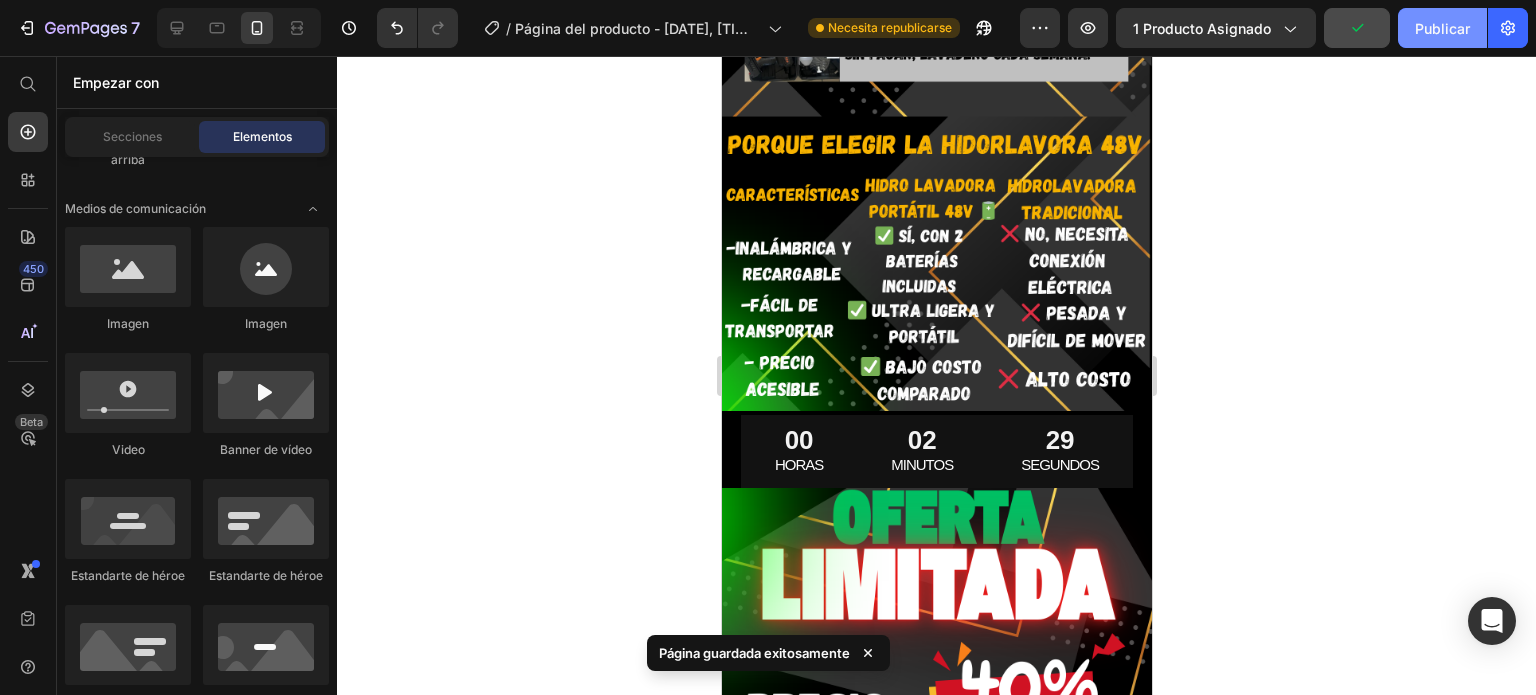 click on "Publicar" at bounding box center (1442, 28) 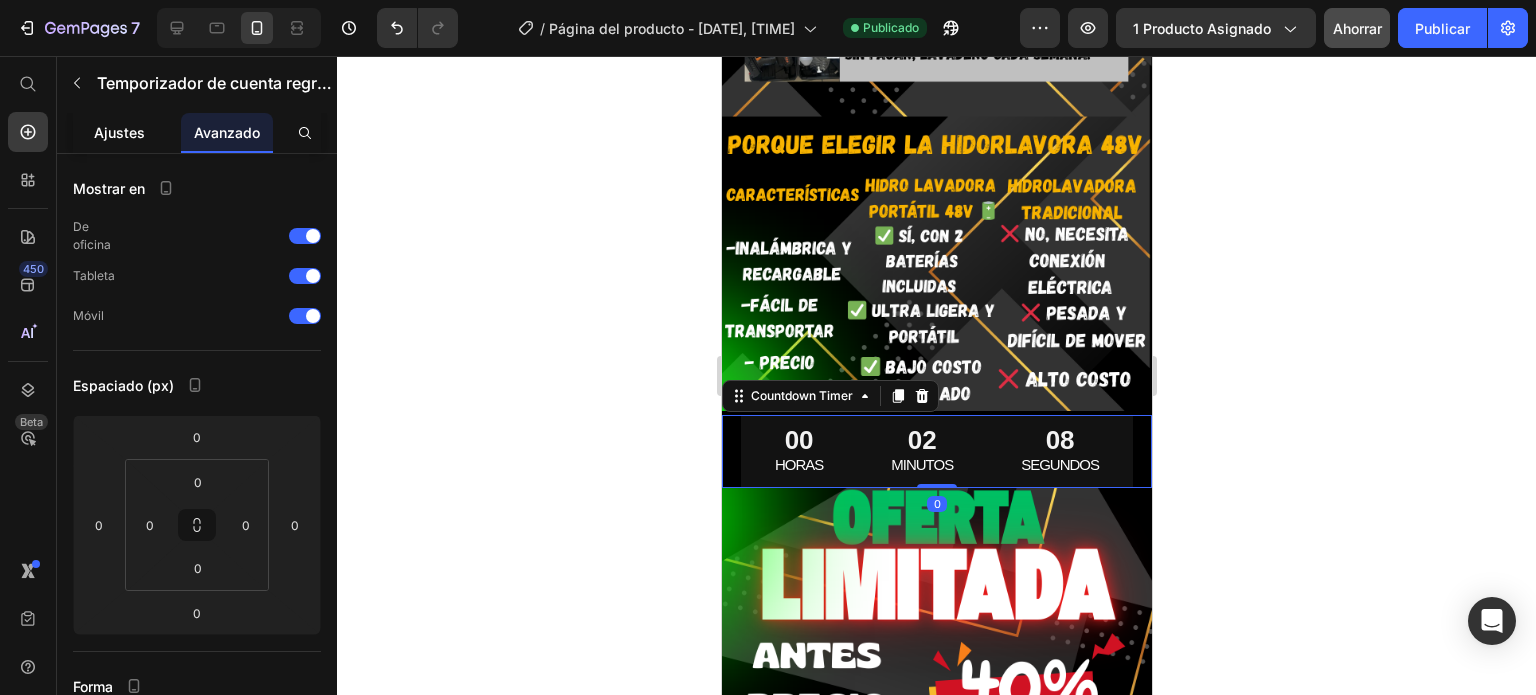 click on "Ajustes" 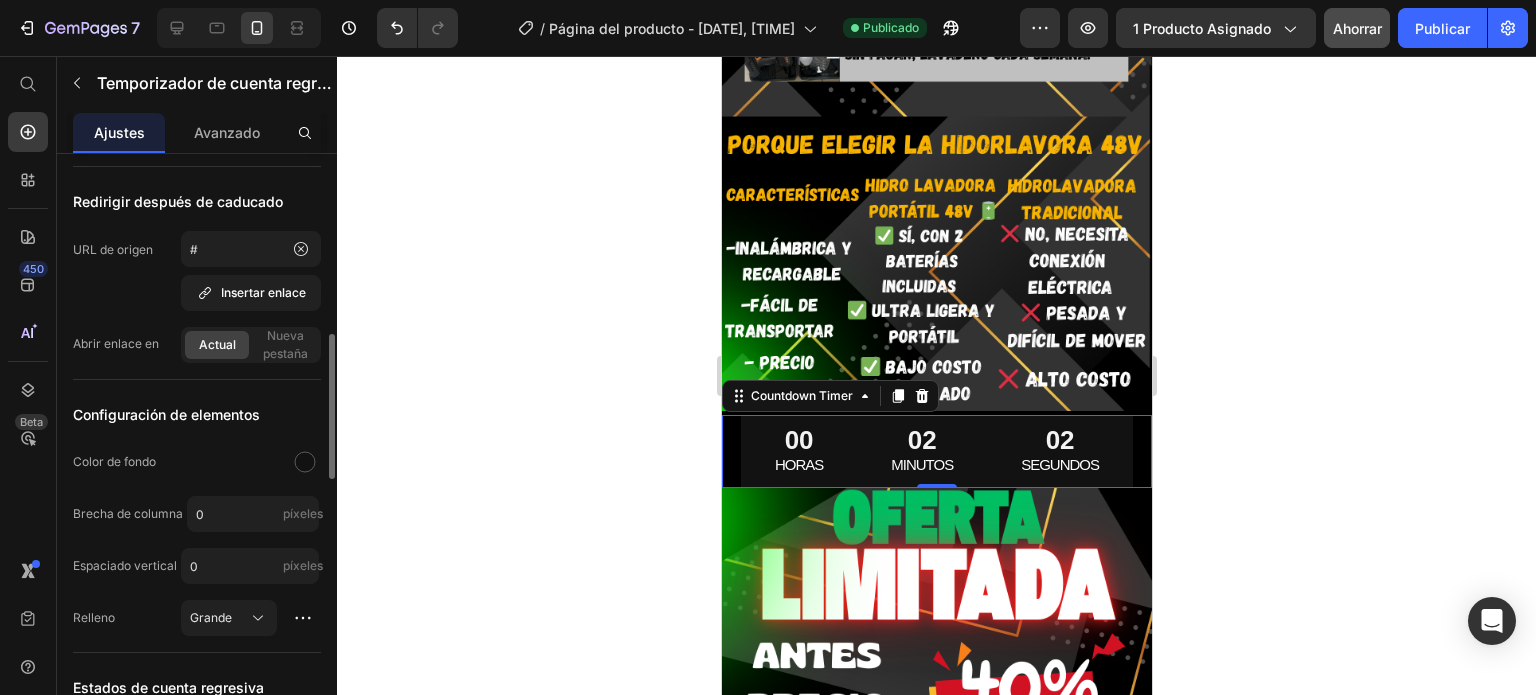 scroll, scrollTop: 781, scrollLeft: 0, axis: vertical 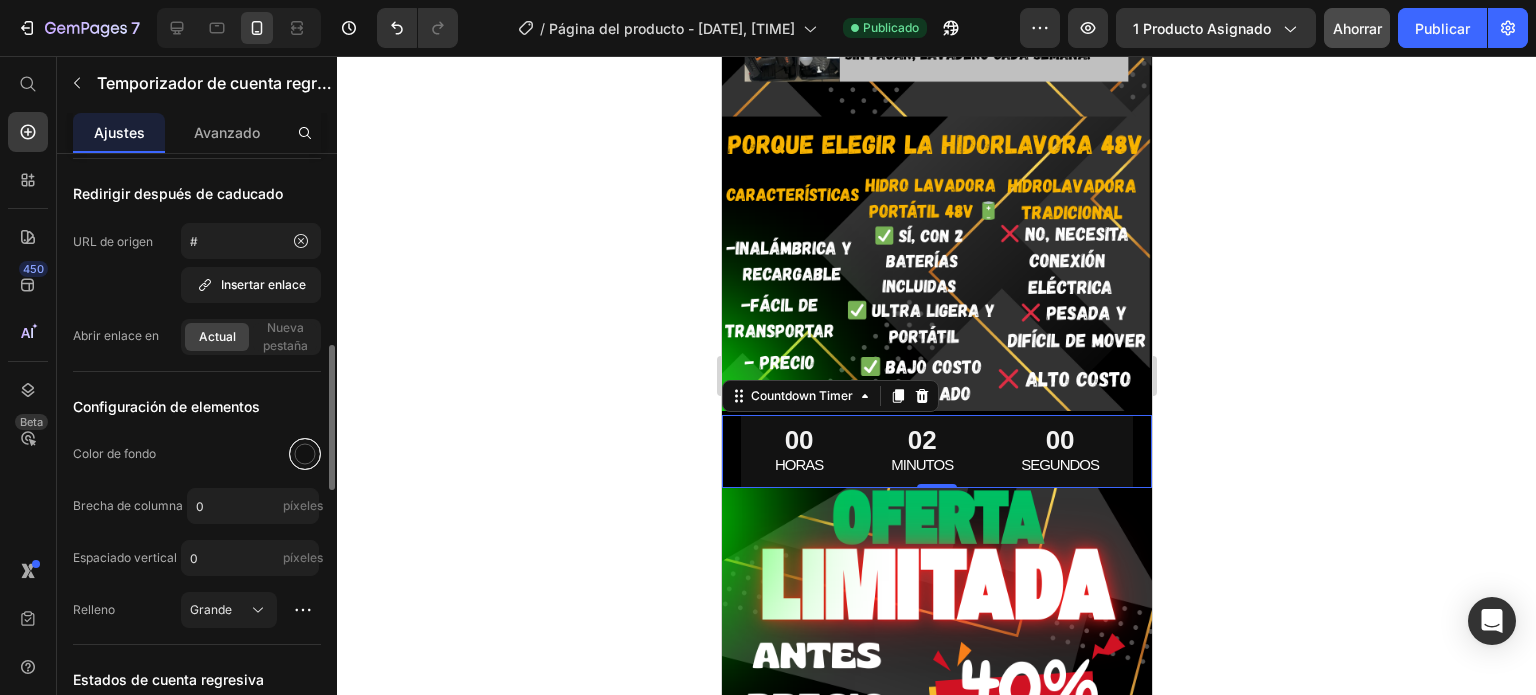 click at bounding box center [305, 454] 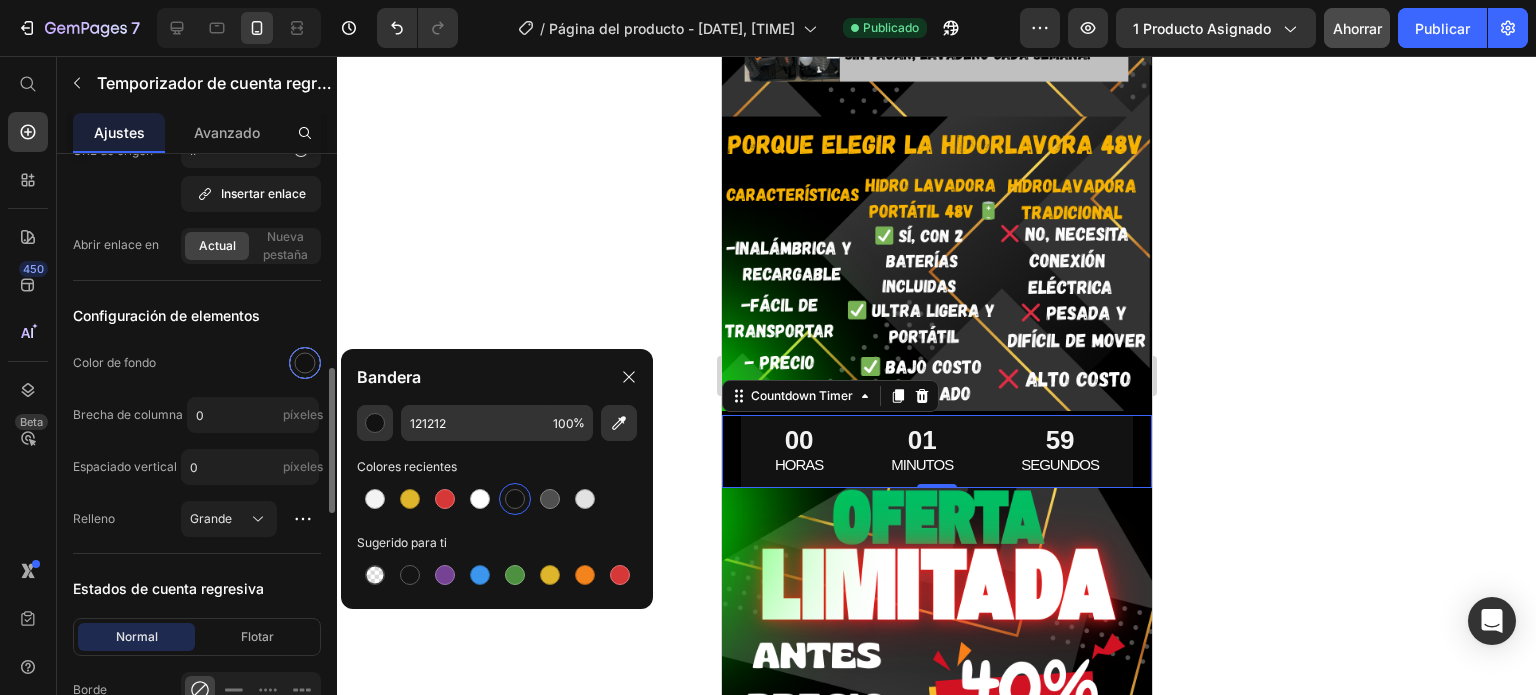 scroll, scrollTop: 874, scrollLeft: 0, axis: vertical 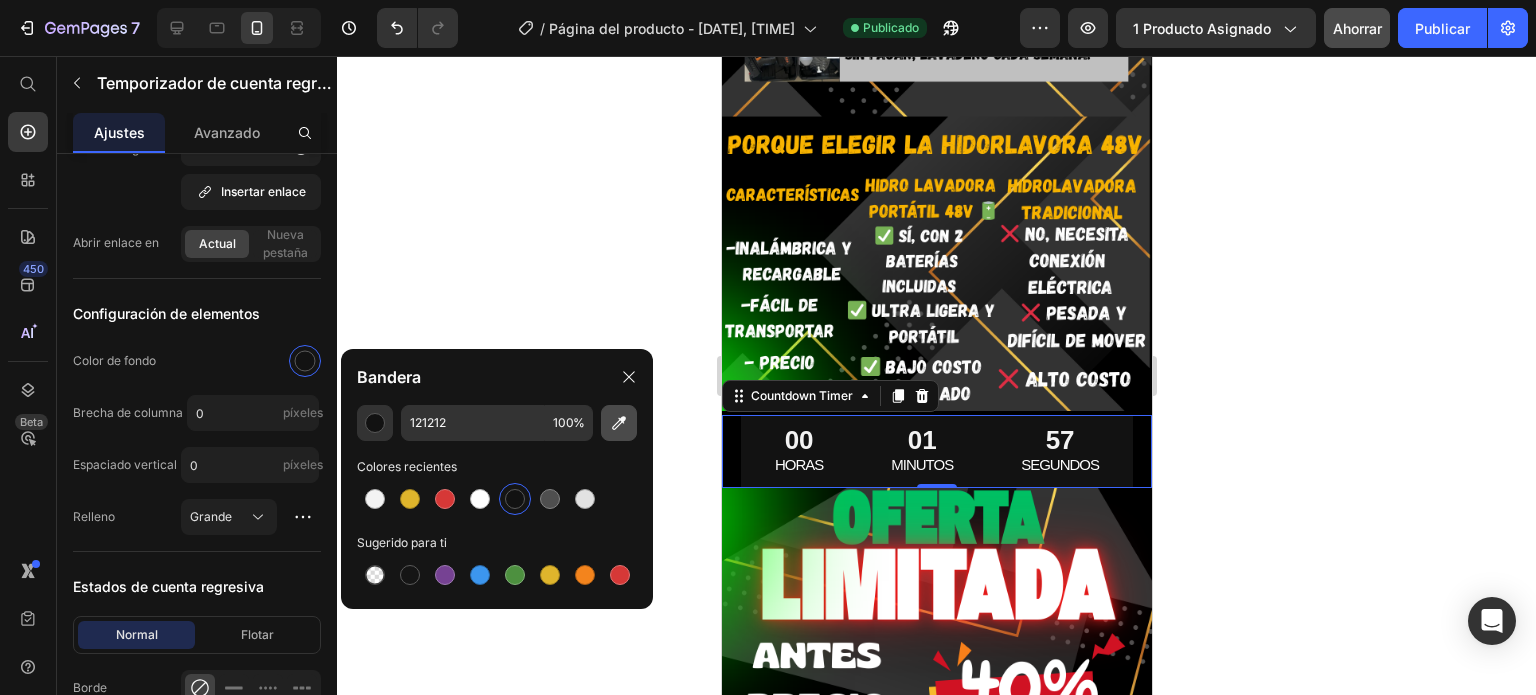 click at bounding box center (619, 423) 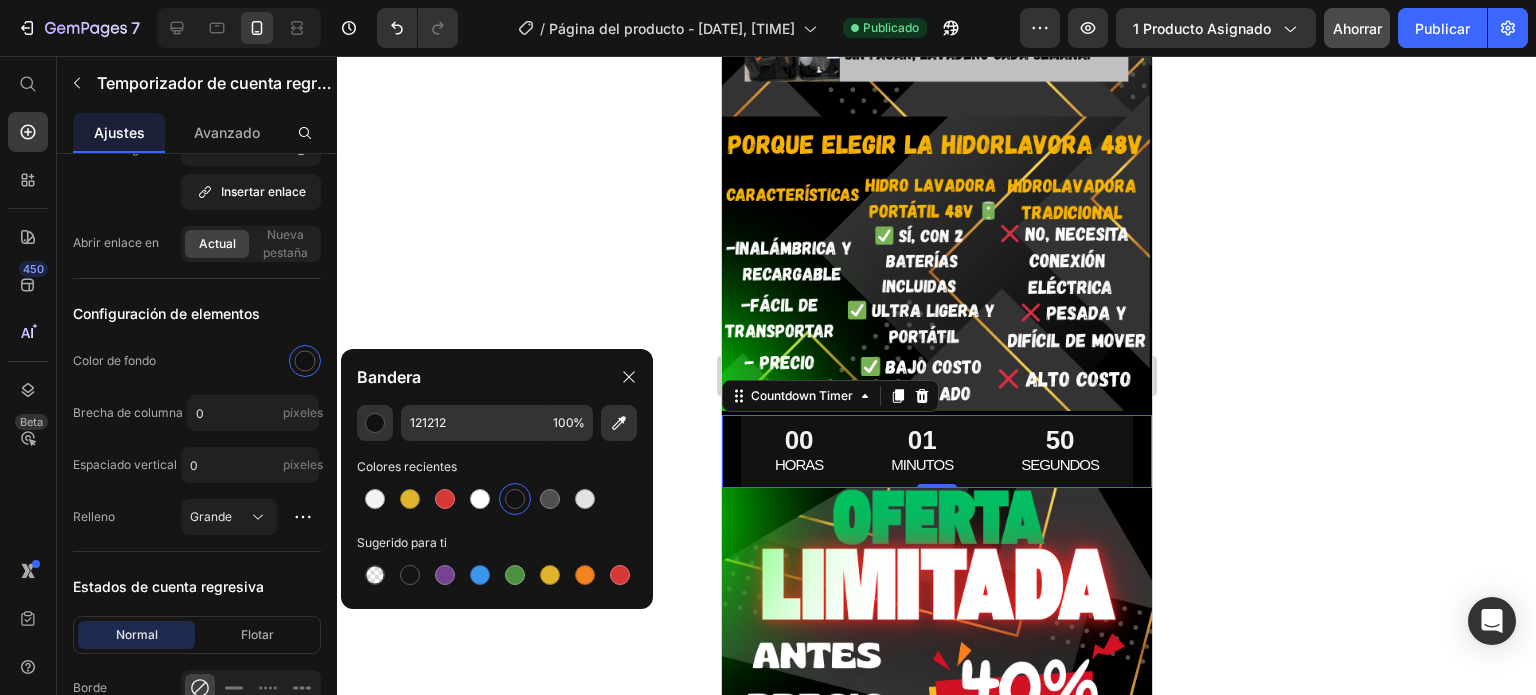 type on "000000" 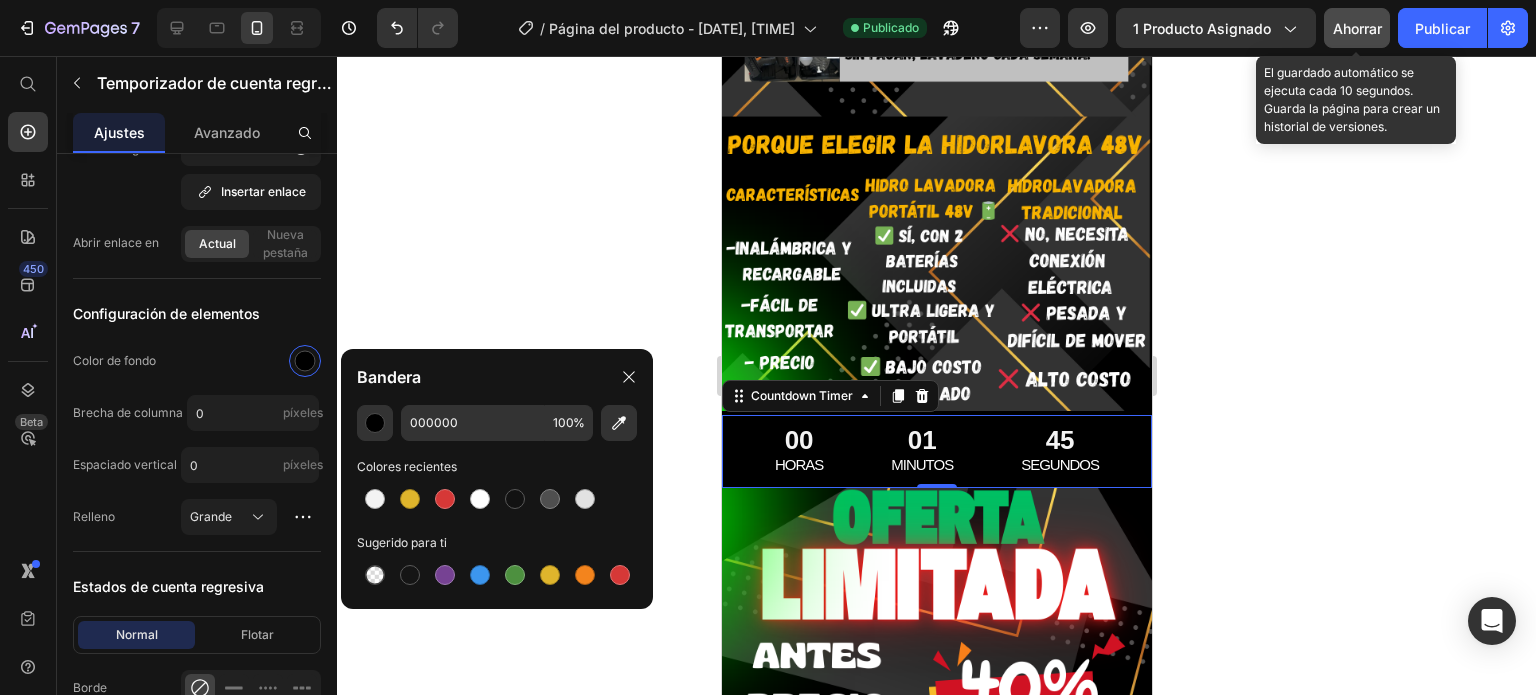 click on "Ahorrar" at bounding box center (1357, 28) 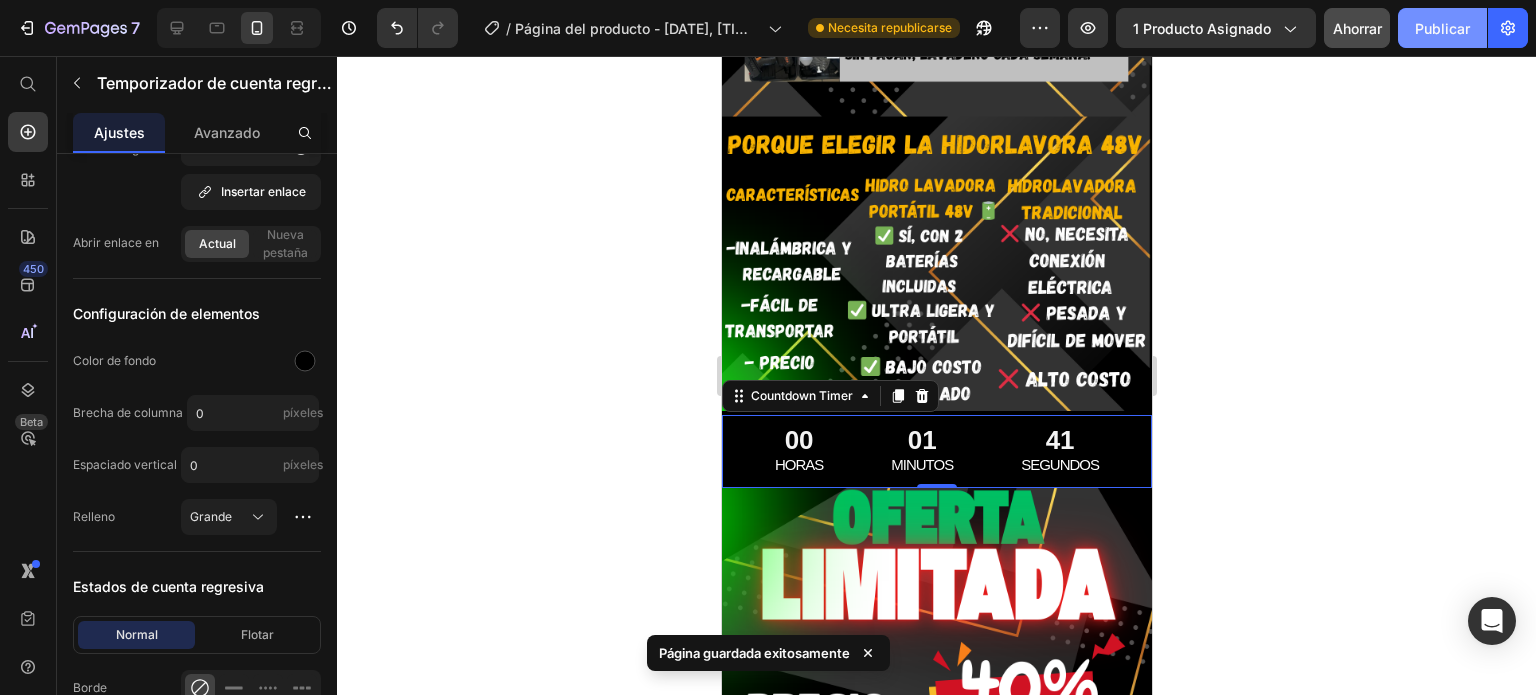 click on "Publicar" at bounding box center [1442, 28] 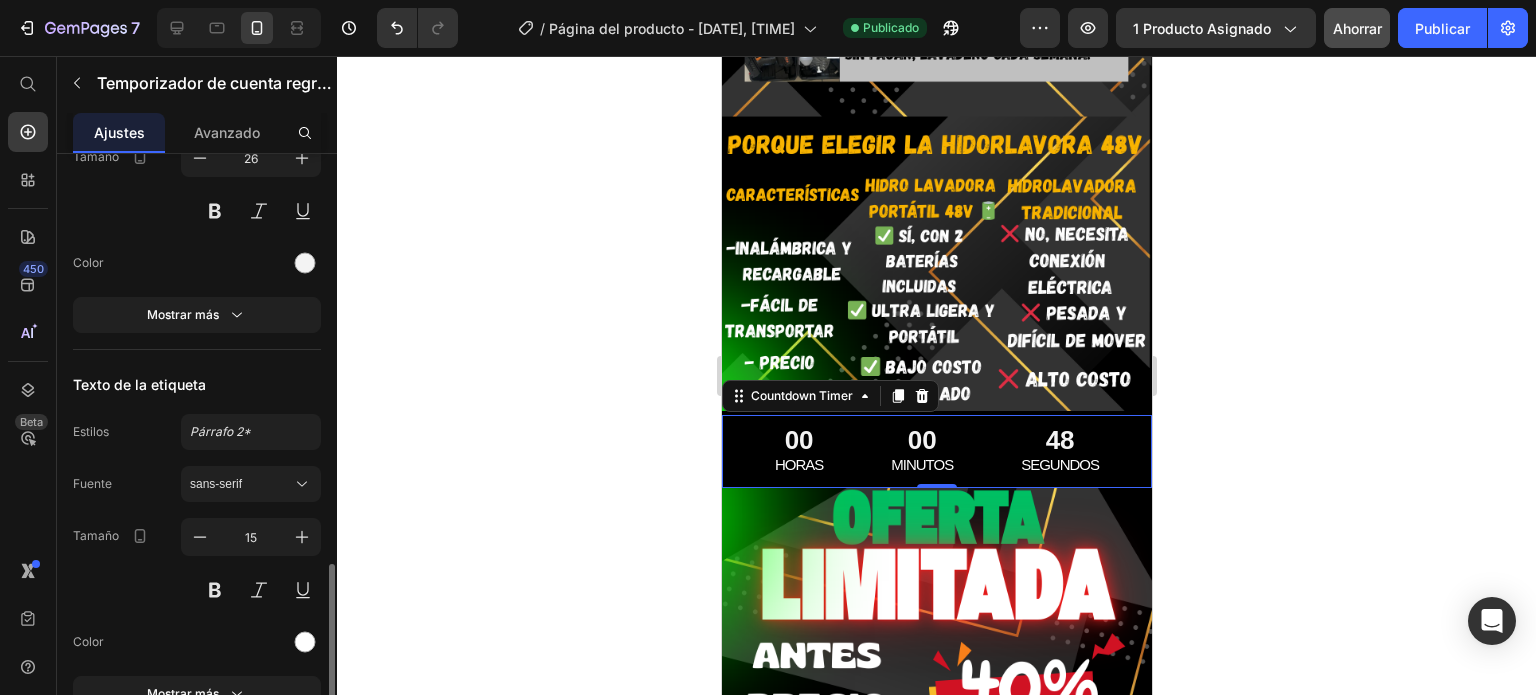 scroll, scrollTop: 1852, scrollLeft: 0, axis: vertical 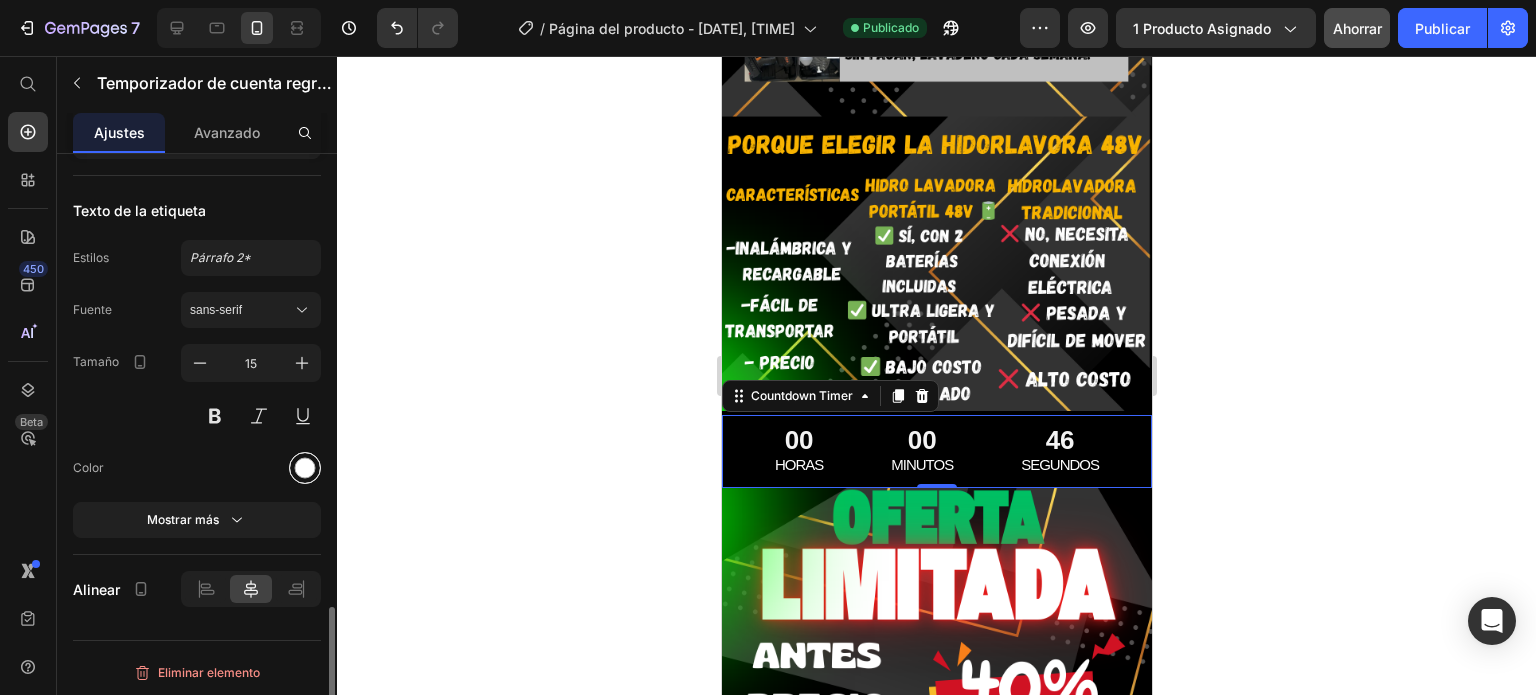click at bounding box center [305, 468] 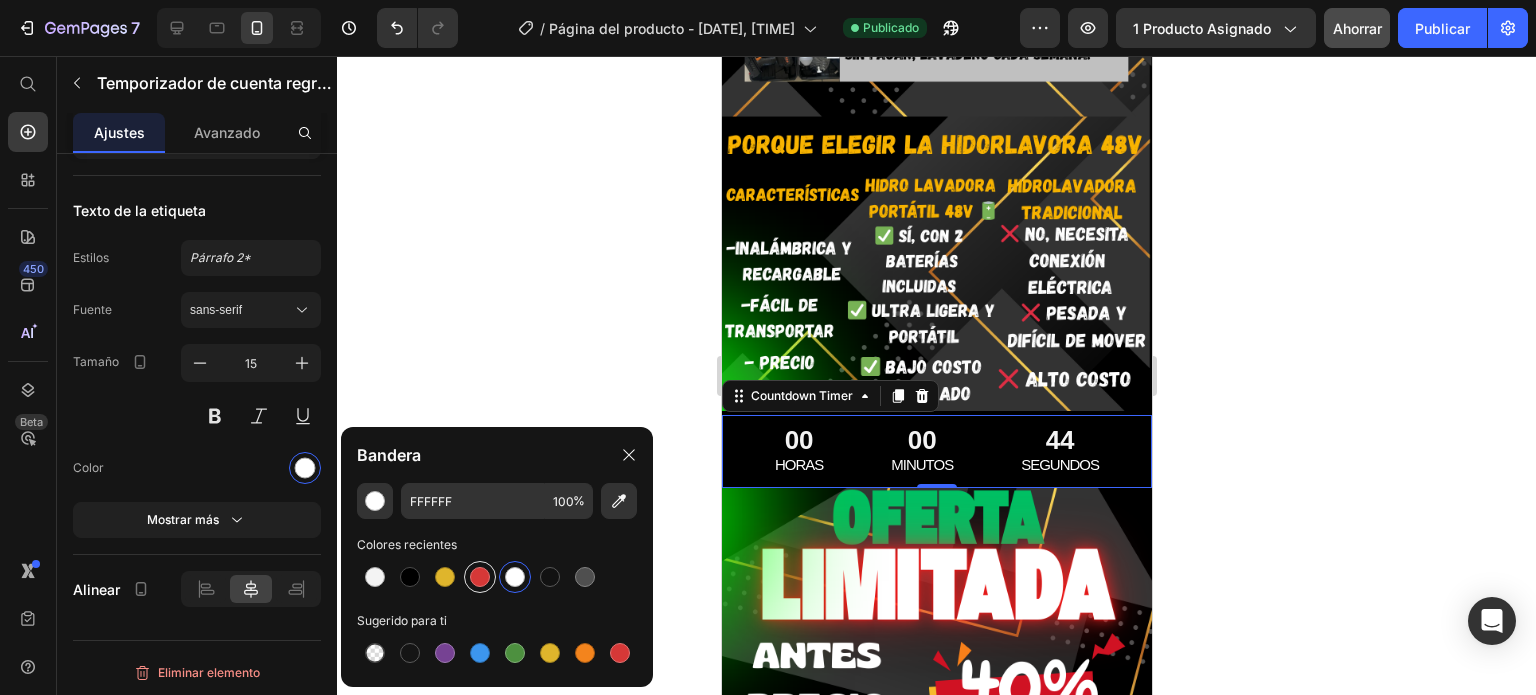 click at bounding box center [480, 577] 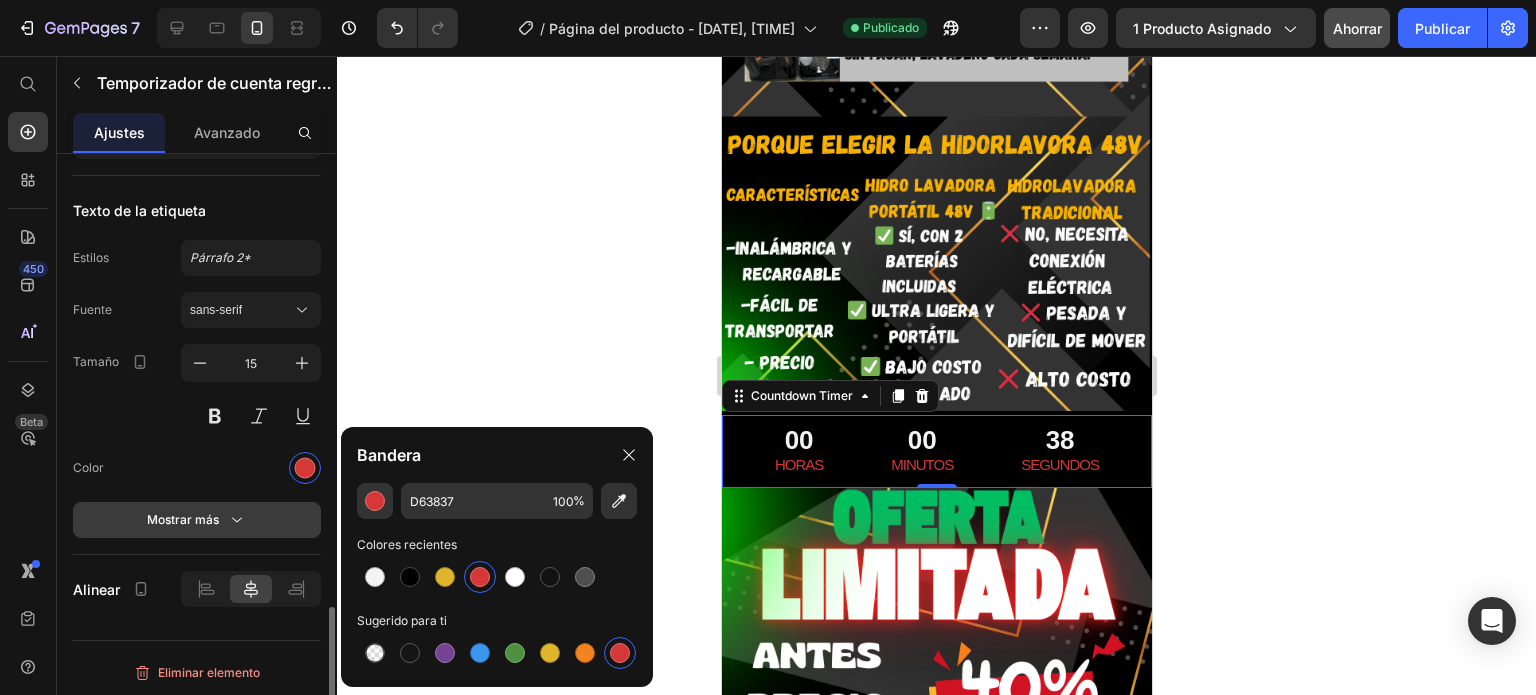click on "Mostrar más" at bounding box center (183, 519) 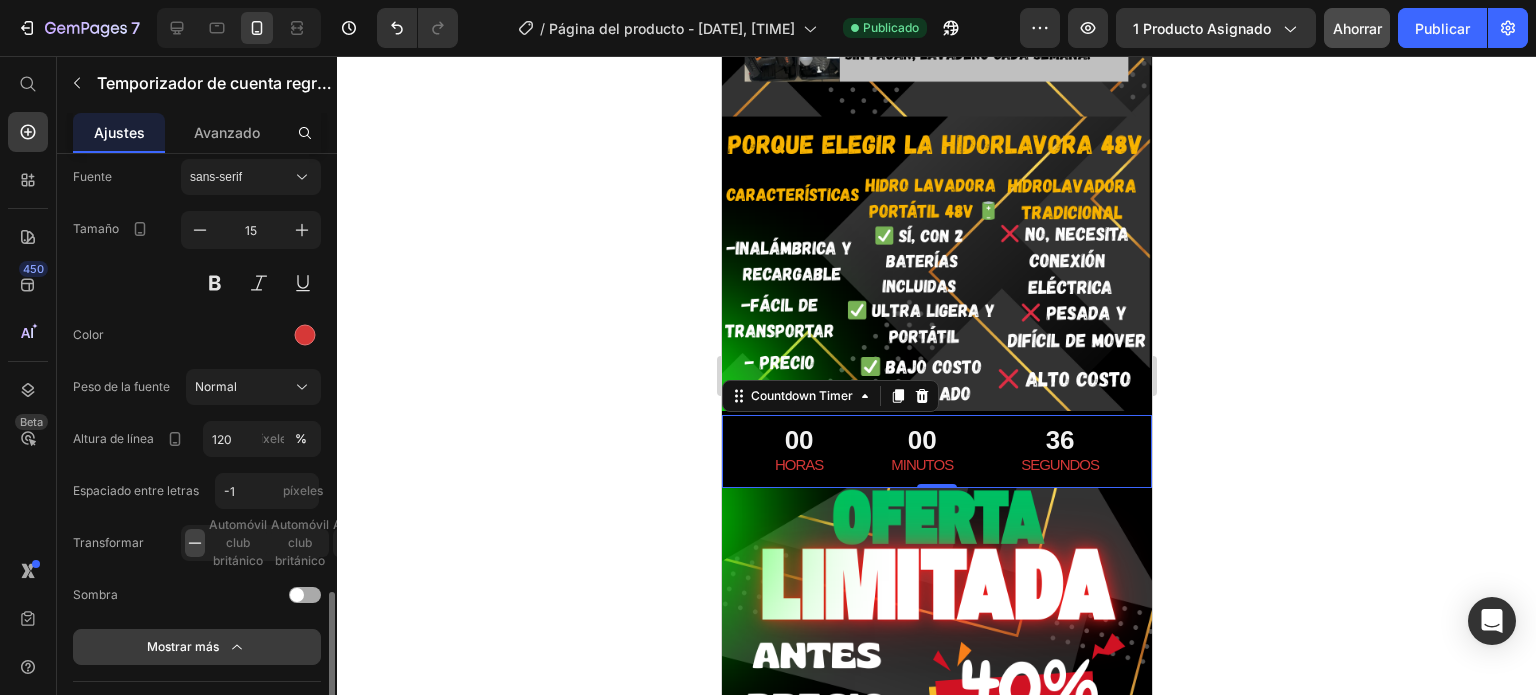 scroll, scrollTop: 2112, scrollLeft: 0, axis: vertical 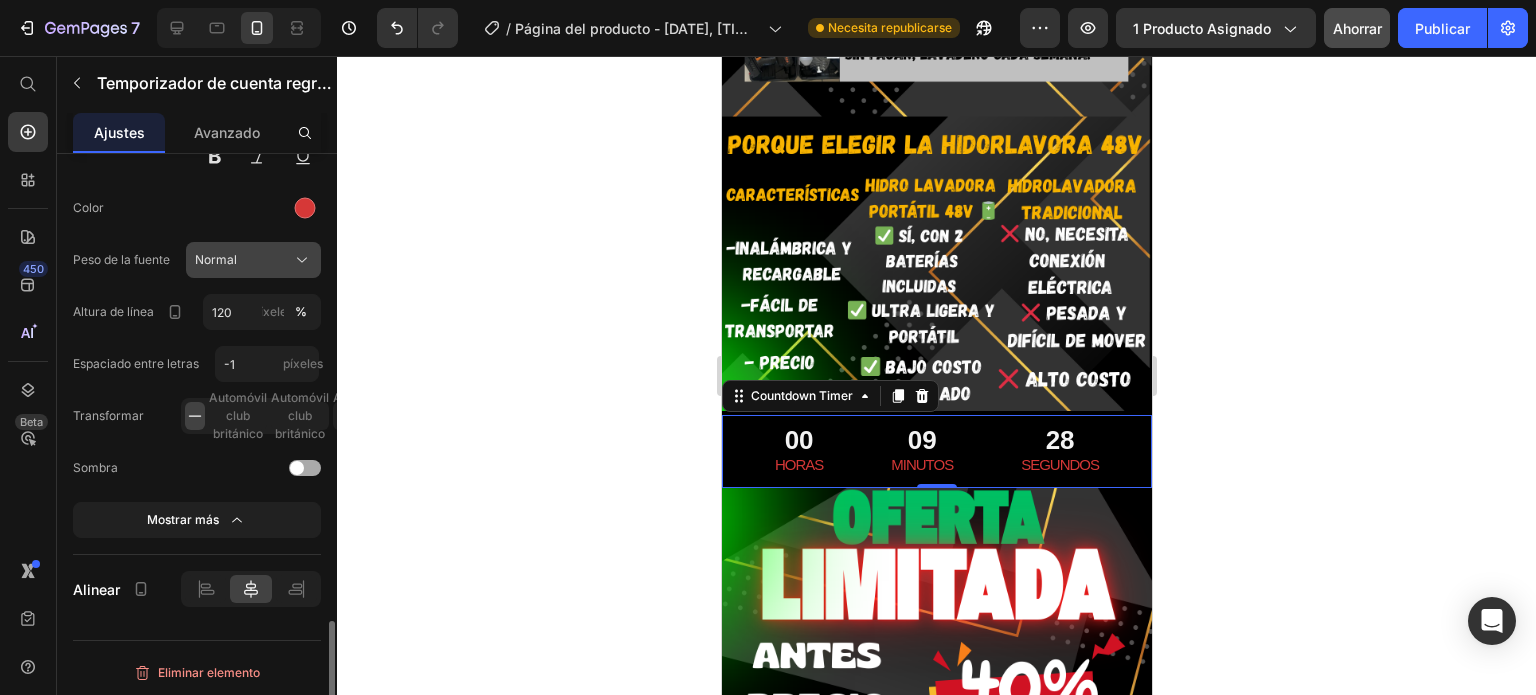 click on "Normal" 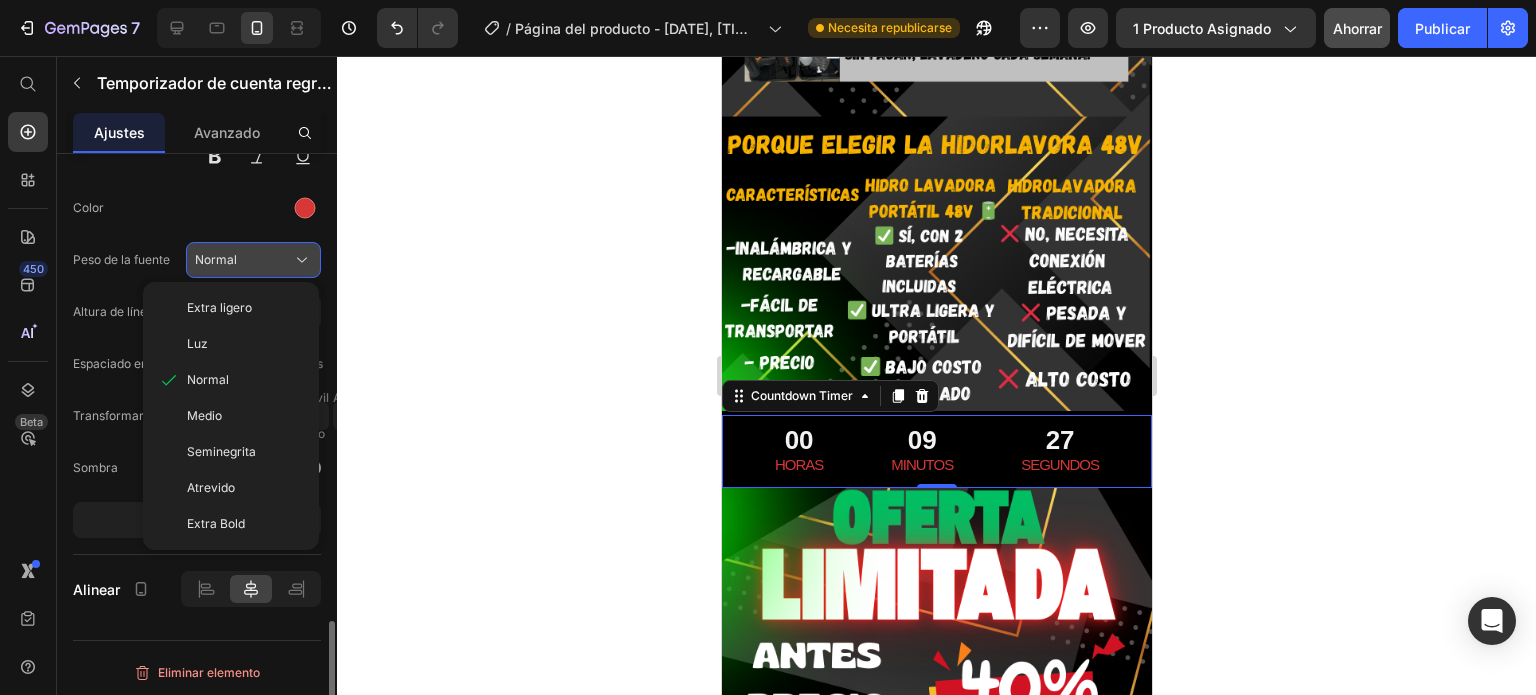 click on "Normal" 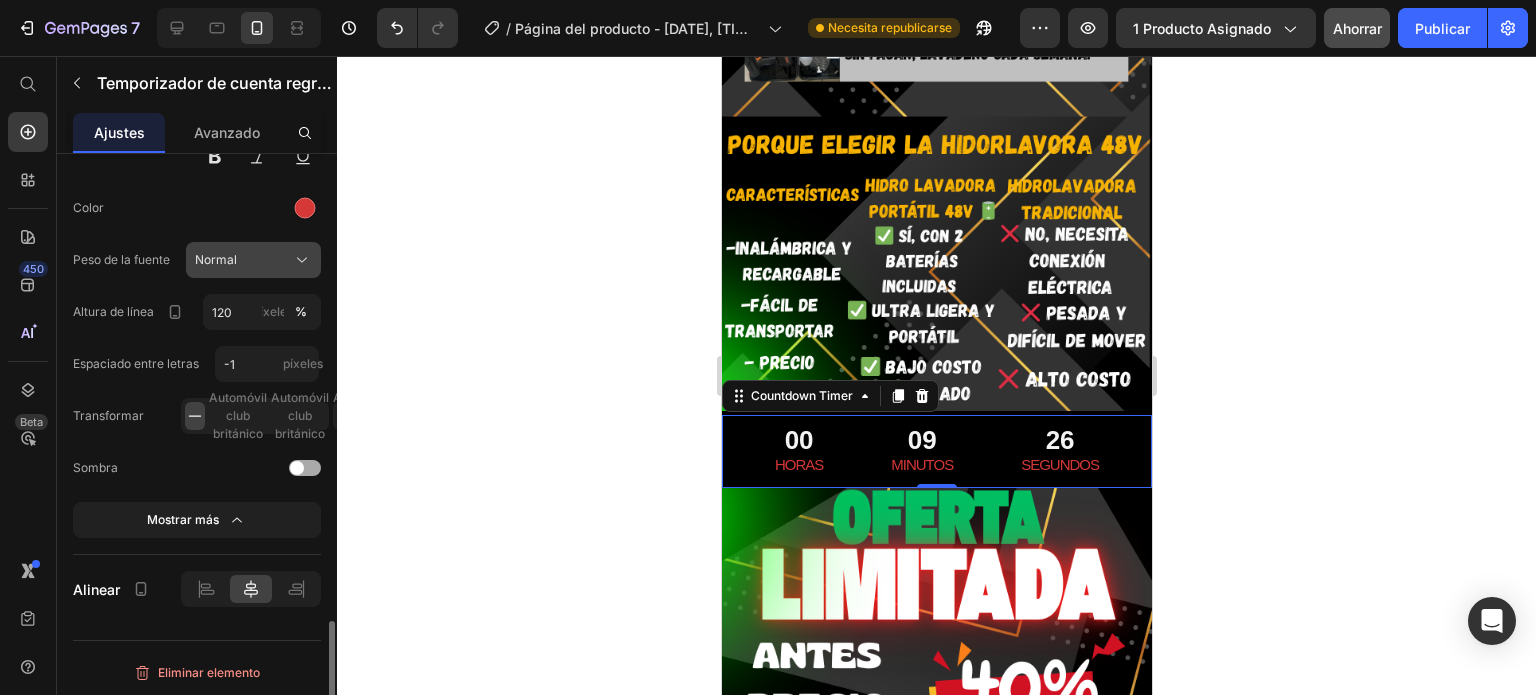 click on "Normal" 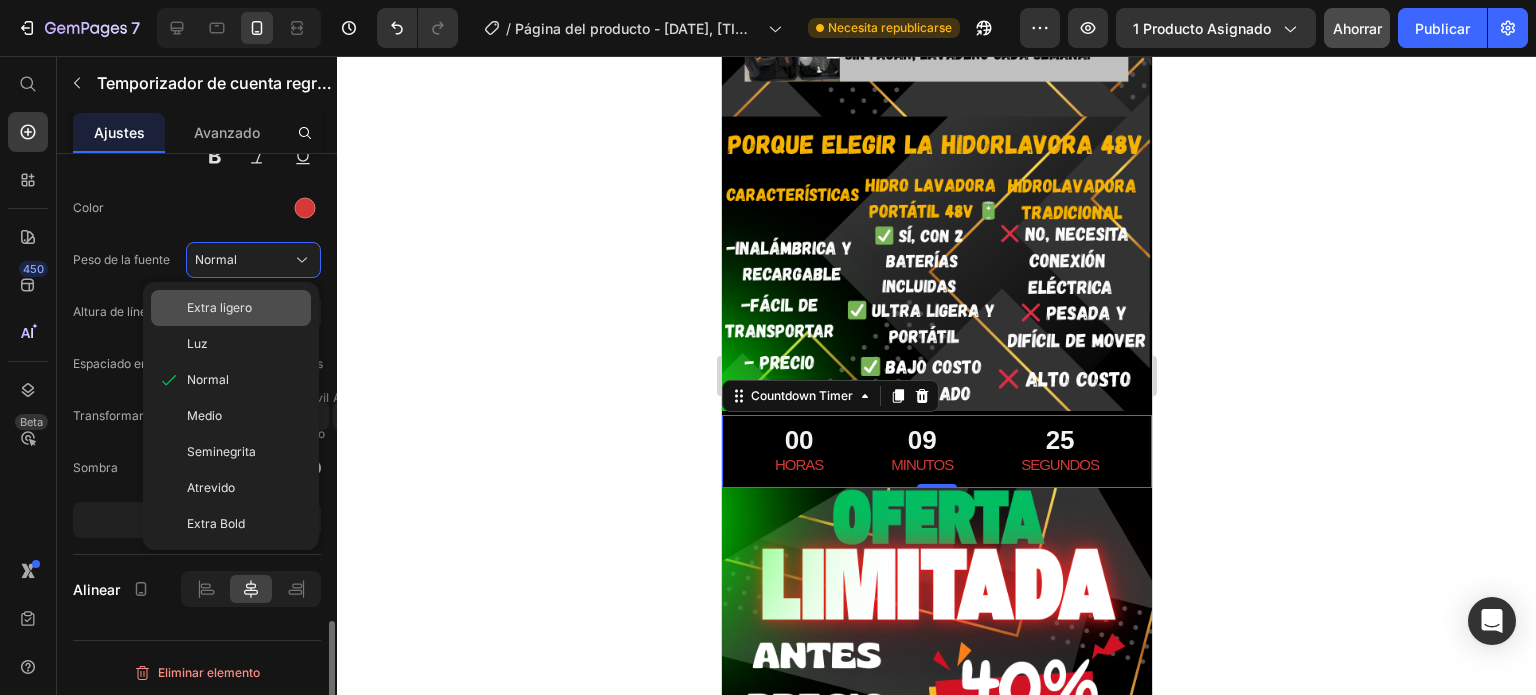 click on "Extra ligero" 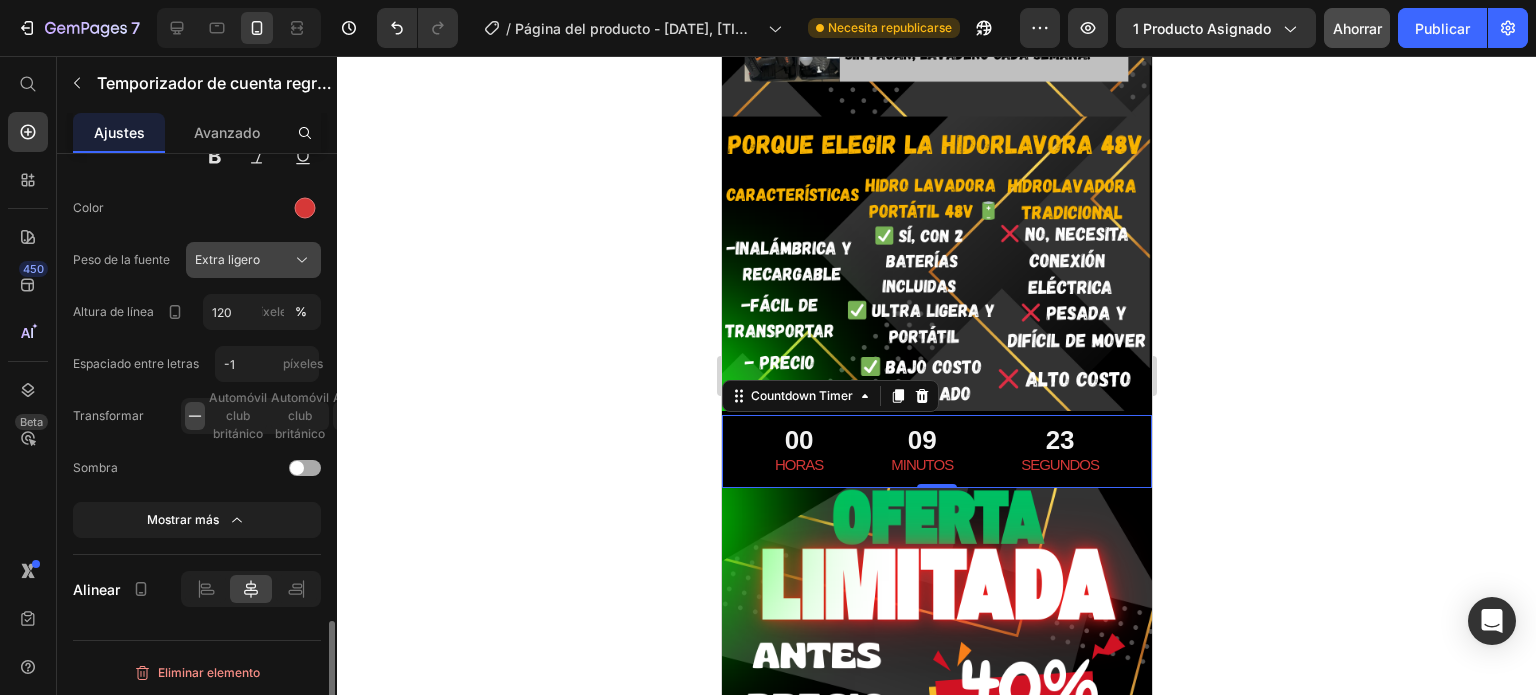 click on "Extra ligero" at bounding box center (227, 259) 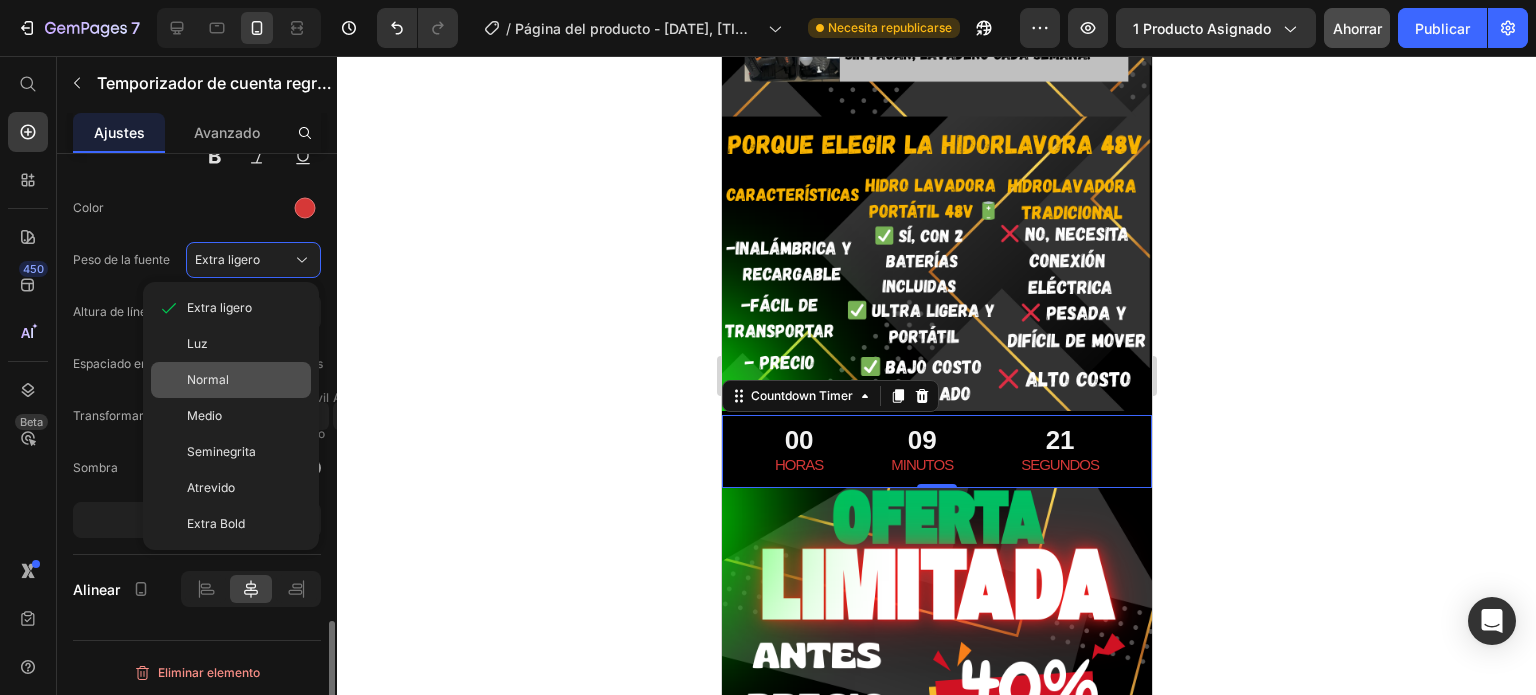click on "Normal" 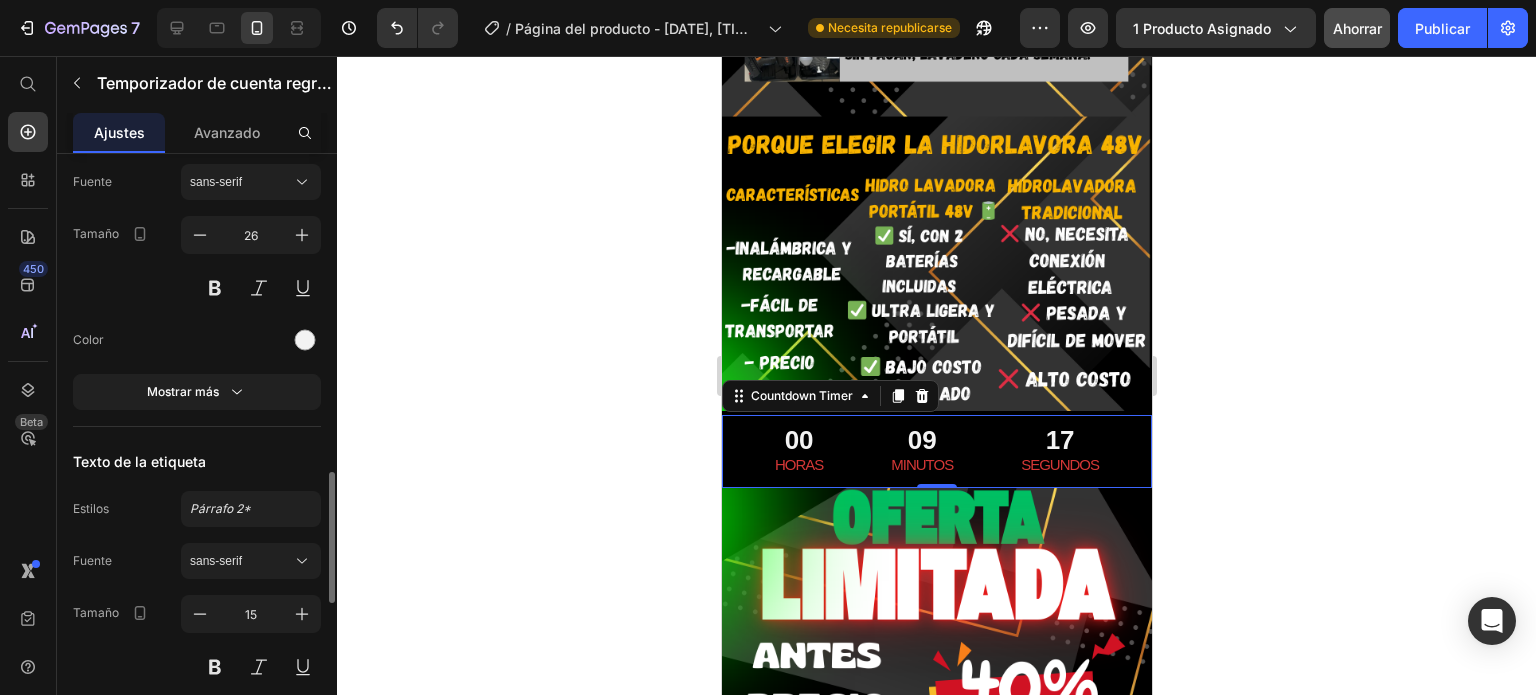 scroll, scrollTop: 1572, scrollLeft: 0, axis: vertical 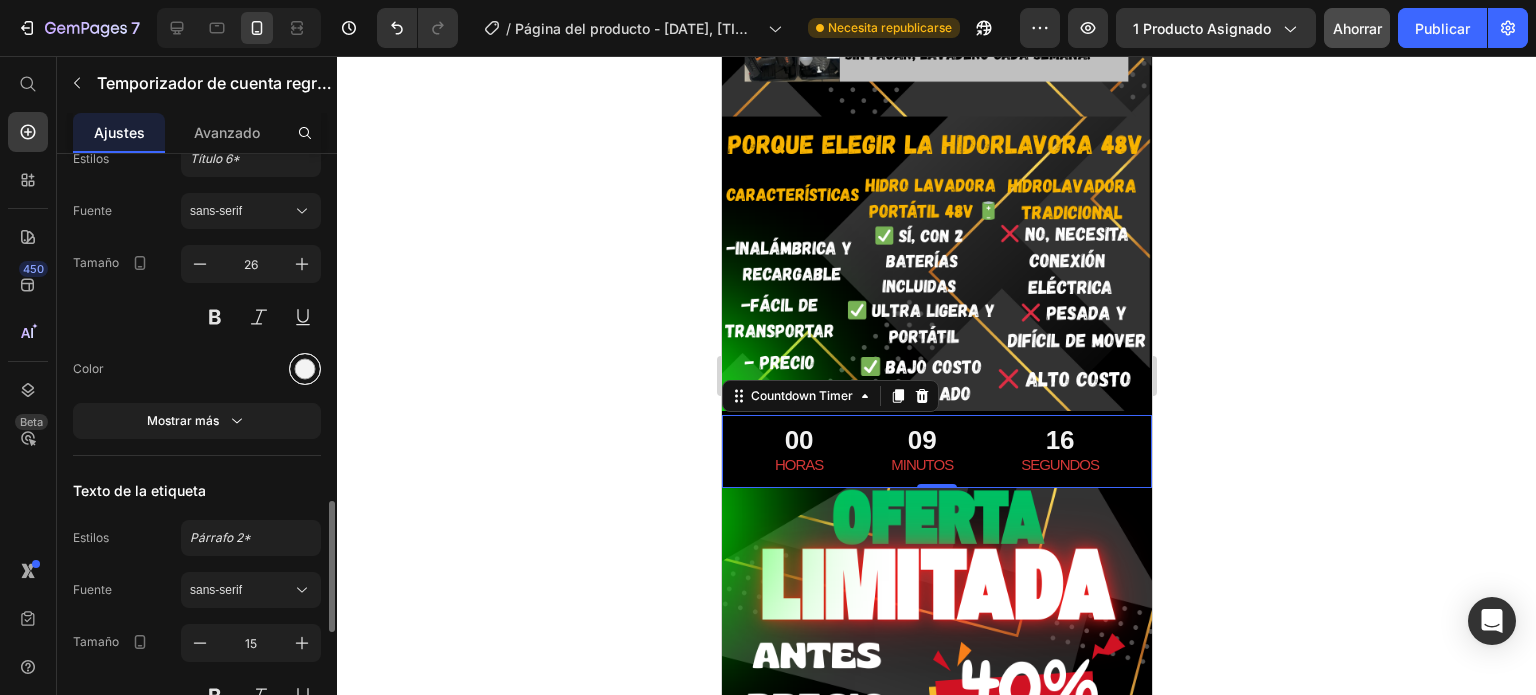 click at bounding box center (305, 369) 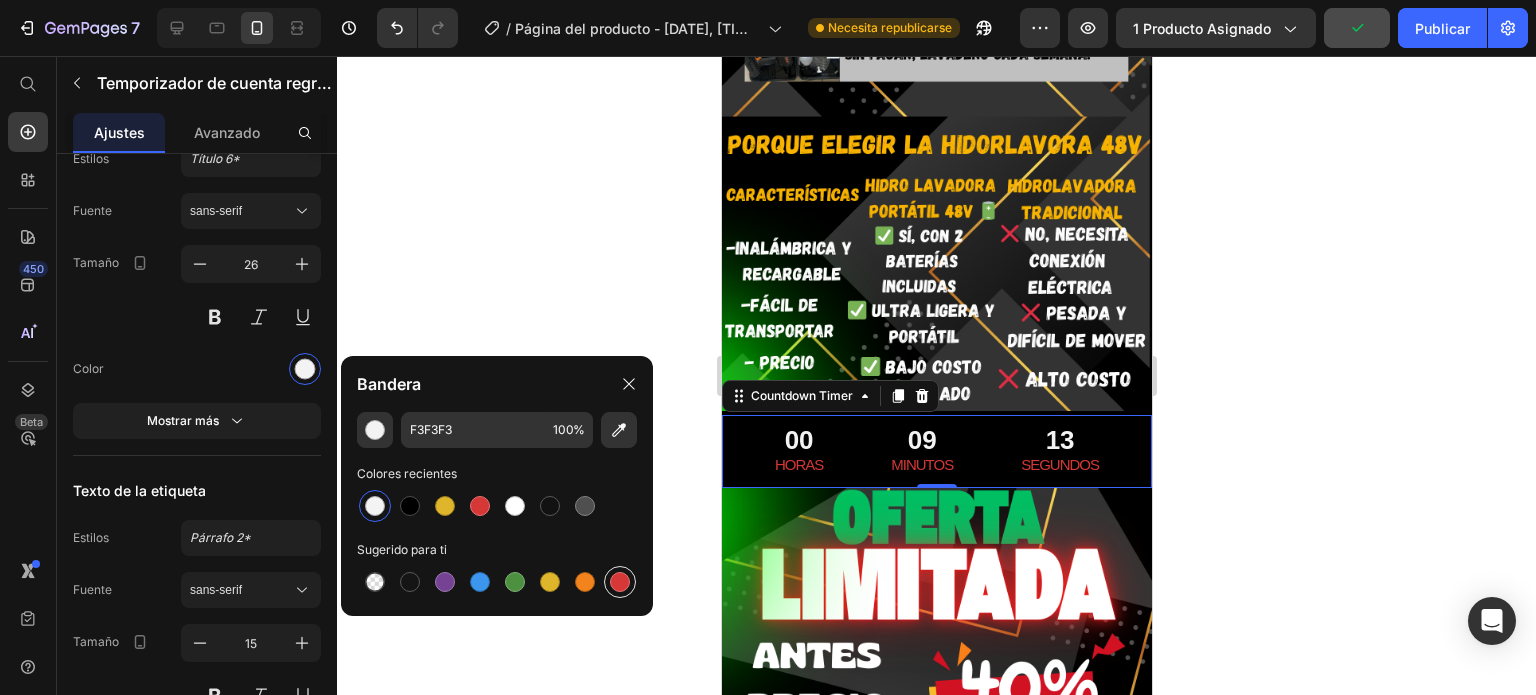 click at bounding box center [620, 582] 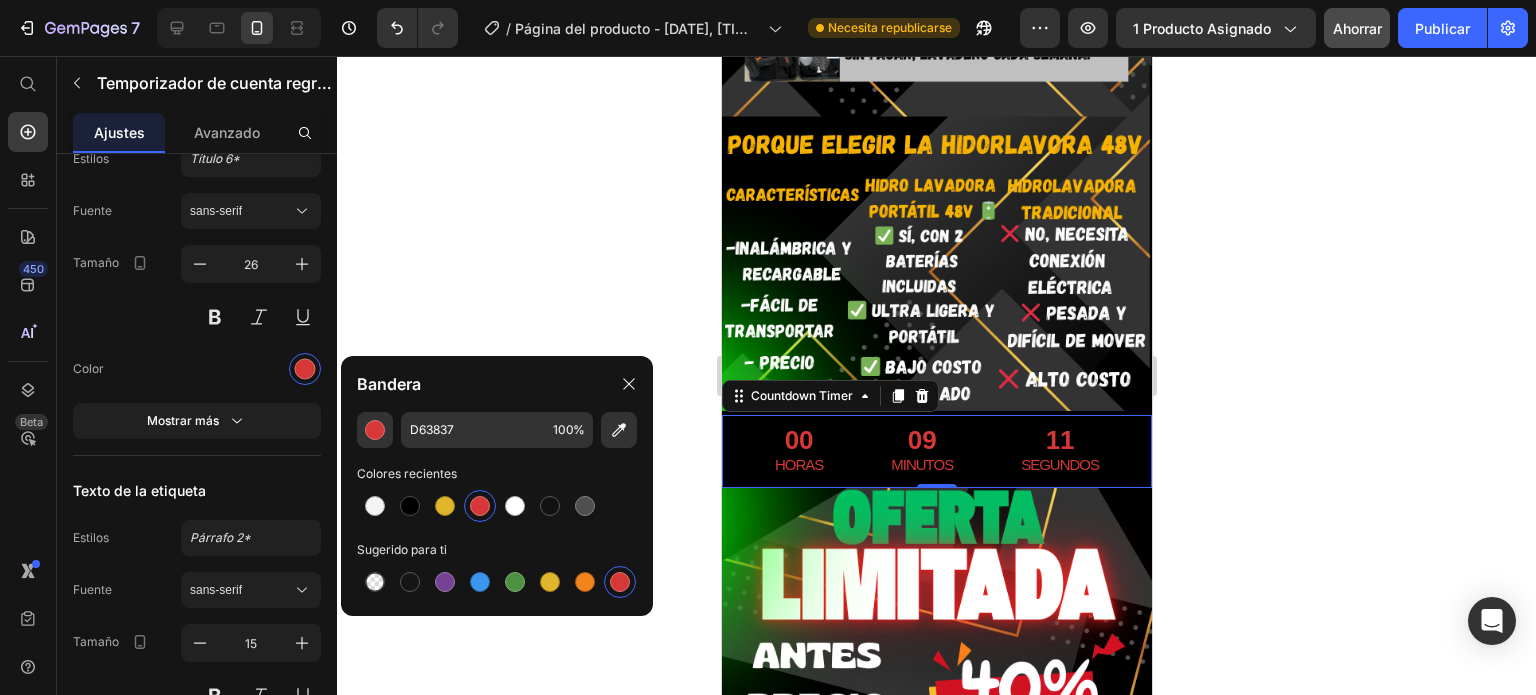 click 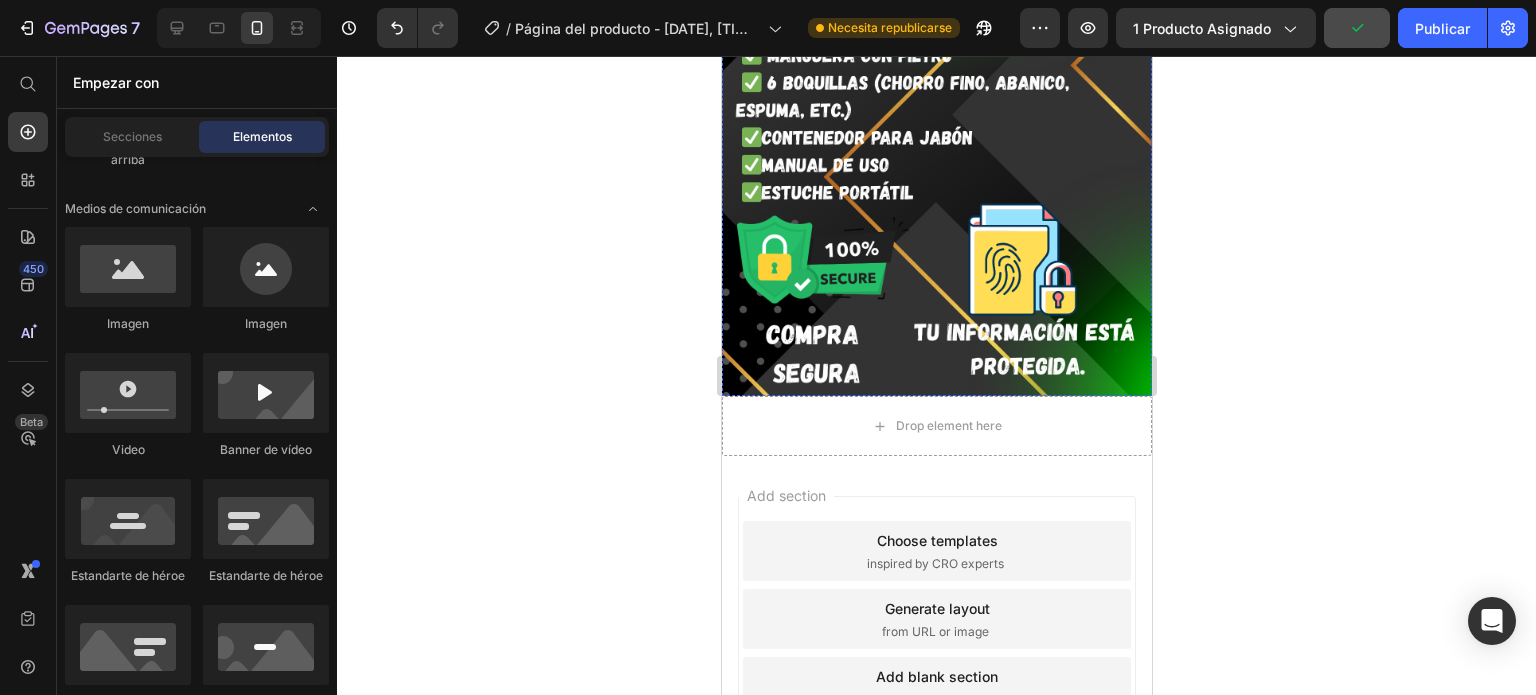 scroll, scrollTop: 3530, scrollLeft: 0, axis: vertical 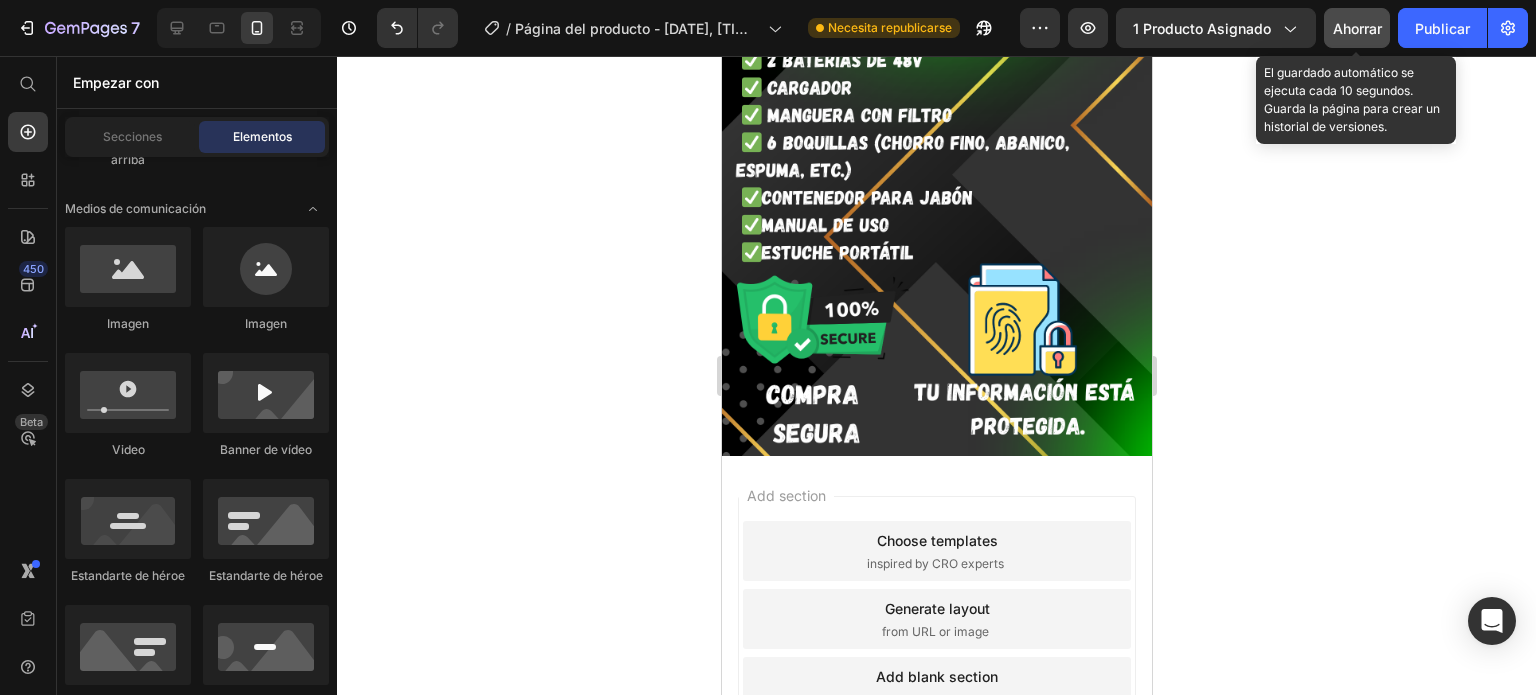 click on "Ahorrar" 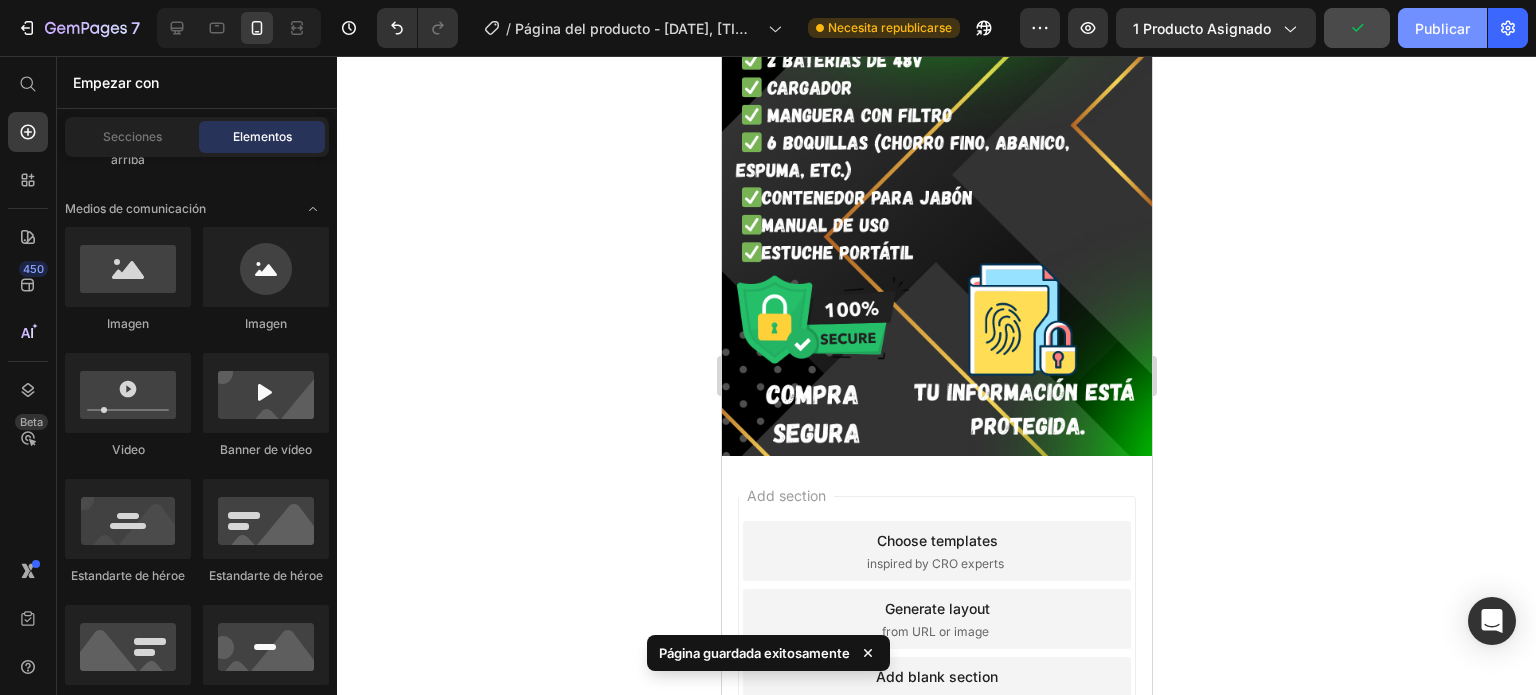 click on "Publicar" 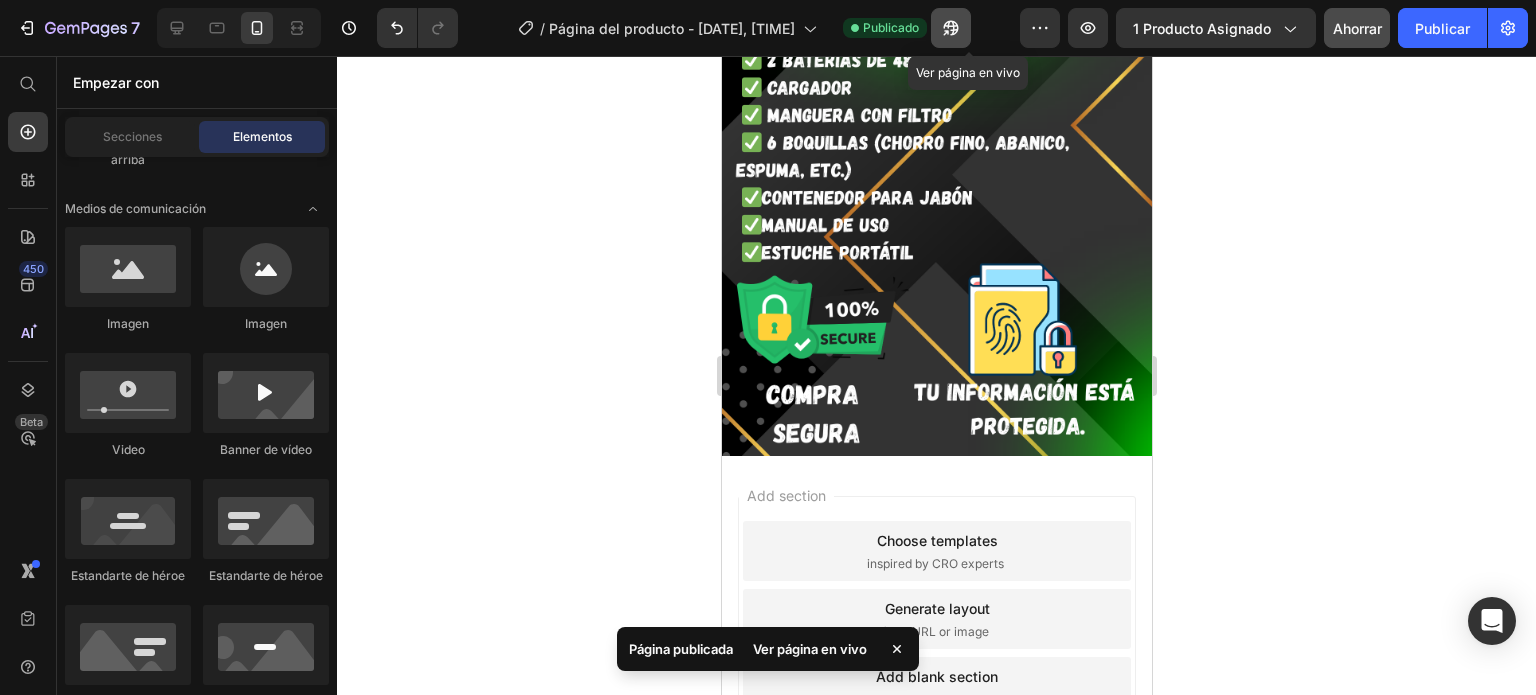 click 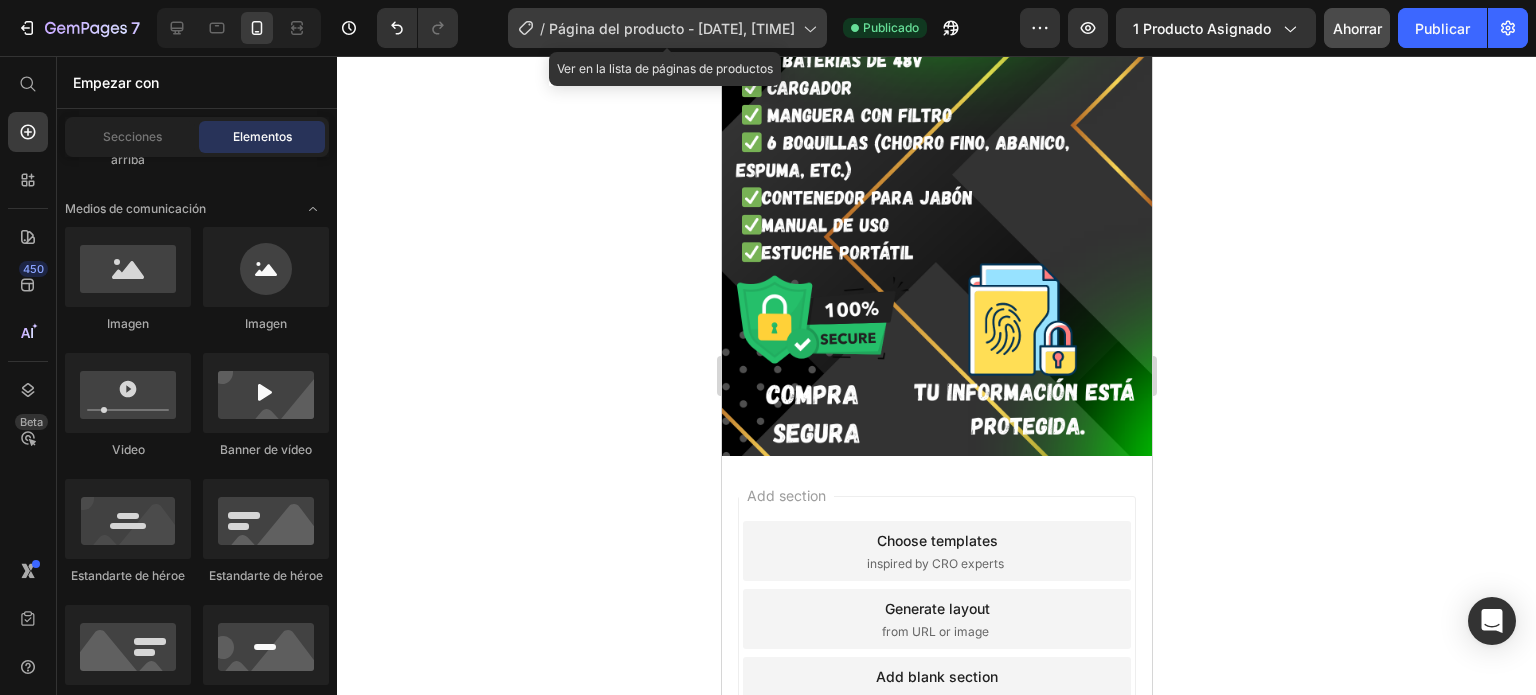 click on "Página del producto - [DATE], [TIME]" at bounding box center [672, 28] 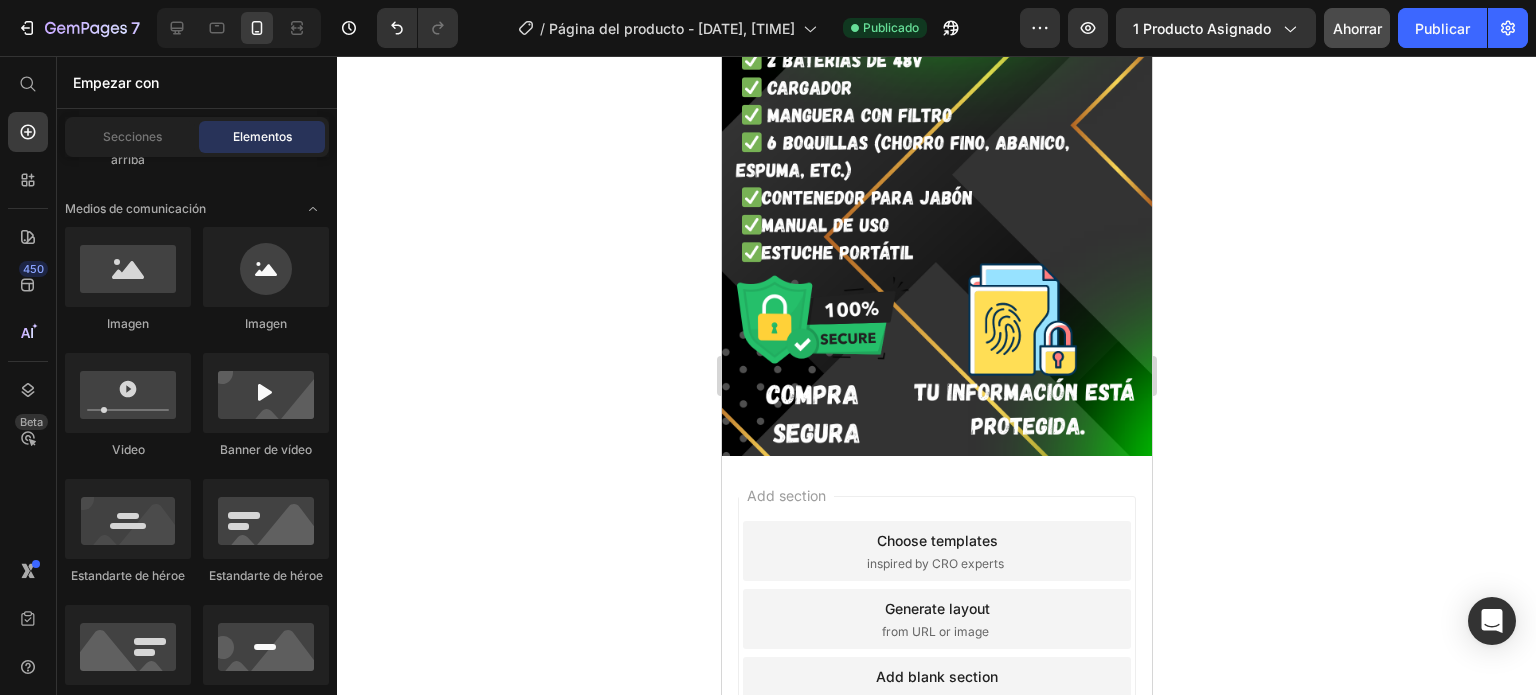 click 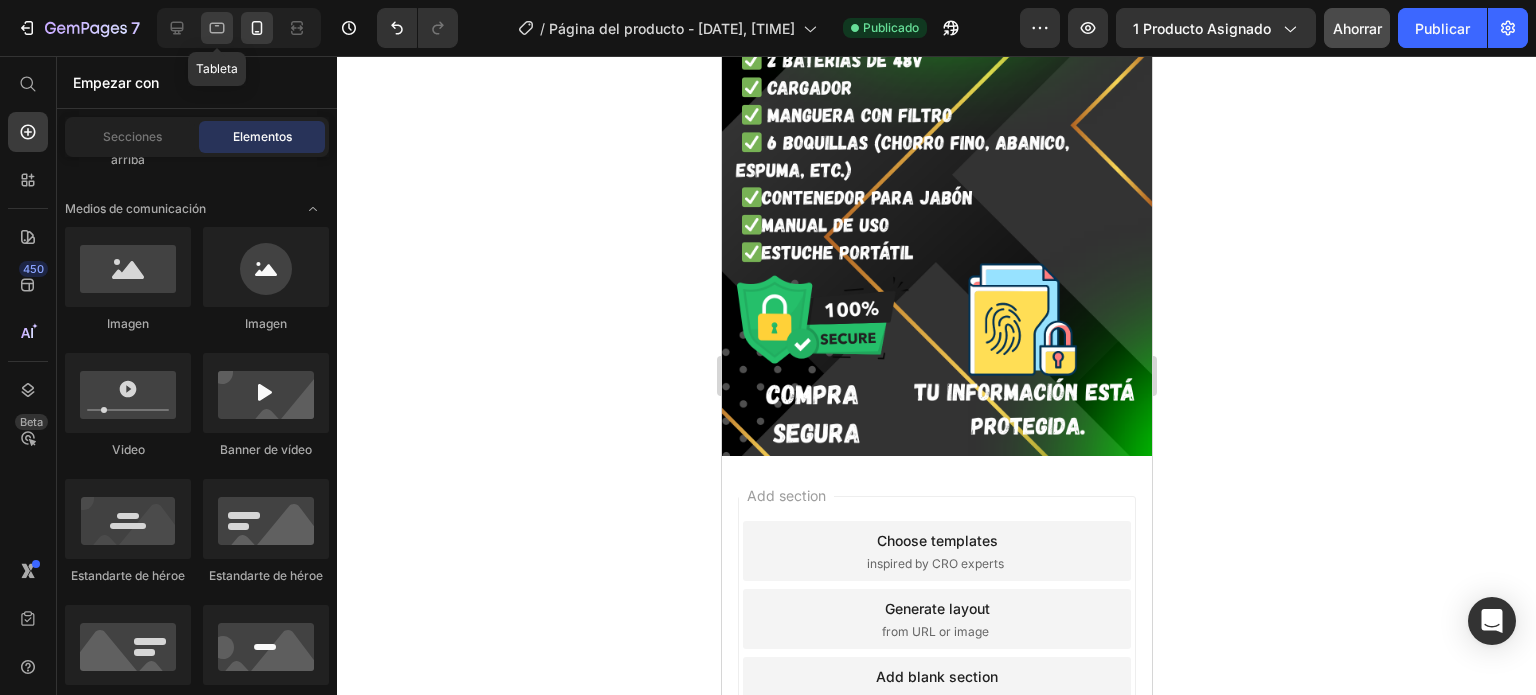 click 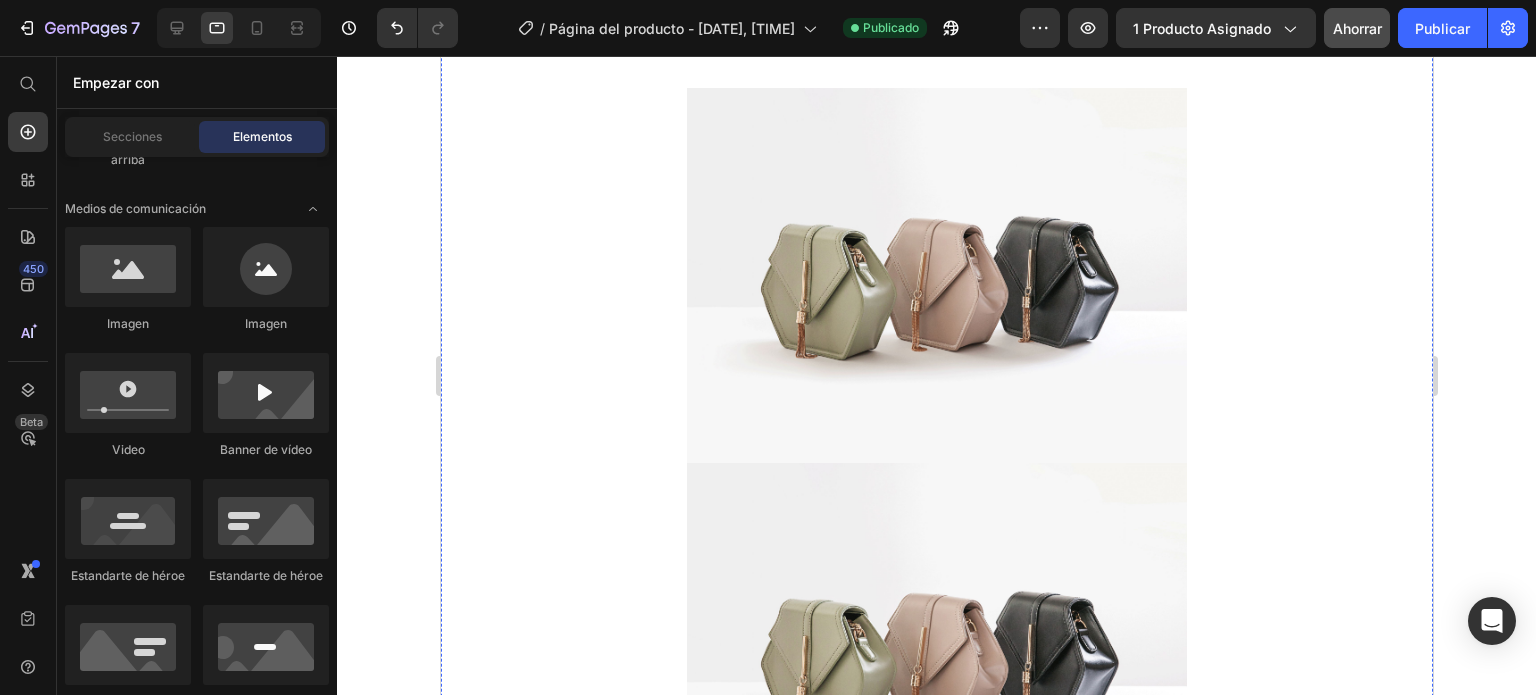 scroll, scrollTop: 0, scrollLeft: 0, axis: both 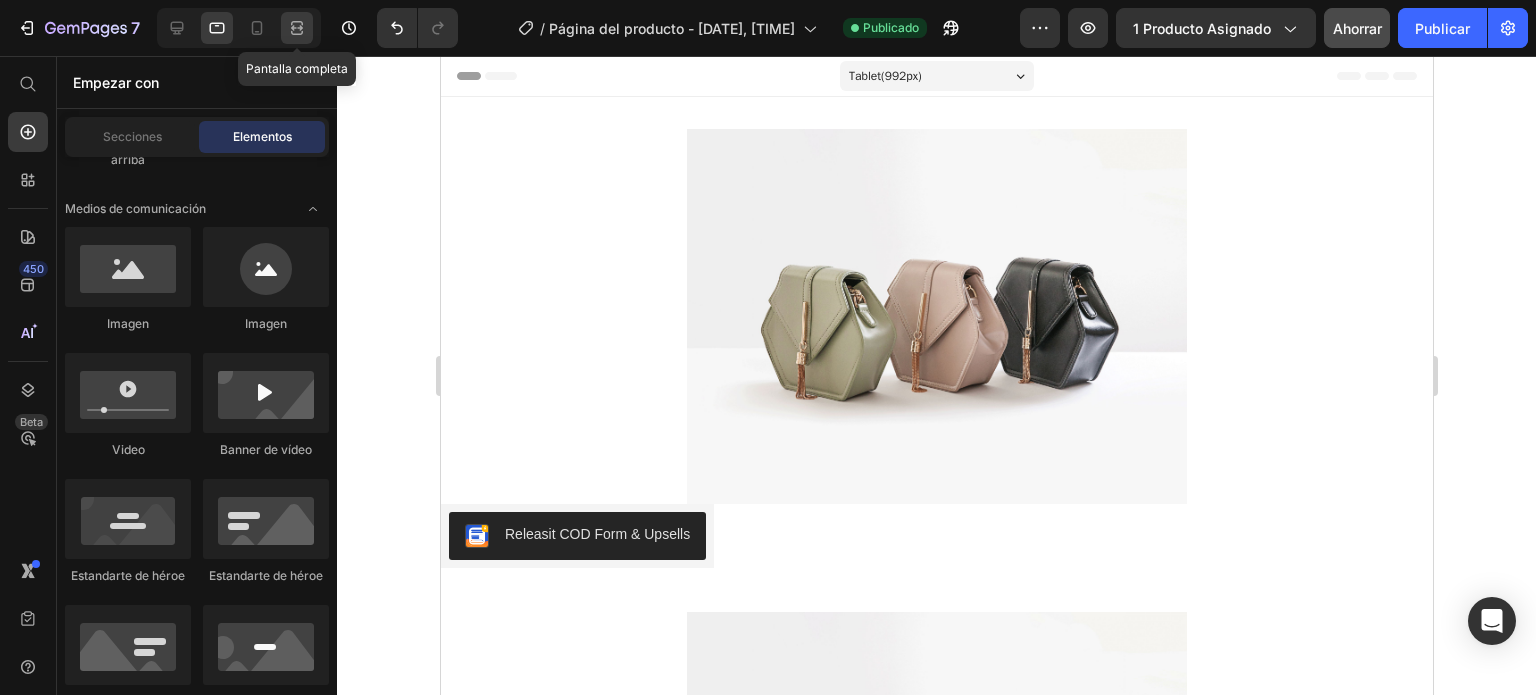 click 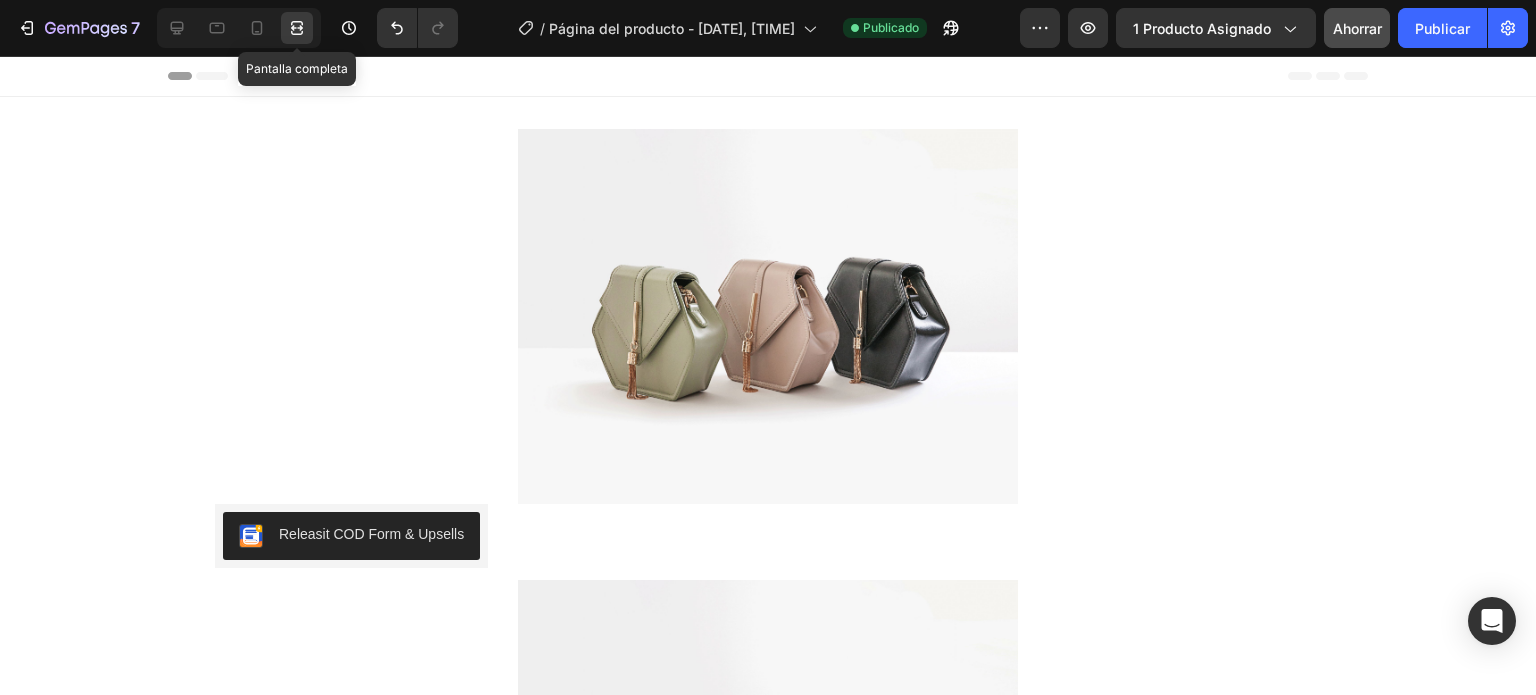 click 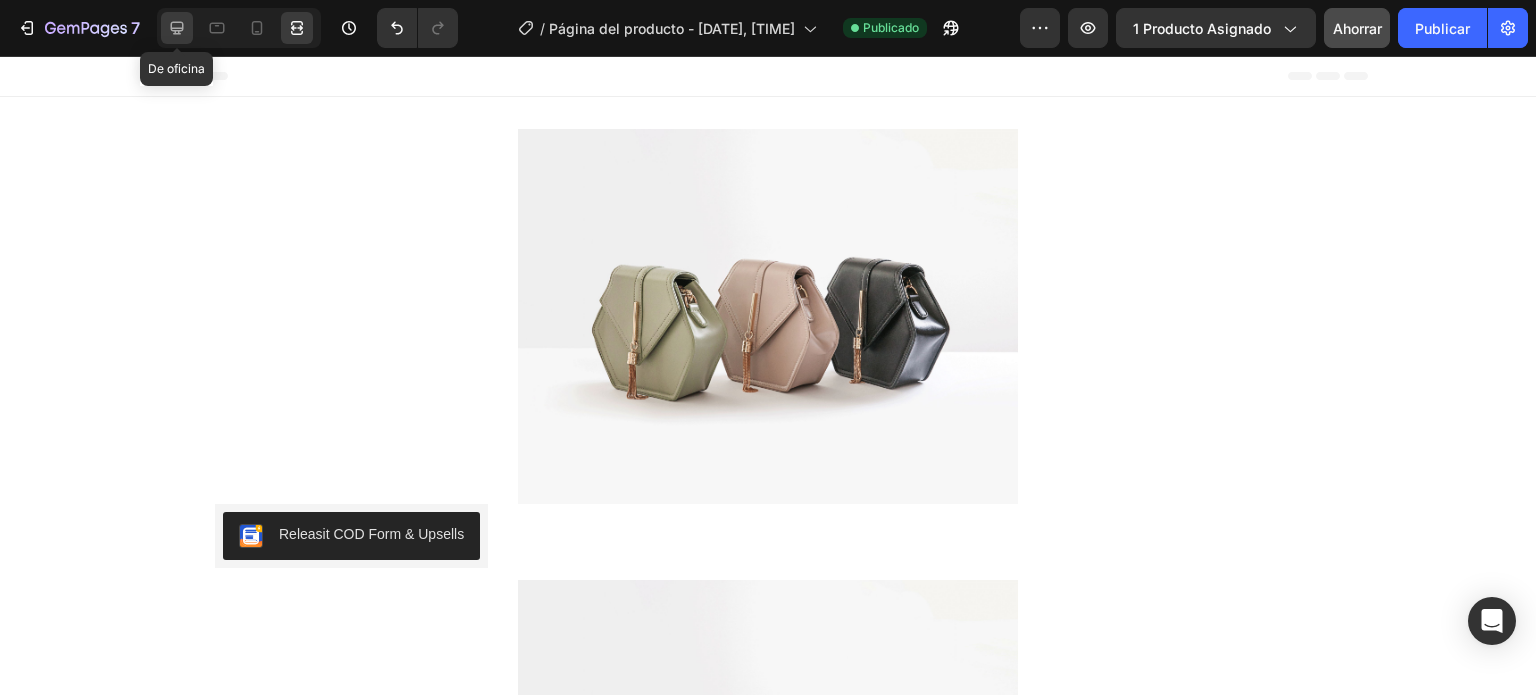 click 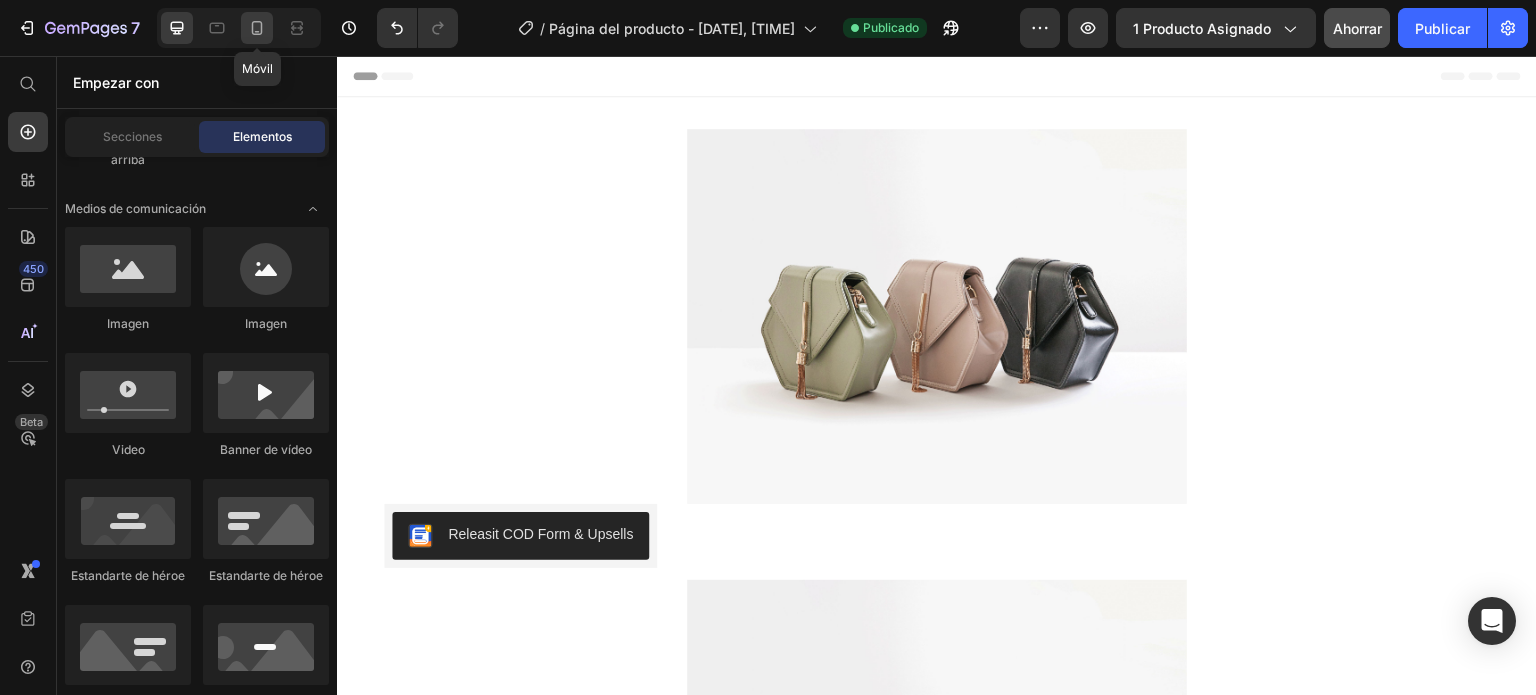 click 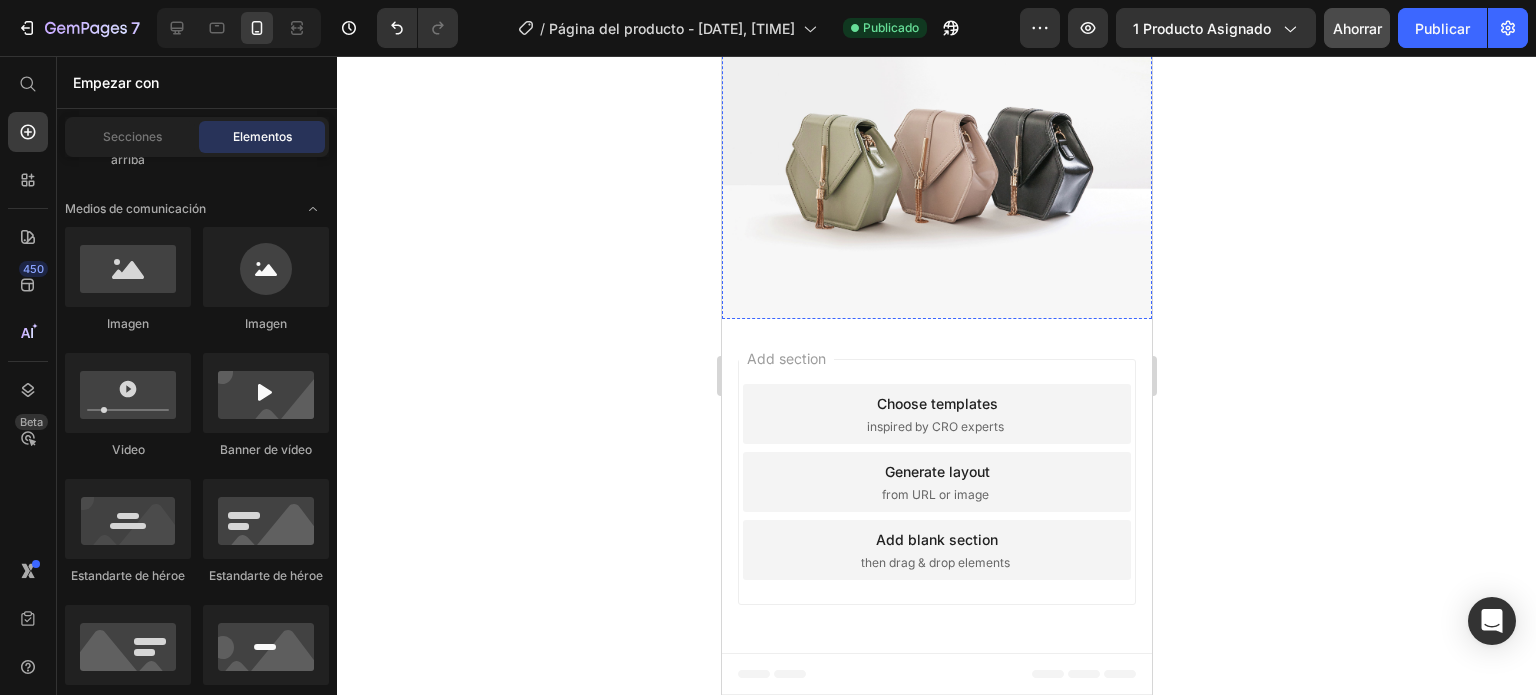 scroll, scrollTop: 3556, scrollLeft: 0, axis: vertical 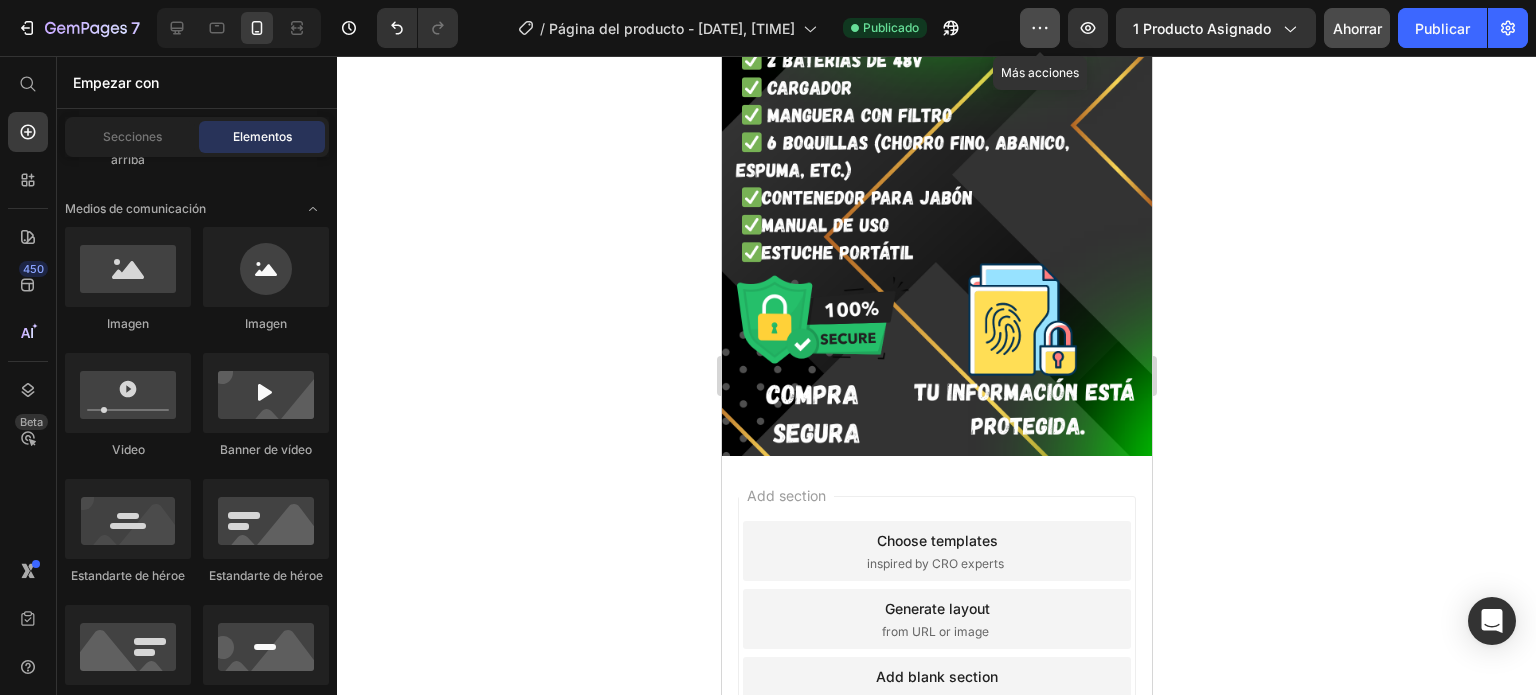 click 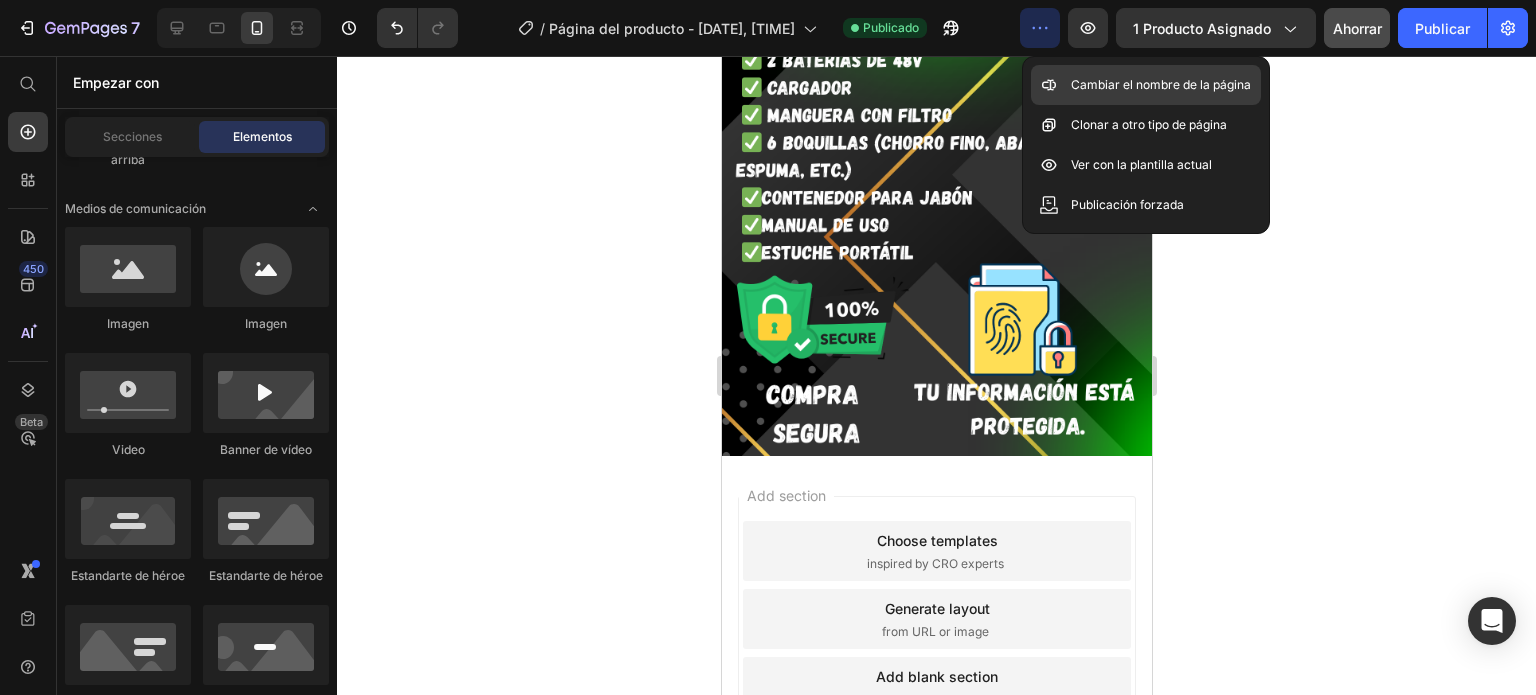 click on "Cambiar el nombre de la página" at bounding box center (1161, 84) 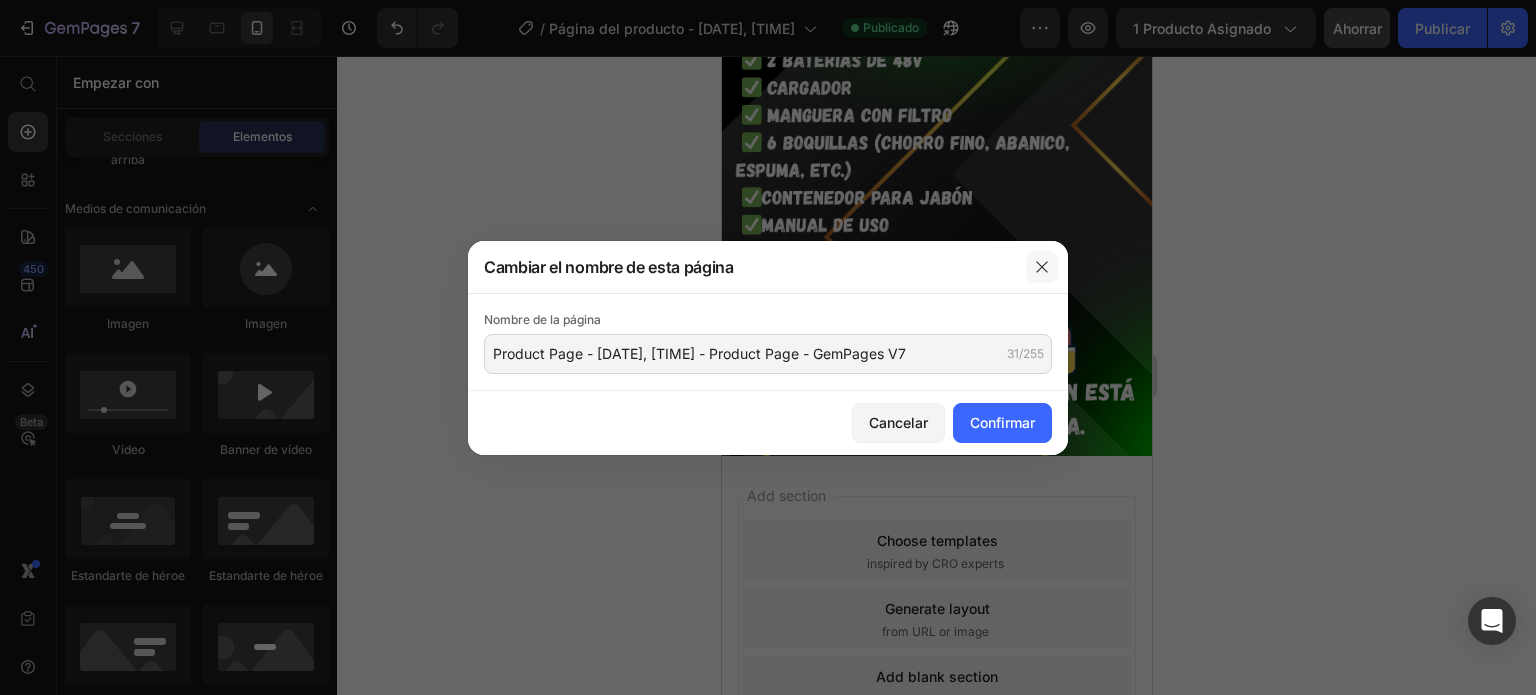 click 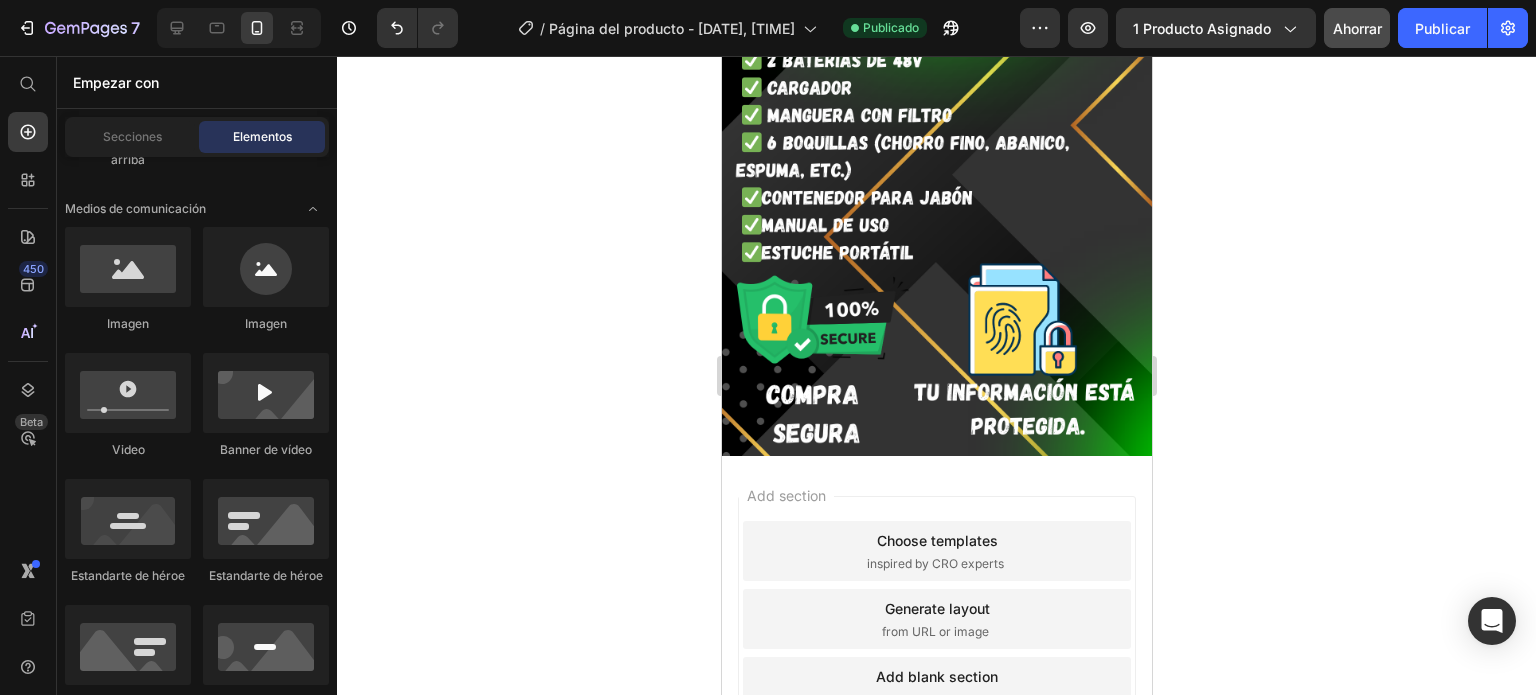 click on "7 / Página del producto - [DATE], [TIME] Publicado Avance 1 producto asignado Ahorrar Publicar" 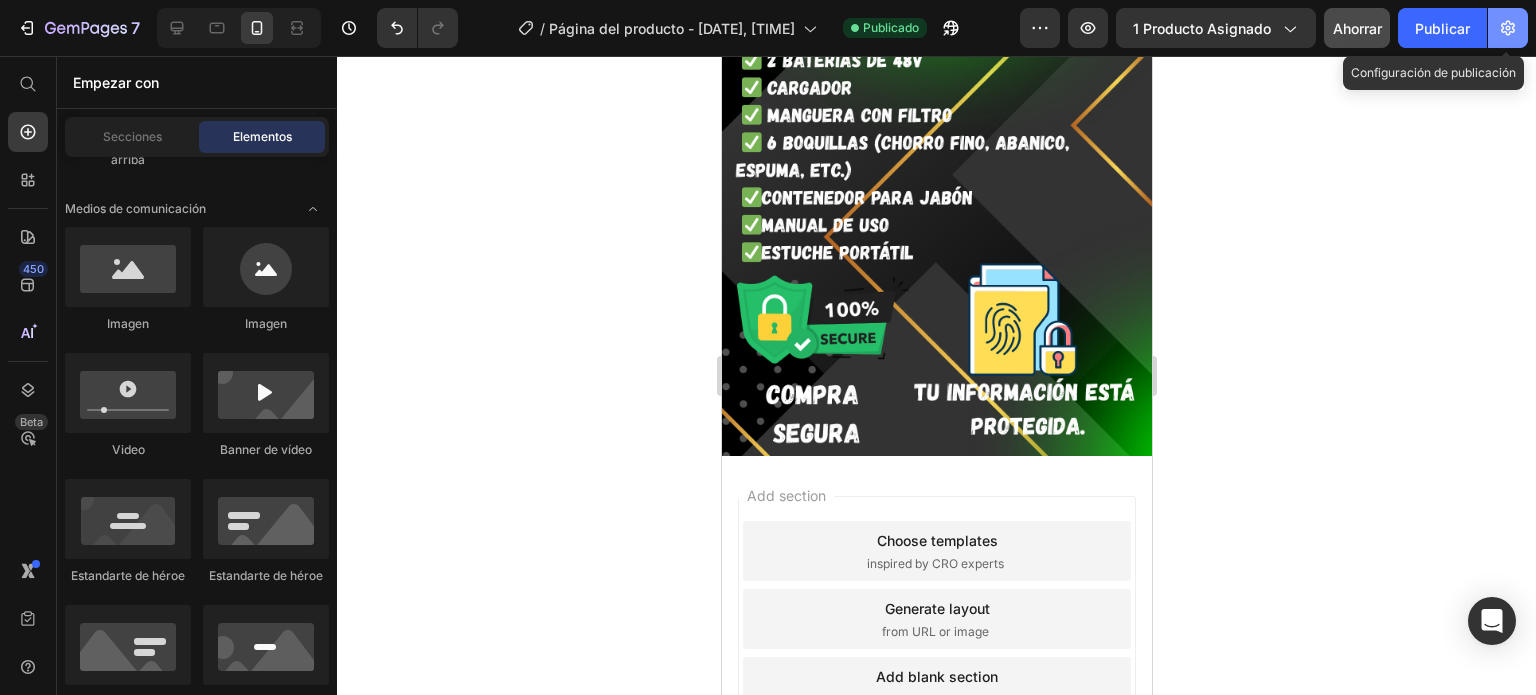 click 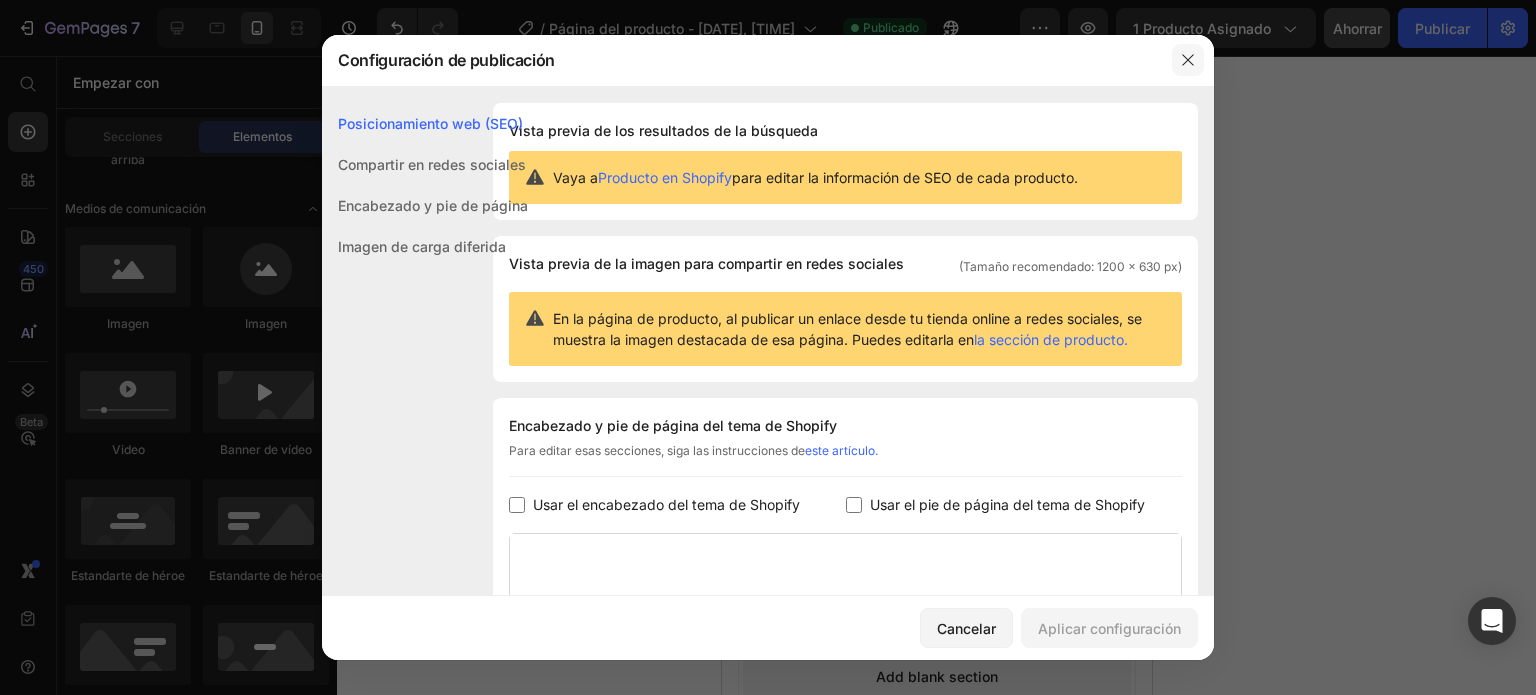click 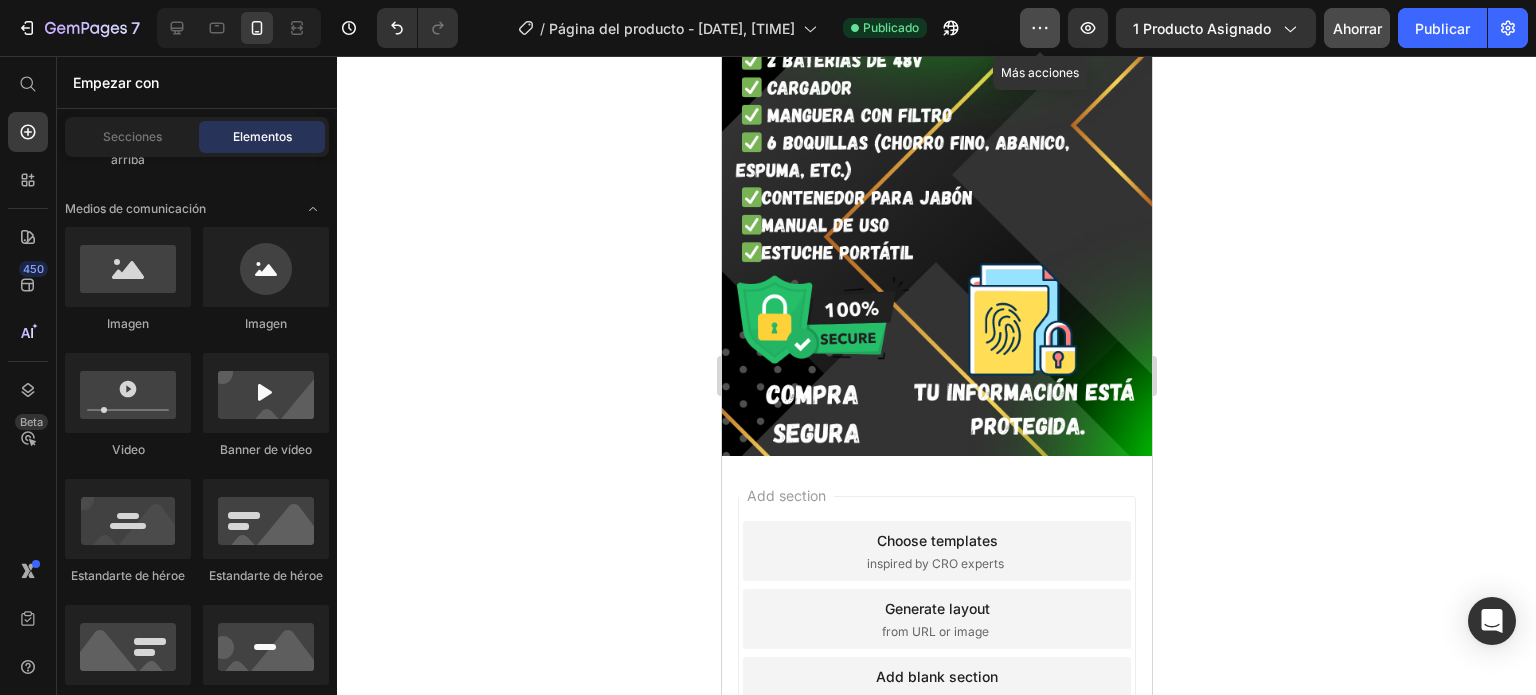 click 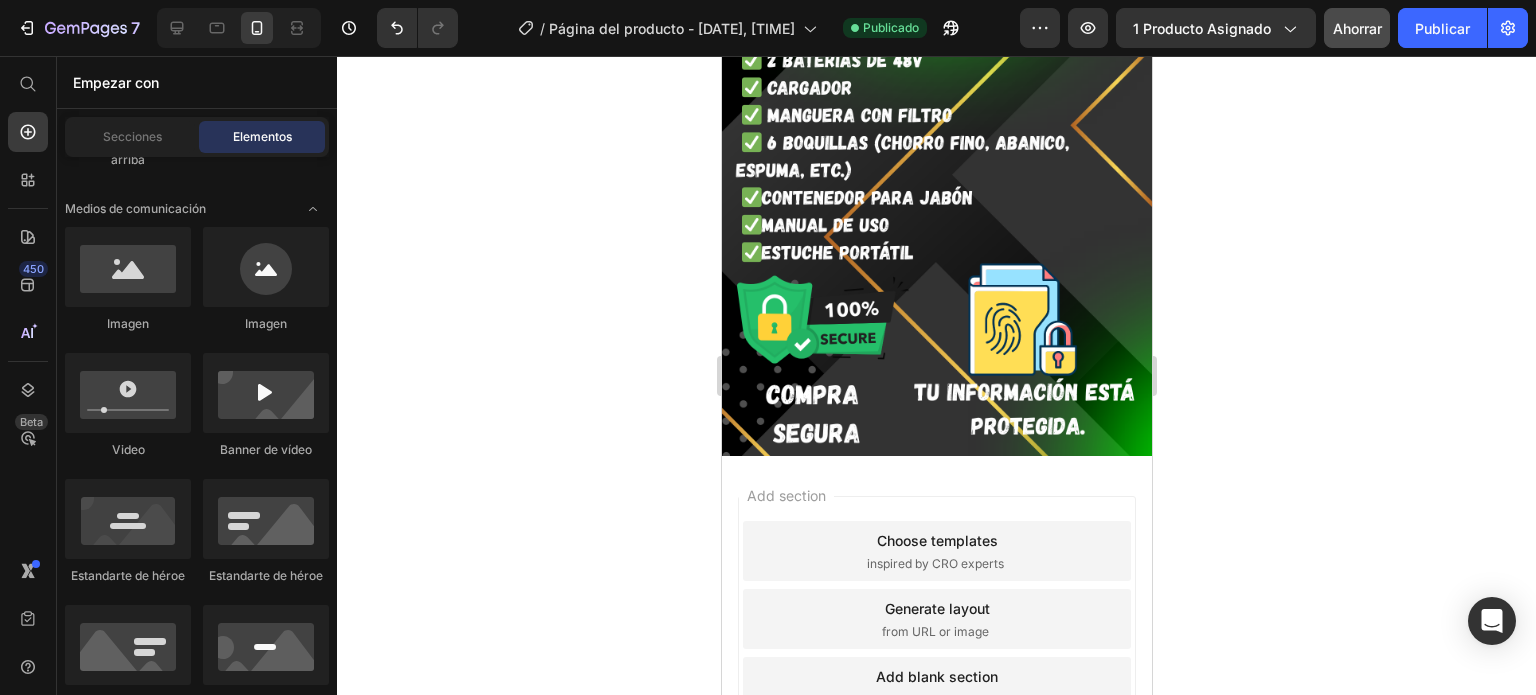 click 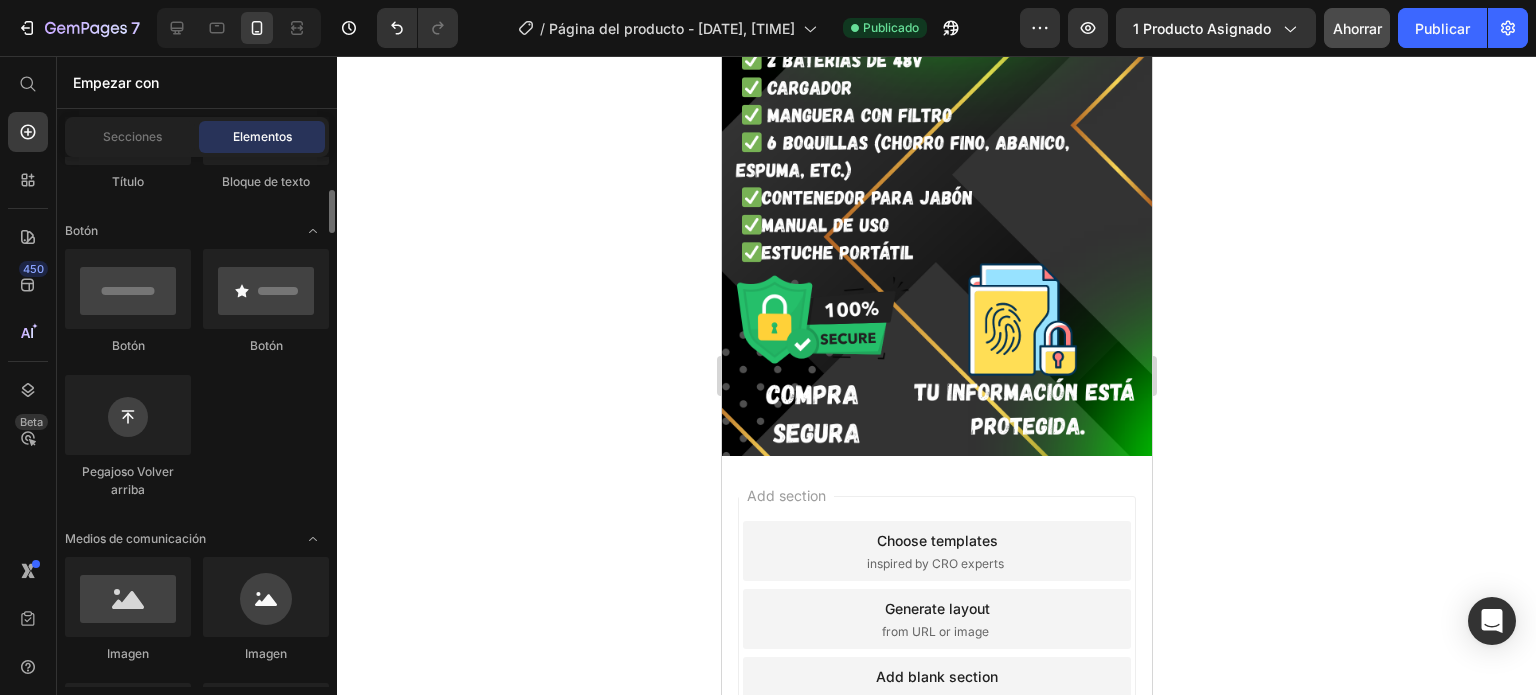 scroll, scrollTop: 0, scrollLeft: 0, axis: both 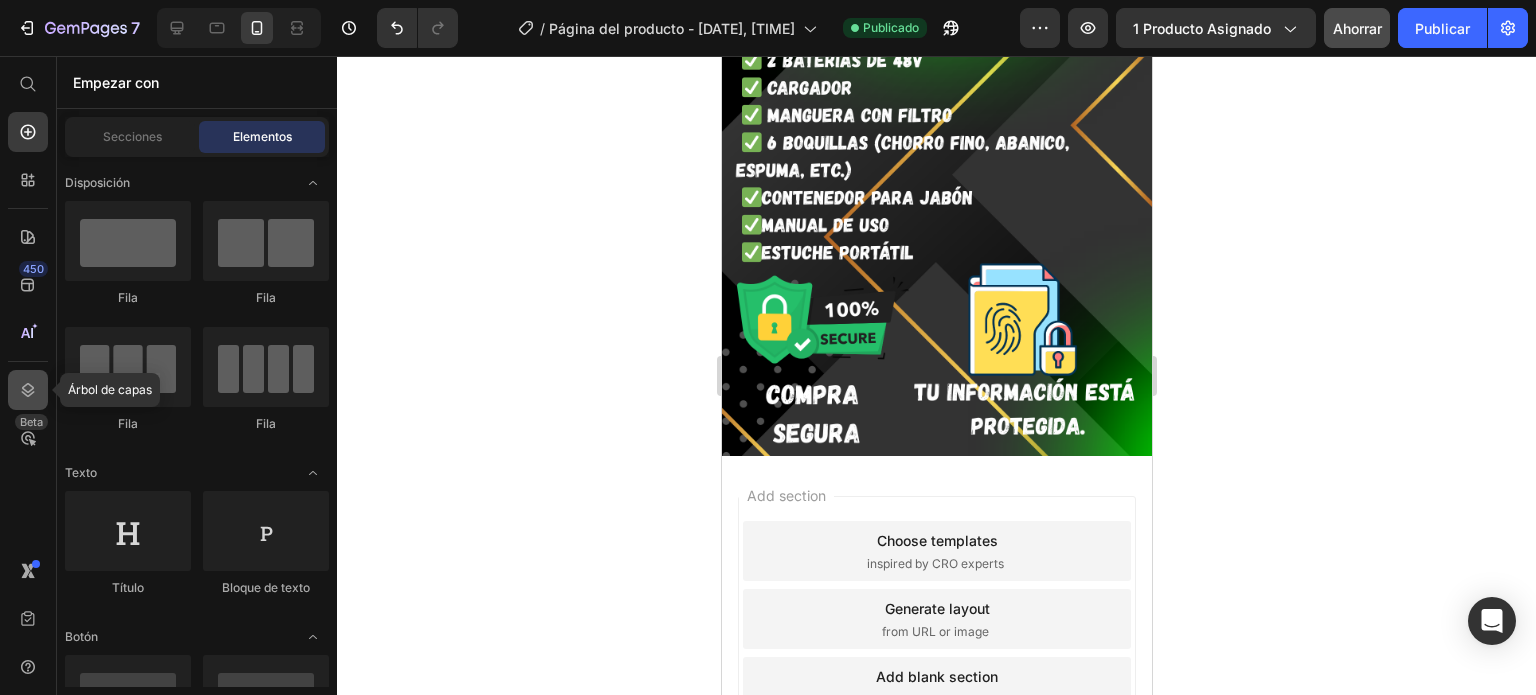 click 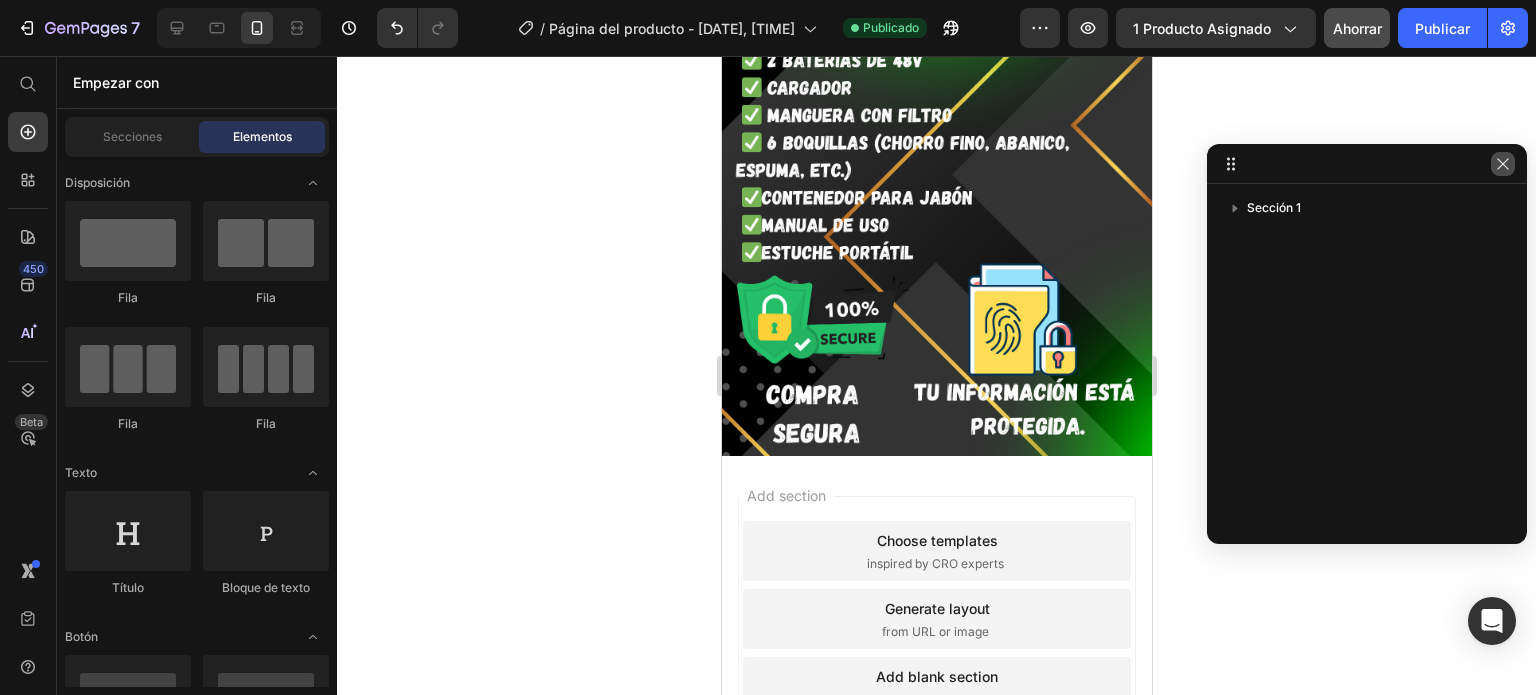 click at bounding box center [1503, 164] 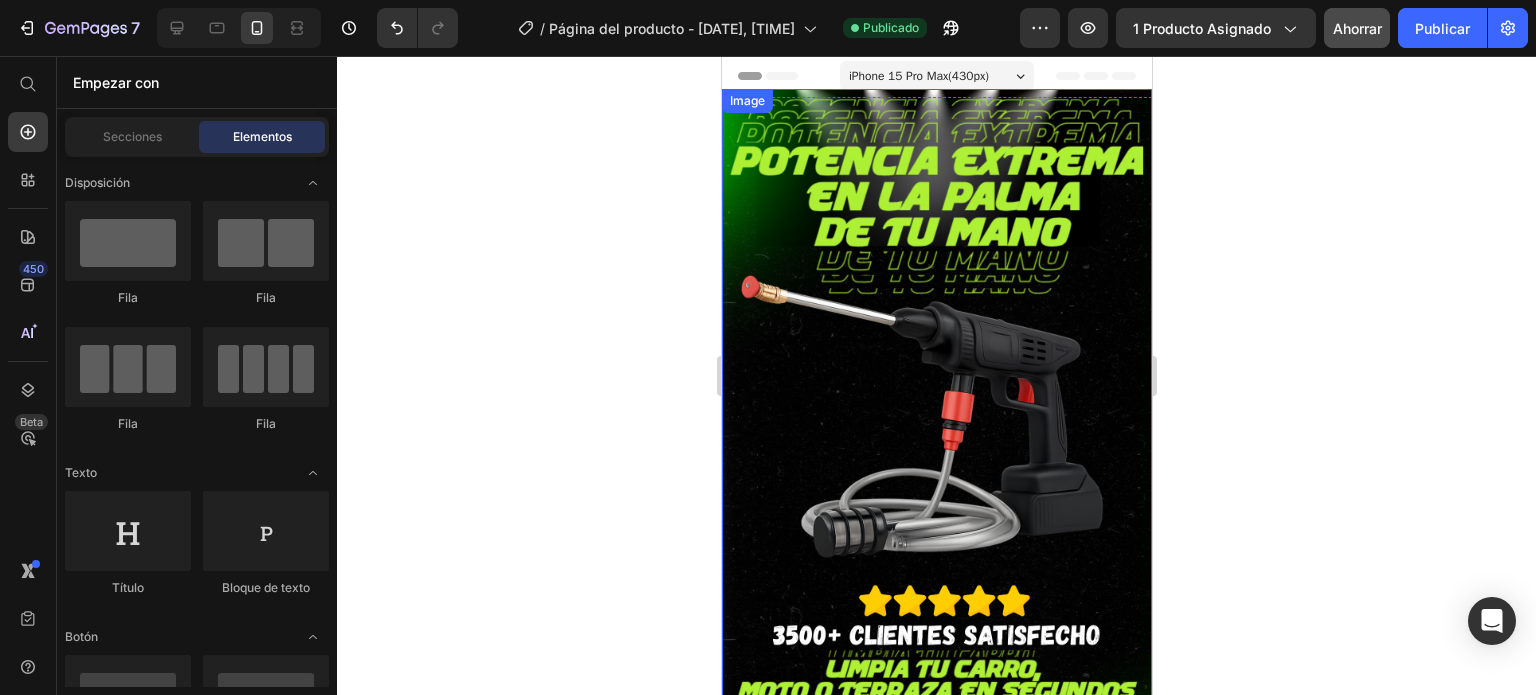 scroll, scrollTop: 508, scrollLeft: 0, axis: vertical 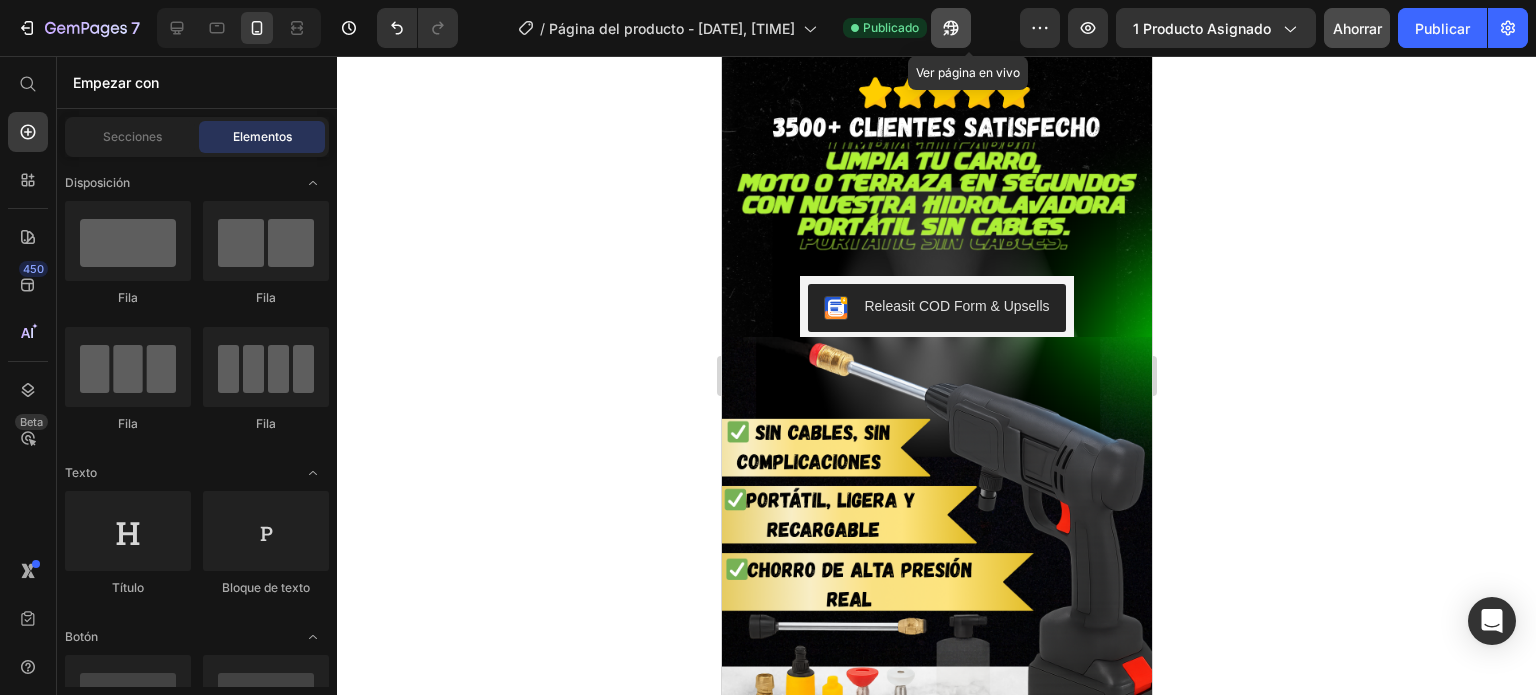 click 